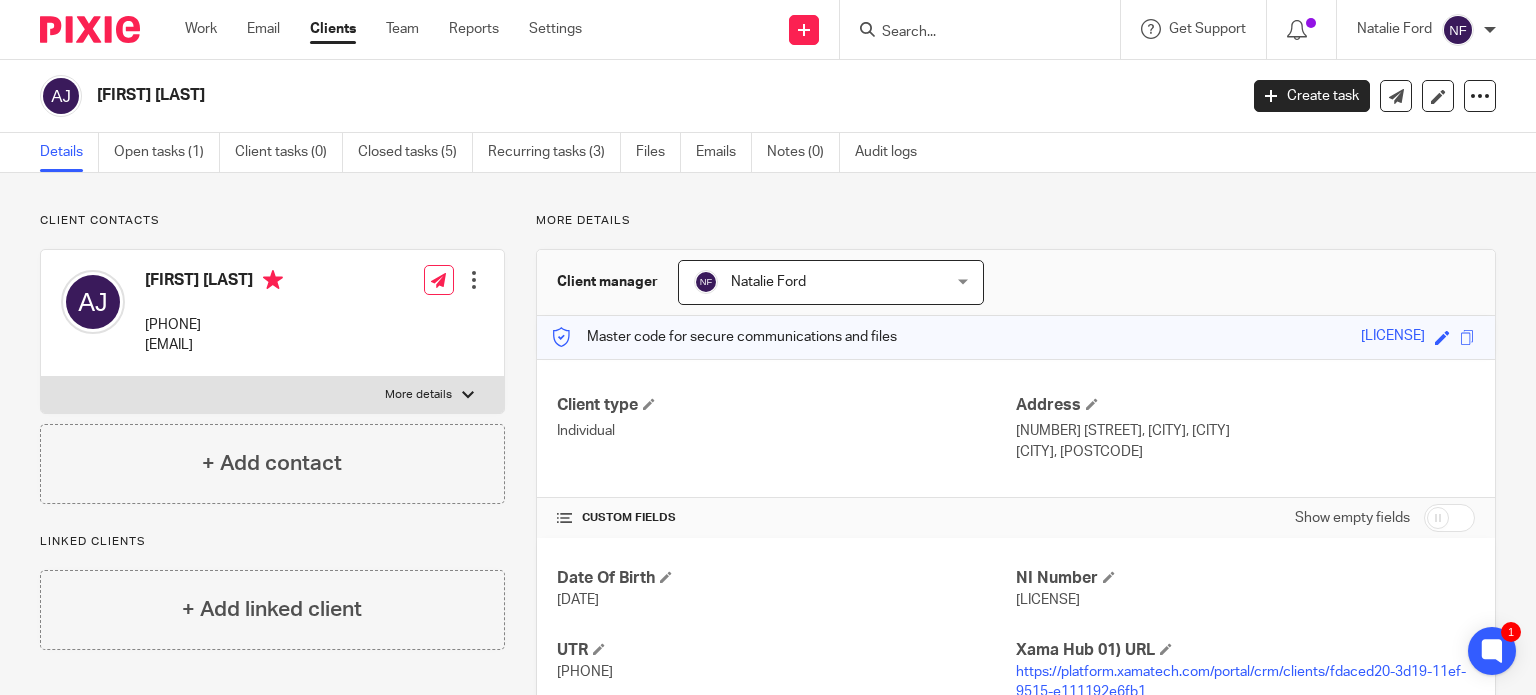 scroll, scrollTop: 0, scrollLeft: 0, axis: both 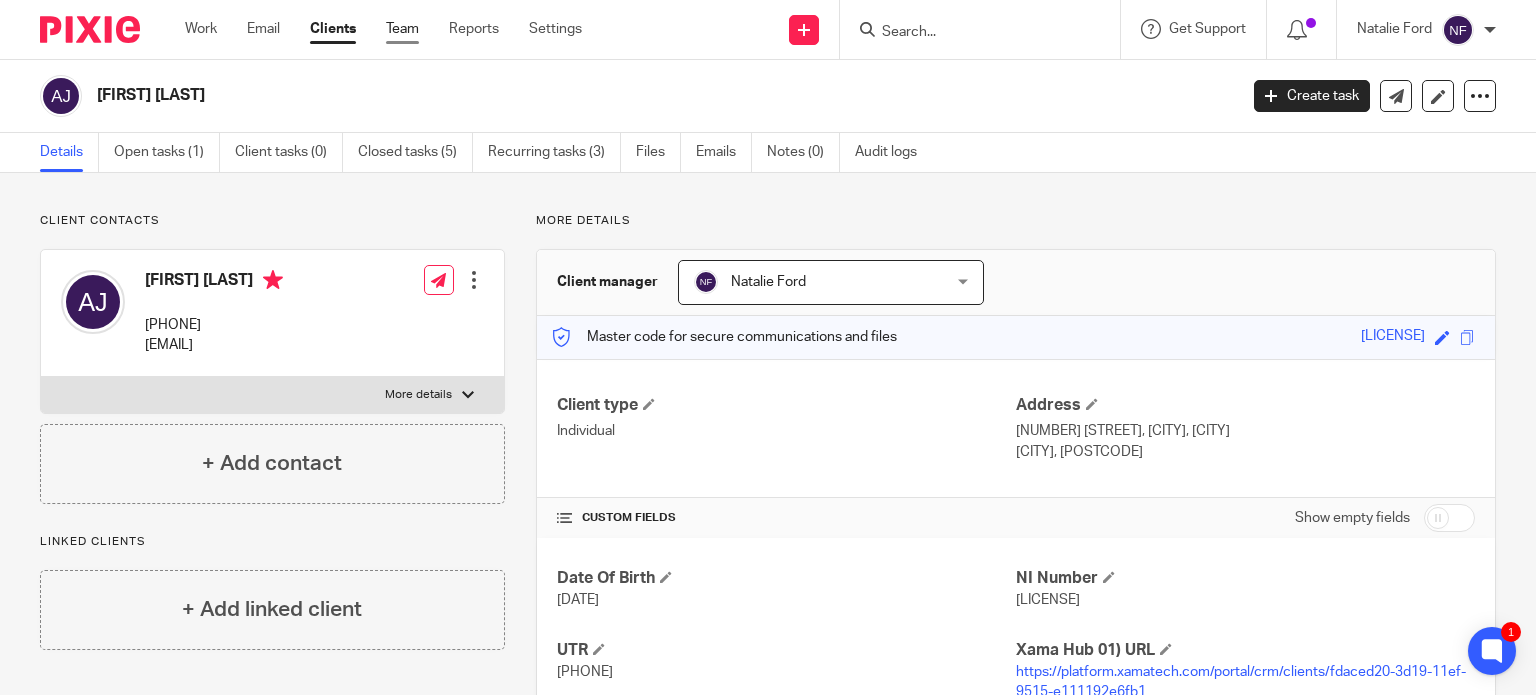 click on "Team" at bounding box center (402, 29) 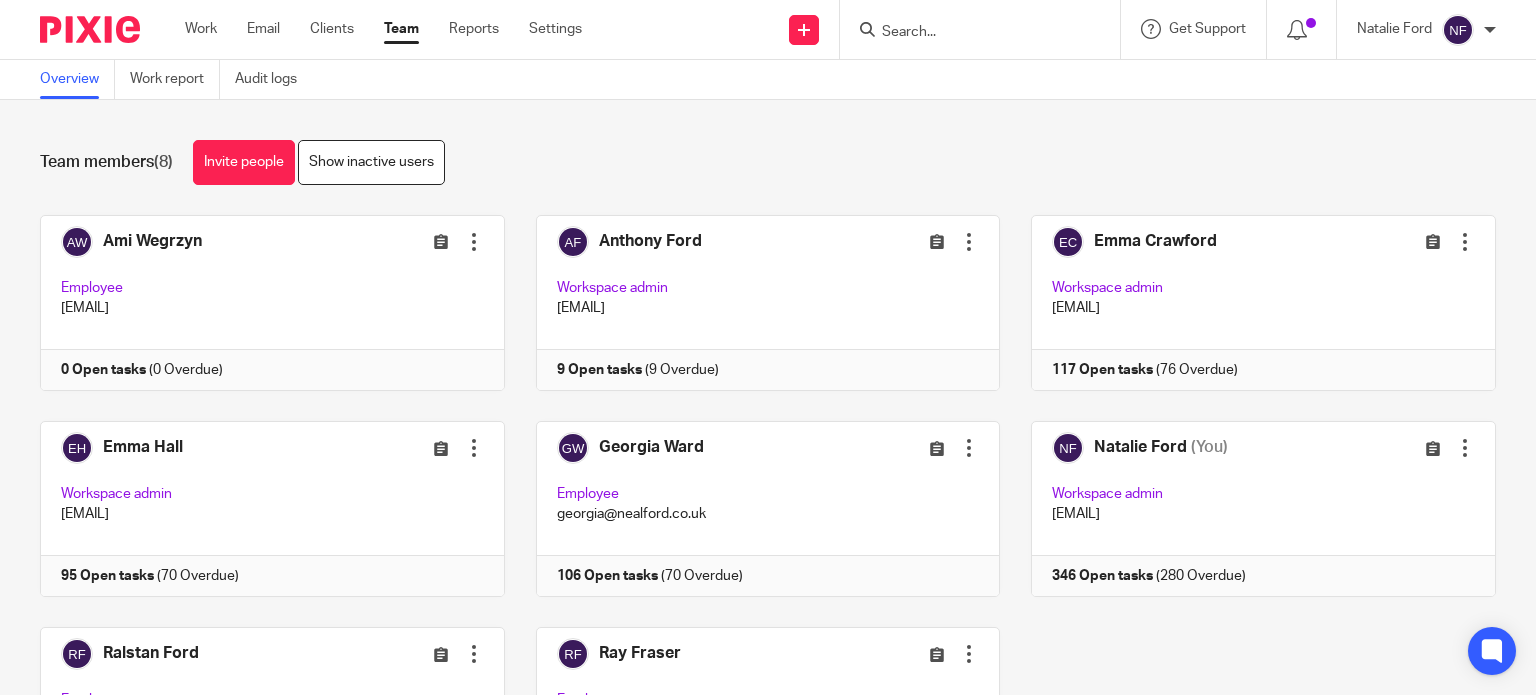 scroll, scrollTop: 0, scrollLeft: 0, axis: both 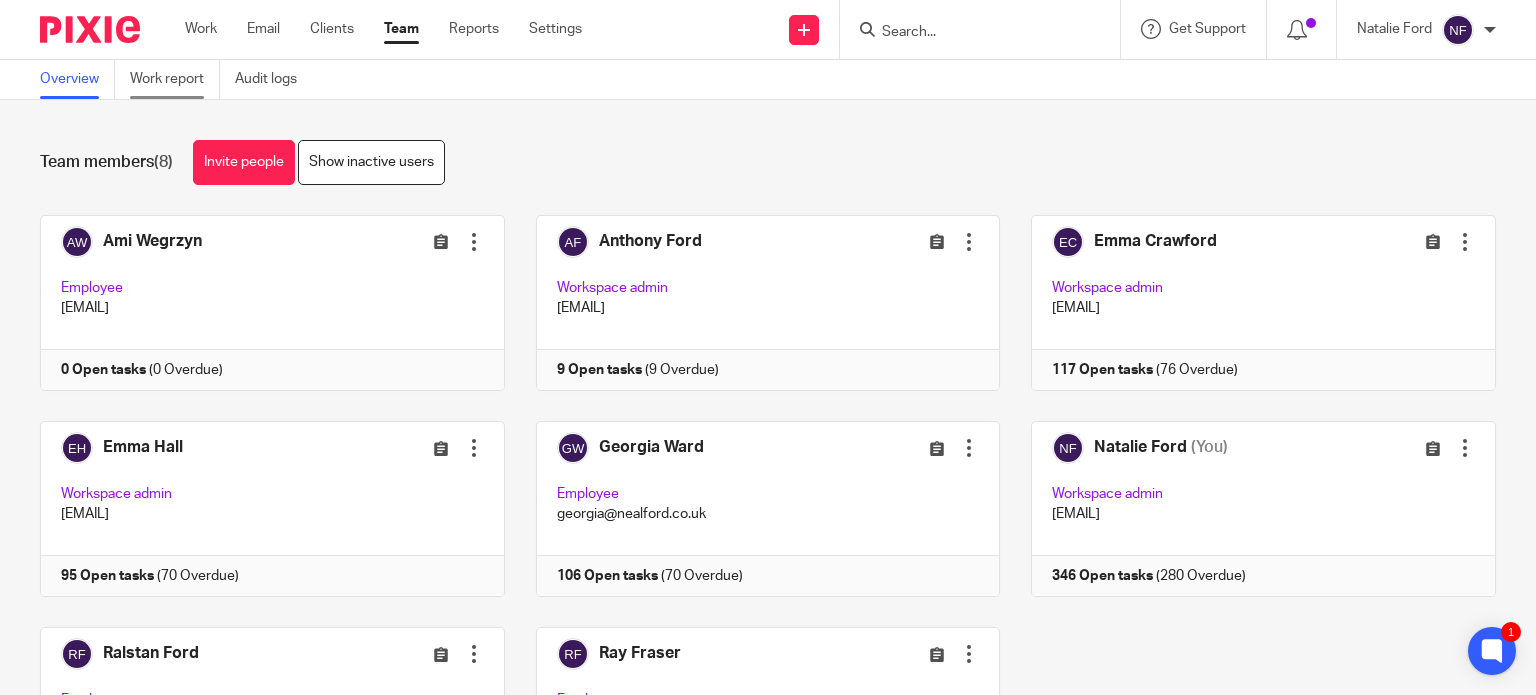 click on "Work report" at bounding box center [175, 79] 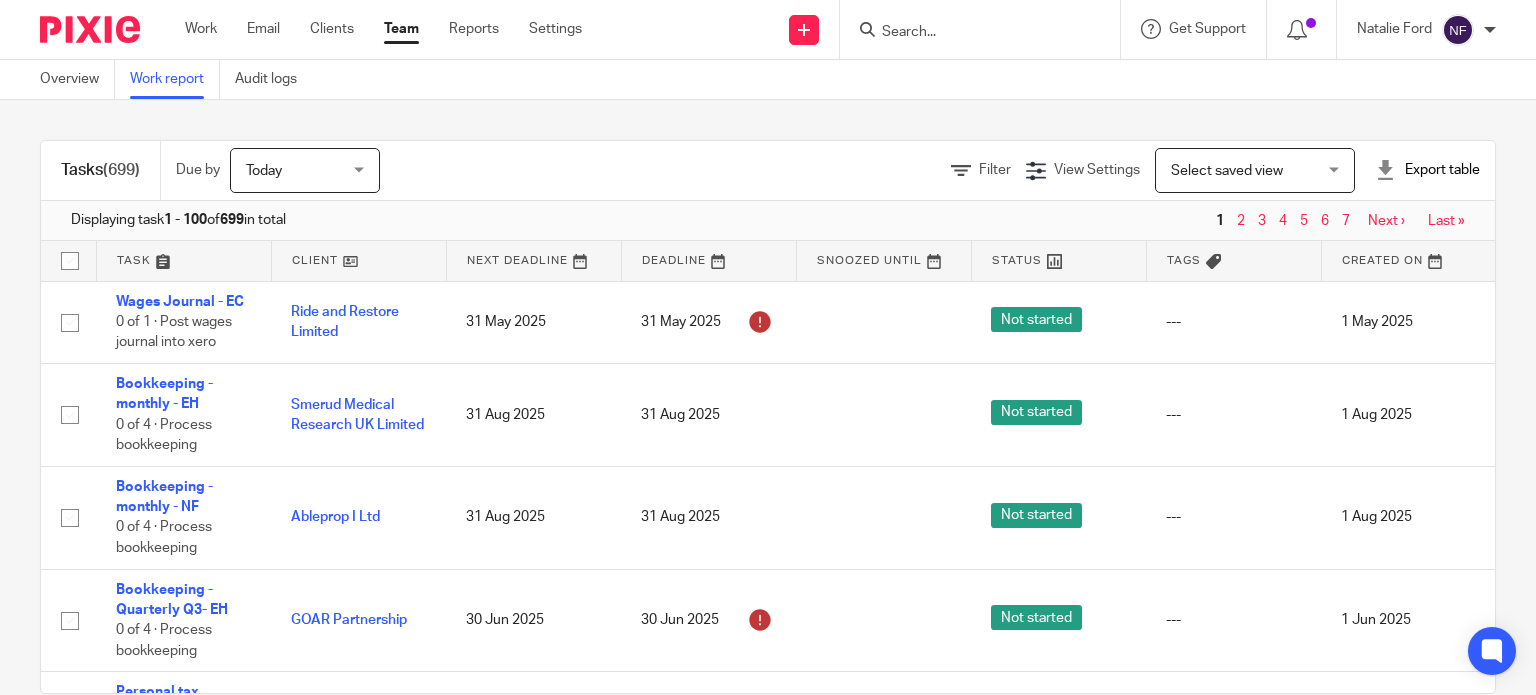 scroll, scrollTop: 0, scrollLeft: 0, axis: both 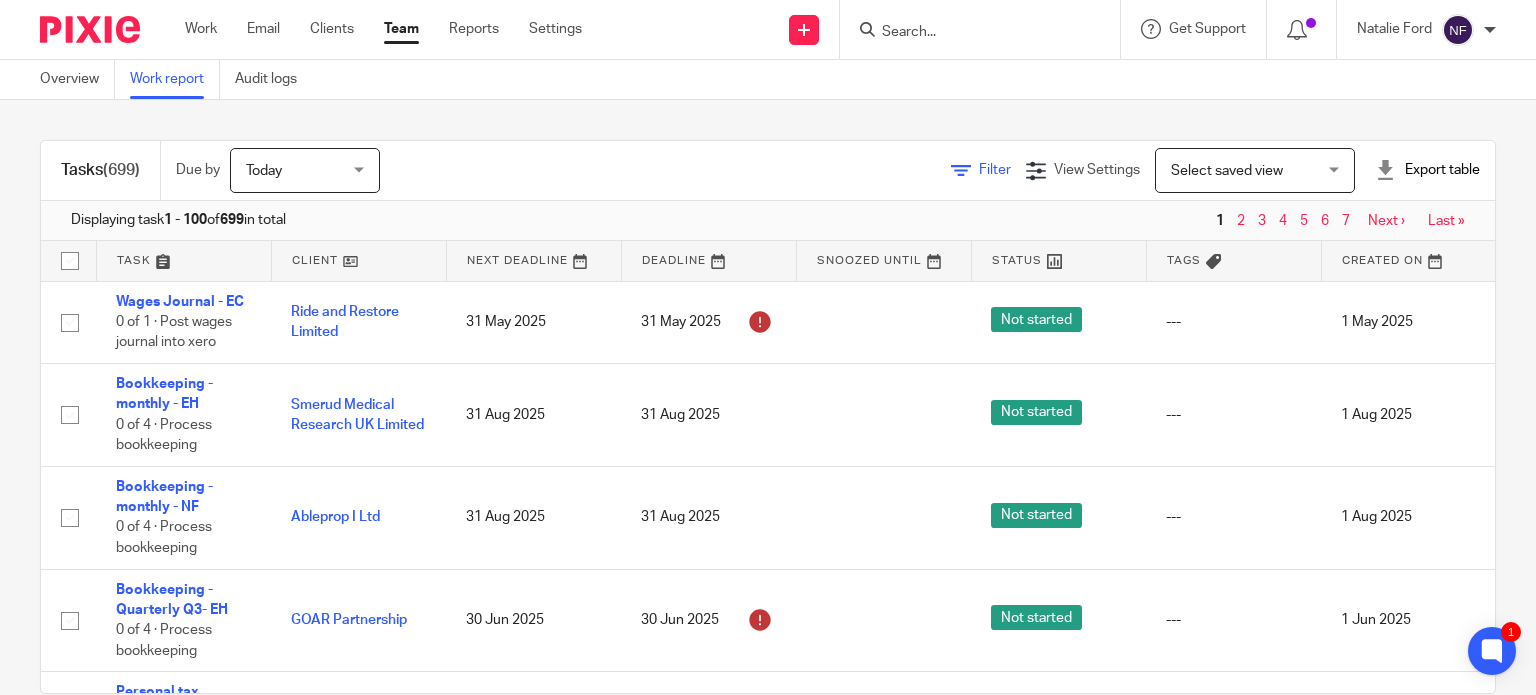 click 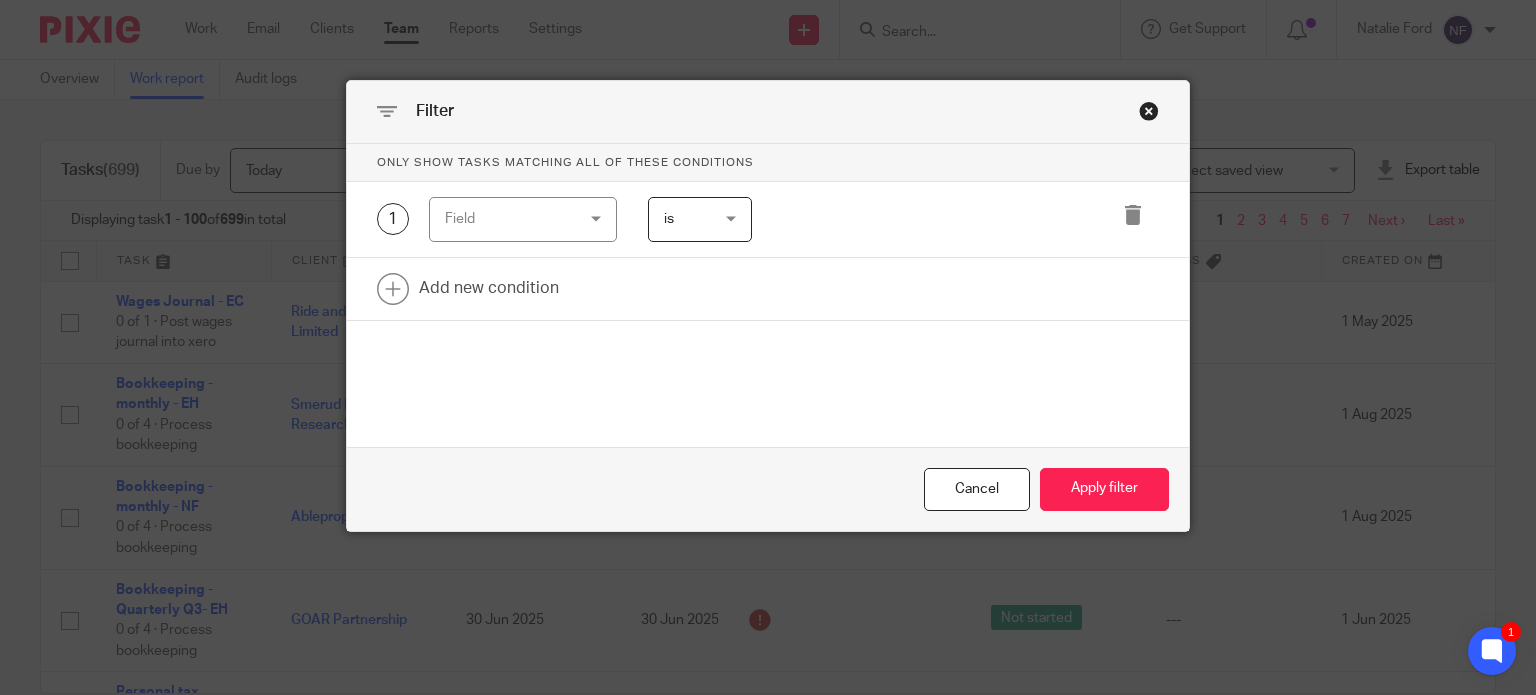 click on "Field" at bounding box center [513, 219] 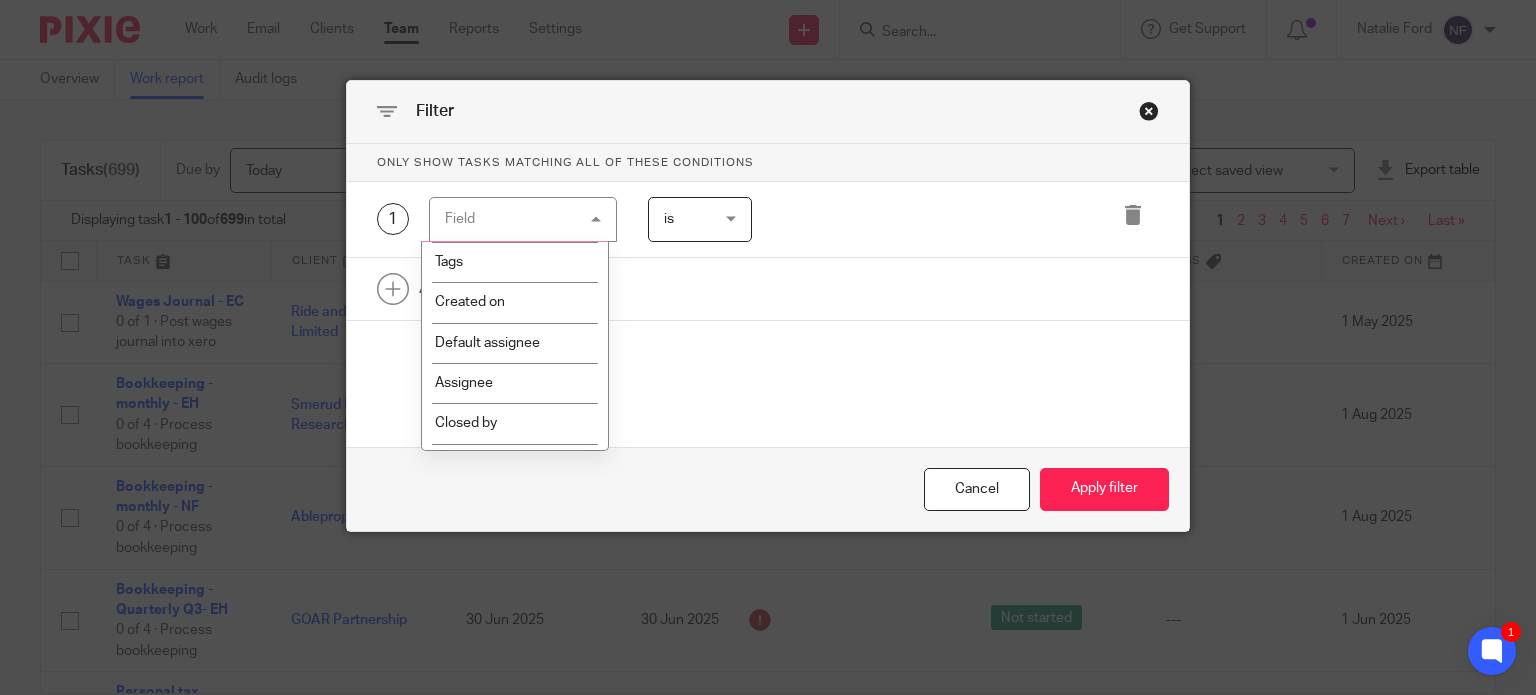 scroll, scrollTop: 200, scrollLeft: 0, axis: vertical 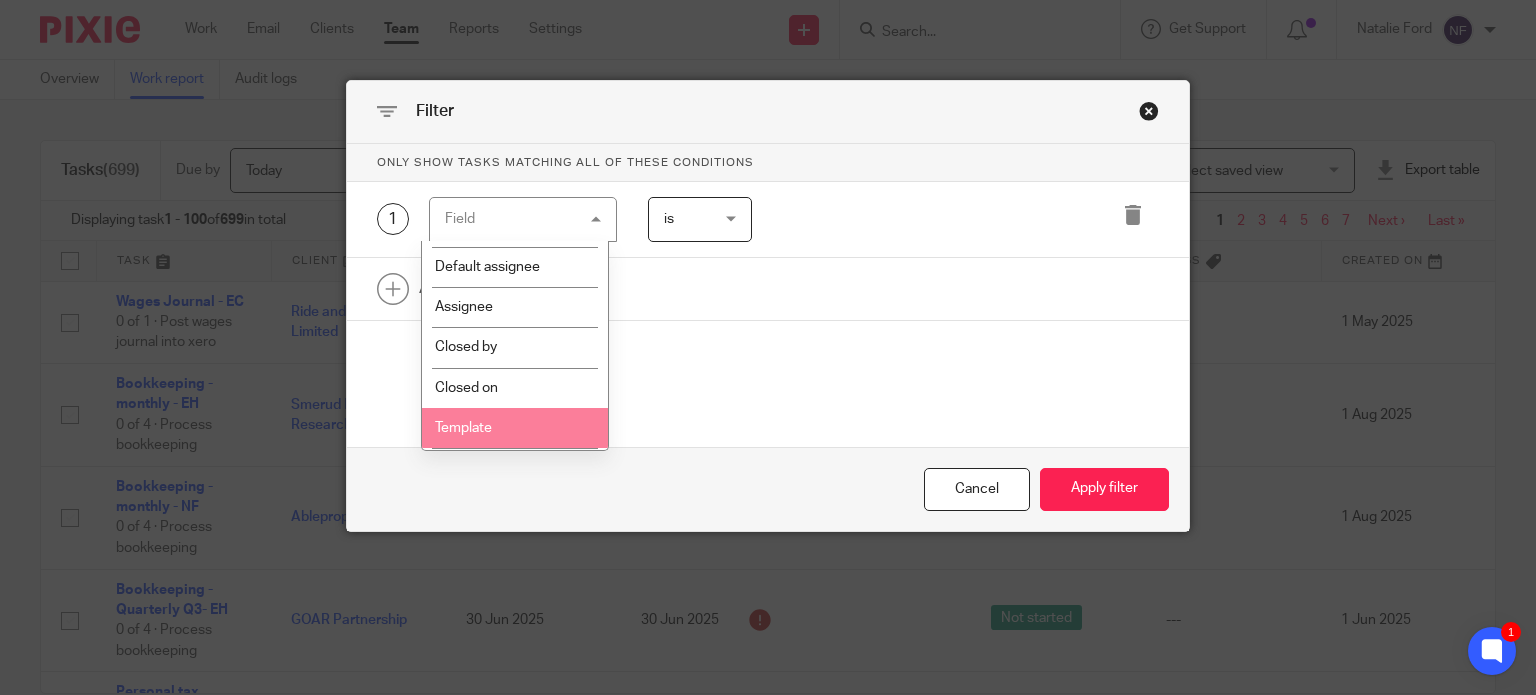 click on "Template" at bounding box center [515, 428] 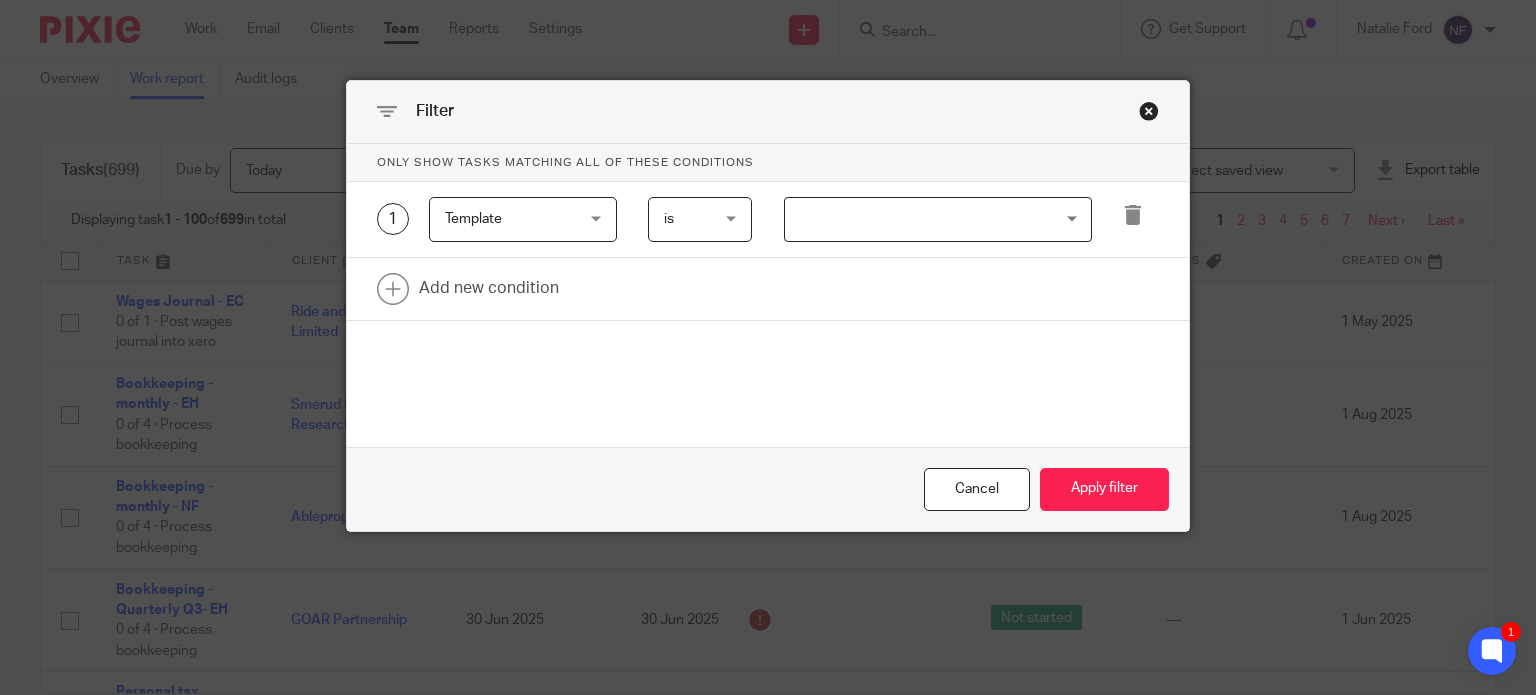 click at bounding box center [933, 219] 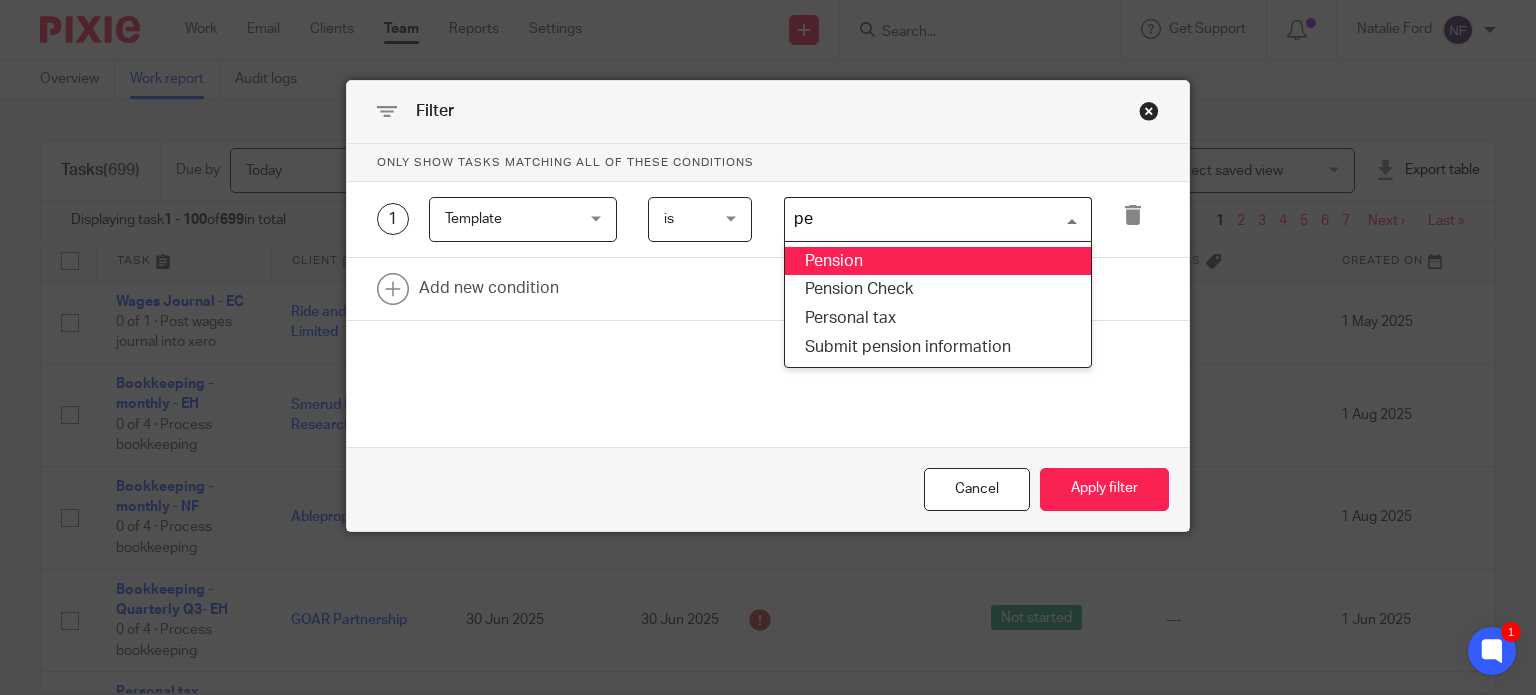 type on "per" 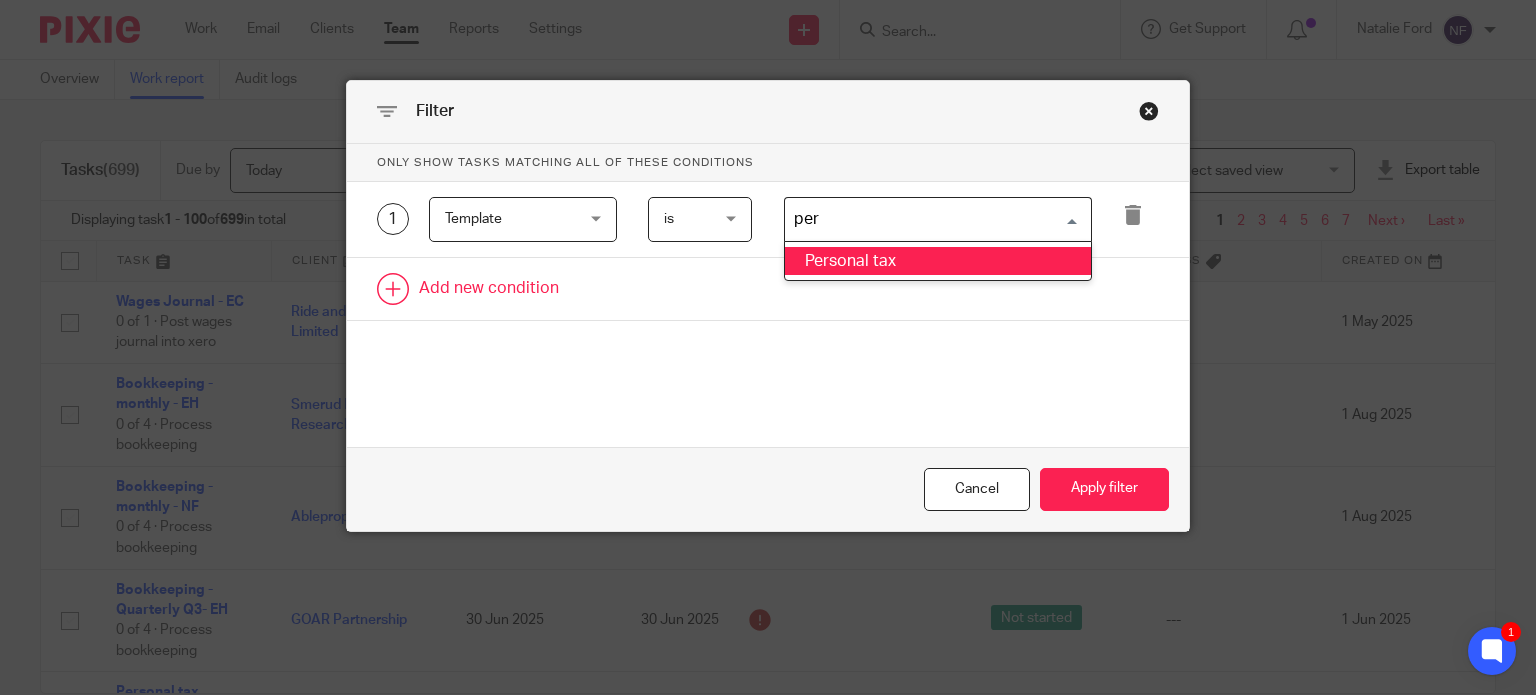 drag, startPoint x: 811, startPoint y: 266, endPoint x: 734, endPoint y: 271, distance: 77.16217 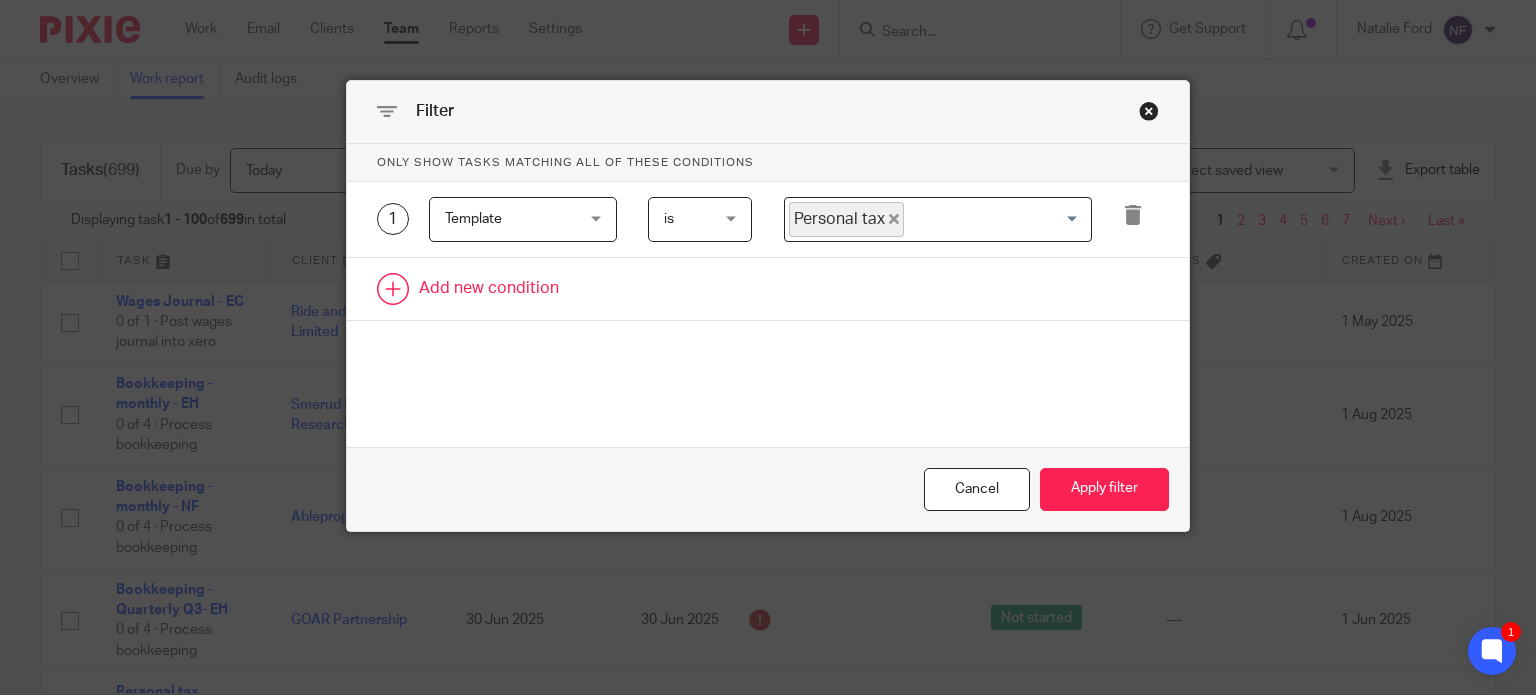 click at bounding box center (768, 289) 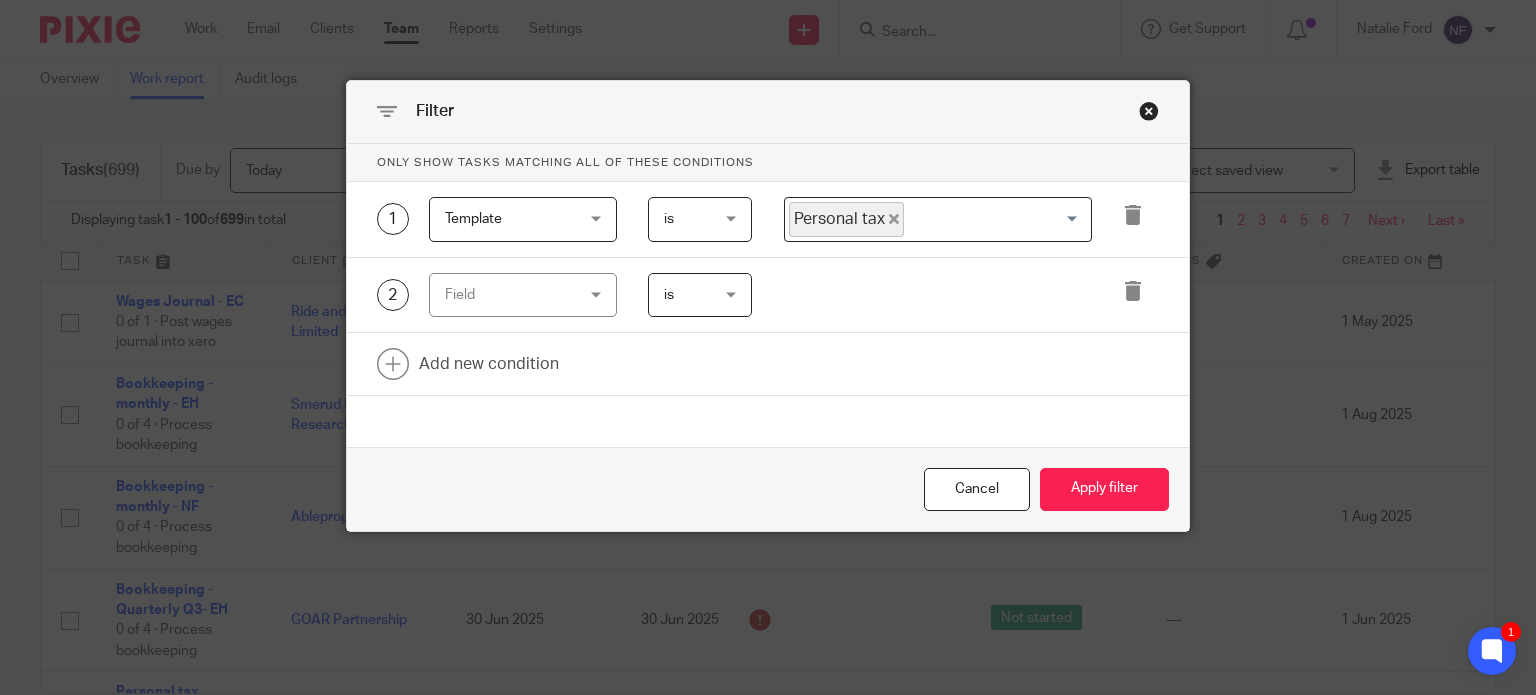 click on "Field" at bounding box center (513, 295) 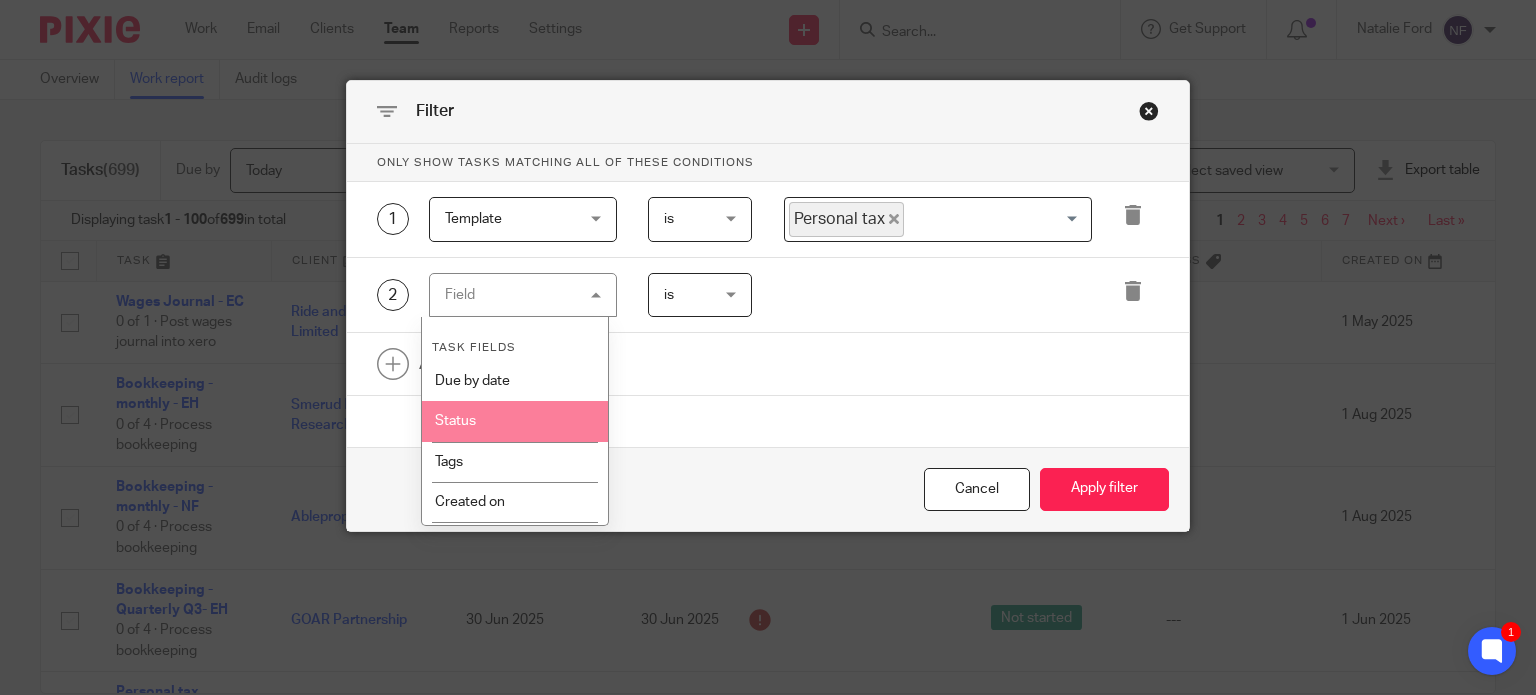 click on "Status" at bounding box center [515, 421] 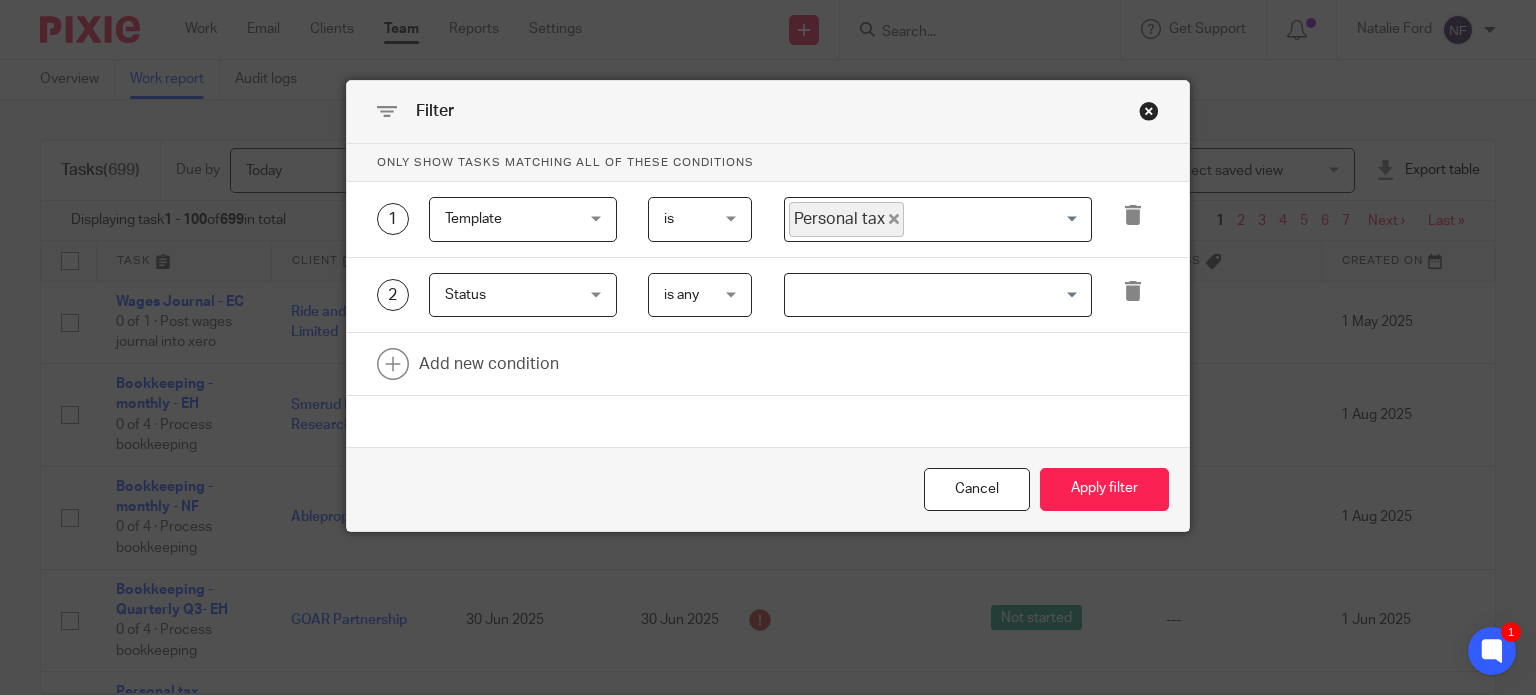 click on "is any" at bounding box center [681, 295] 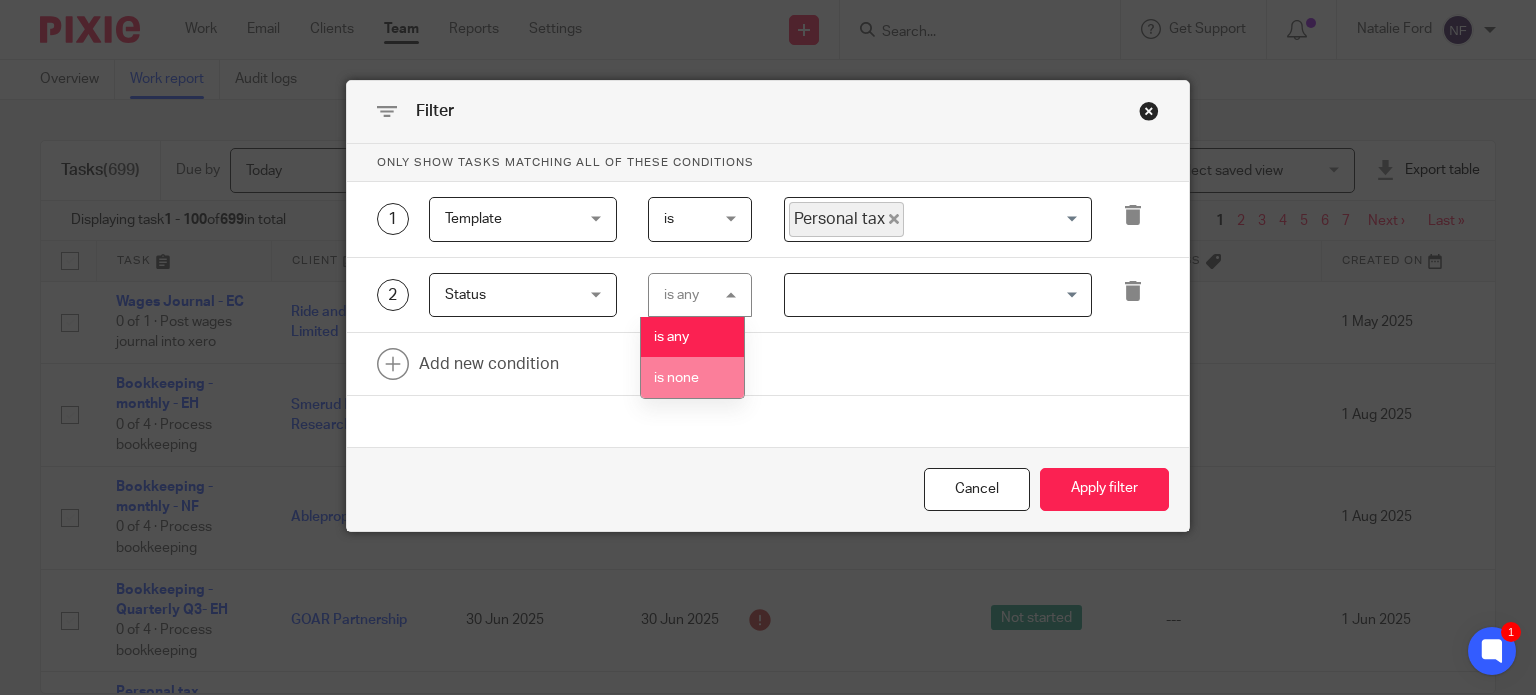 click on "is none" at bounding box center (676, 378) 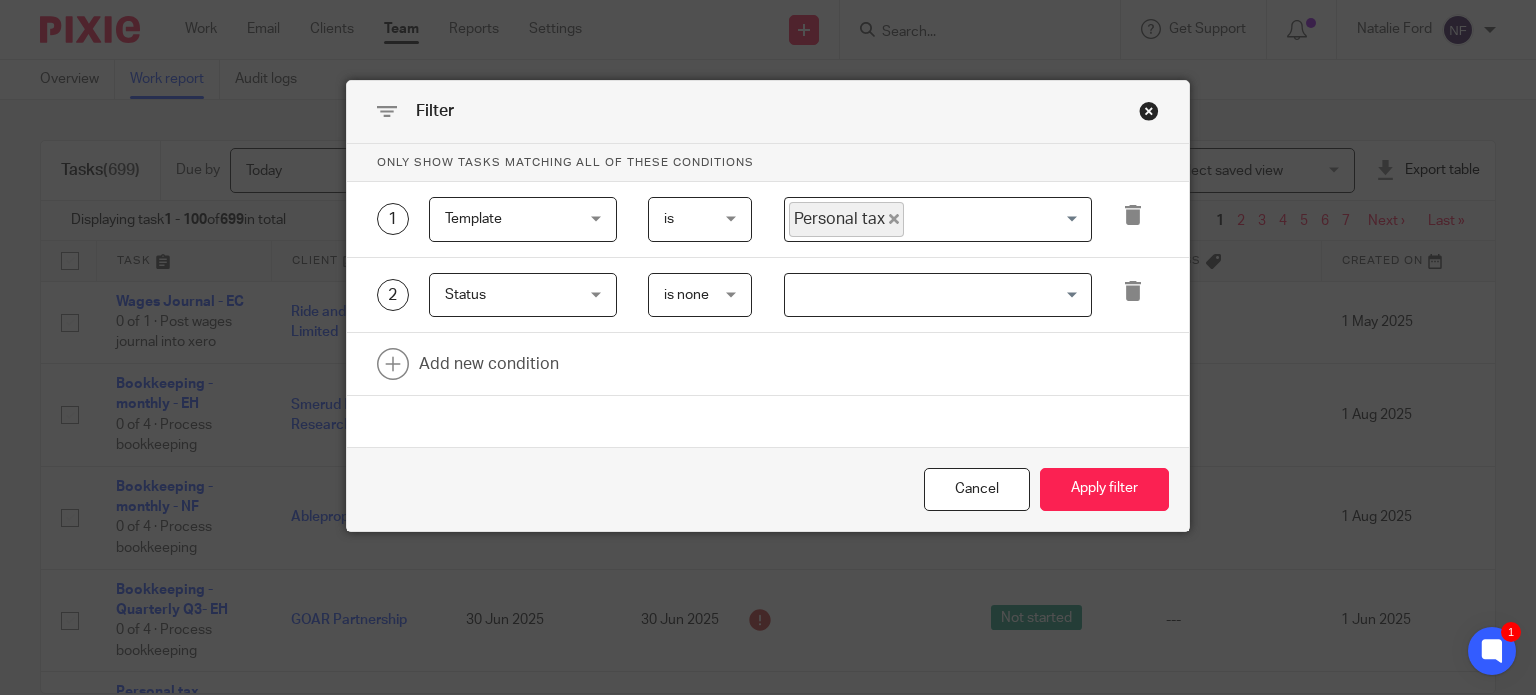 click at bounding box center (933, 295) 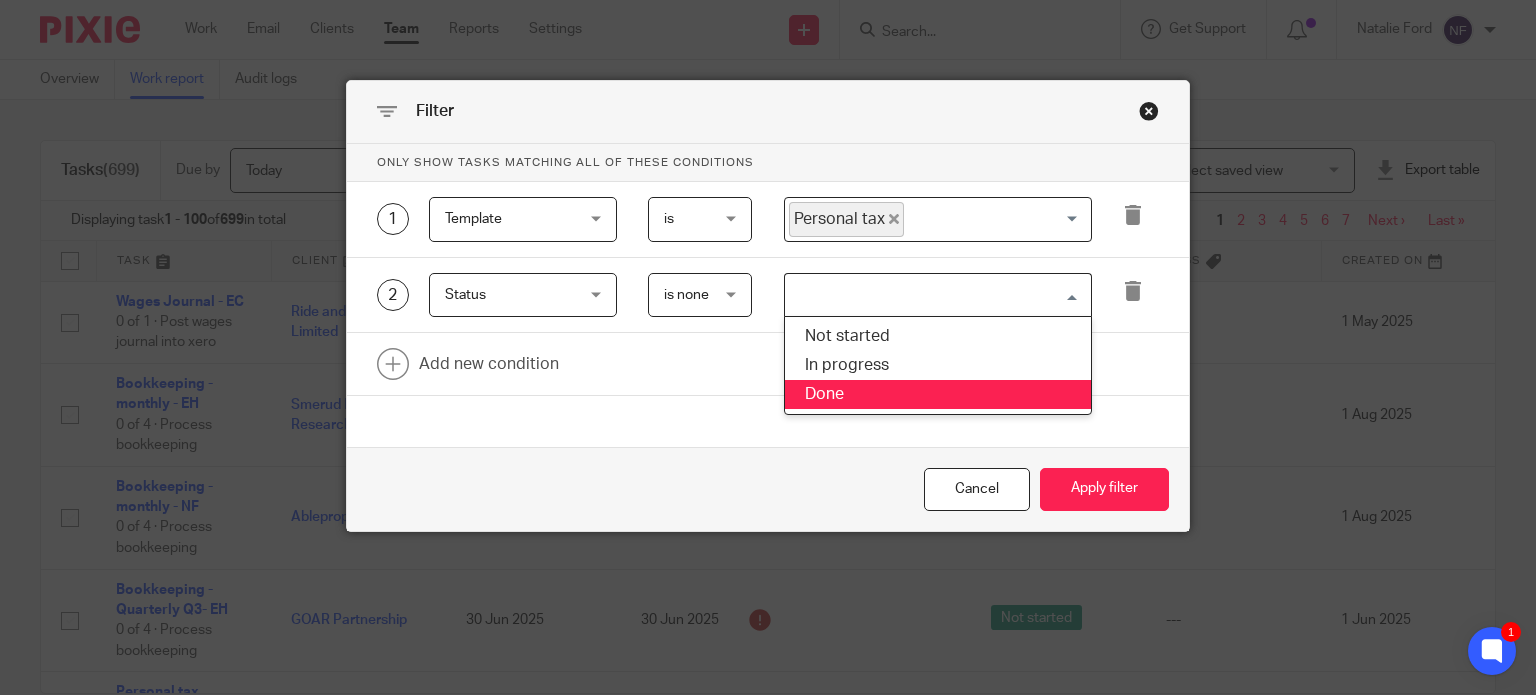 click on "Done" at bounding box center [938, 394] 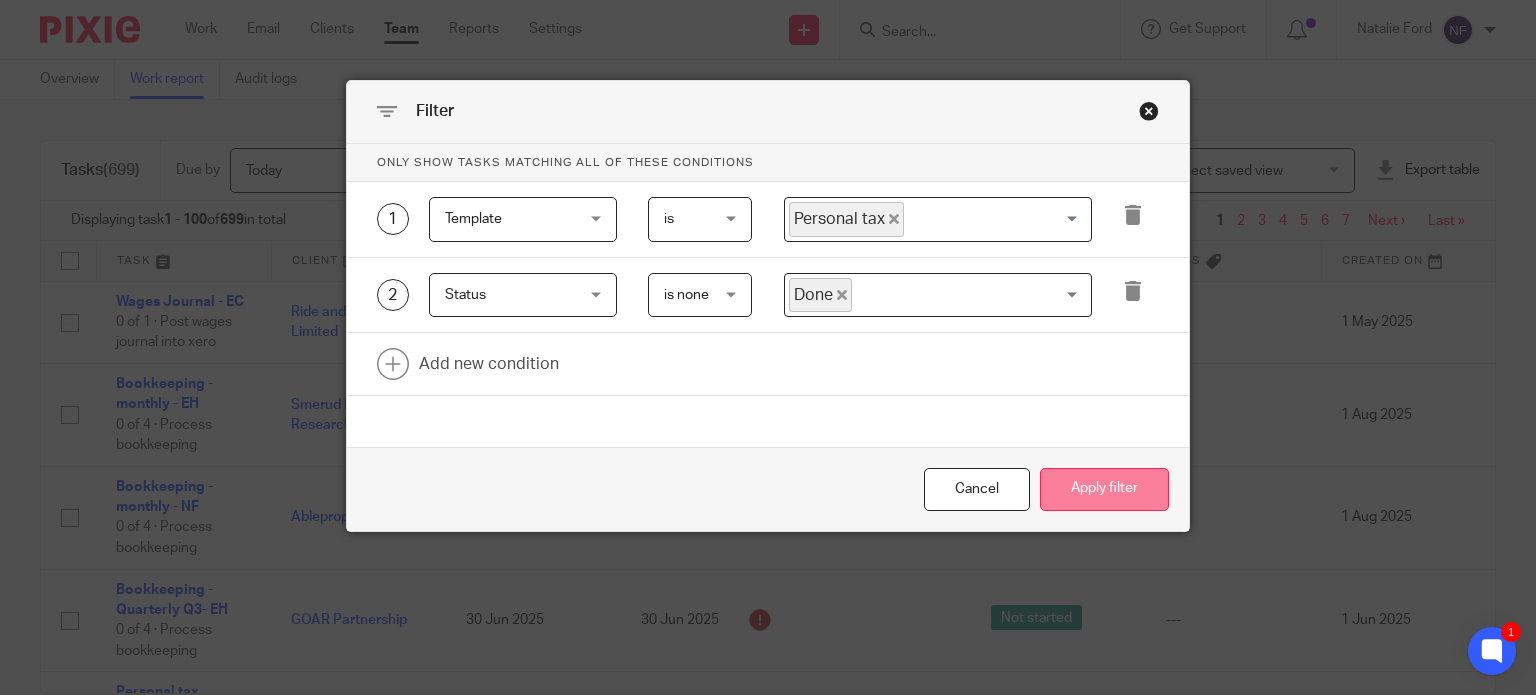 click on "Apply filter" at bounding box center [1104, 489] 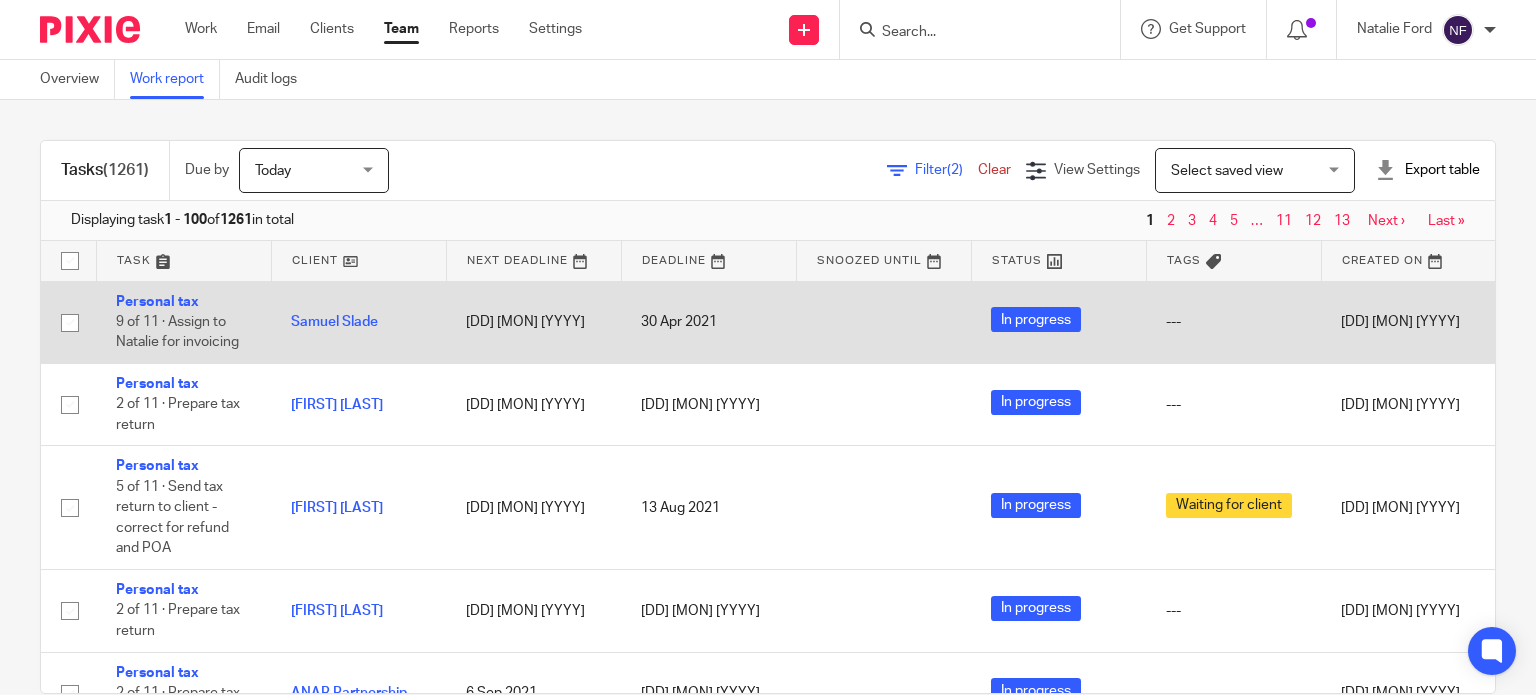 scroll, scrollTop: 0, scrollLeft: 0, axis: both 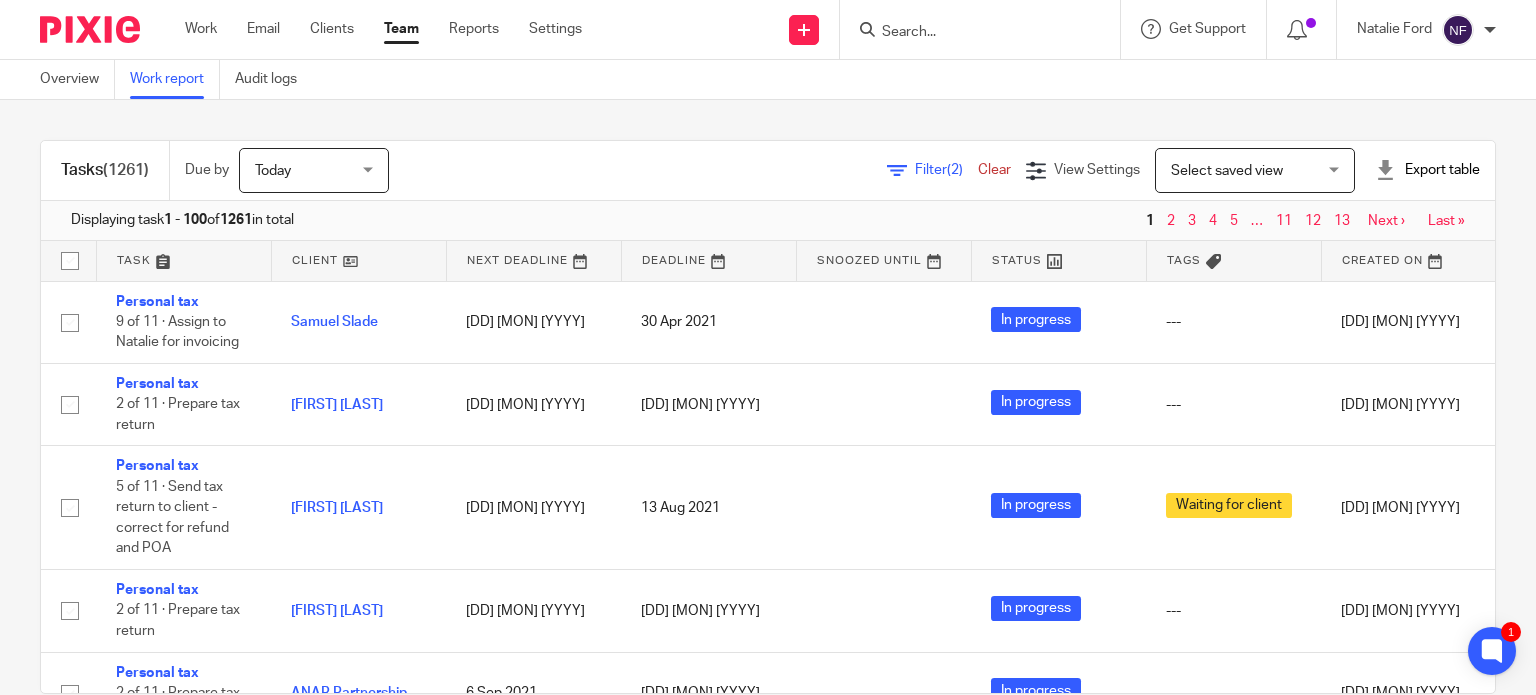 click on "Filter
(2) Clear     View Settings   View Settings     (2) Filters   Clear   Save     Manage saved views
Select saved view
Select saved view
Select saved view
Export table
CSV format
Excel spreadsheet" at bounding box center [959, 170] 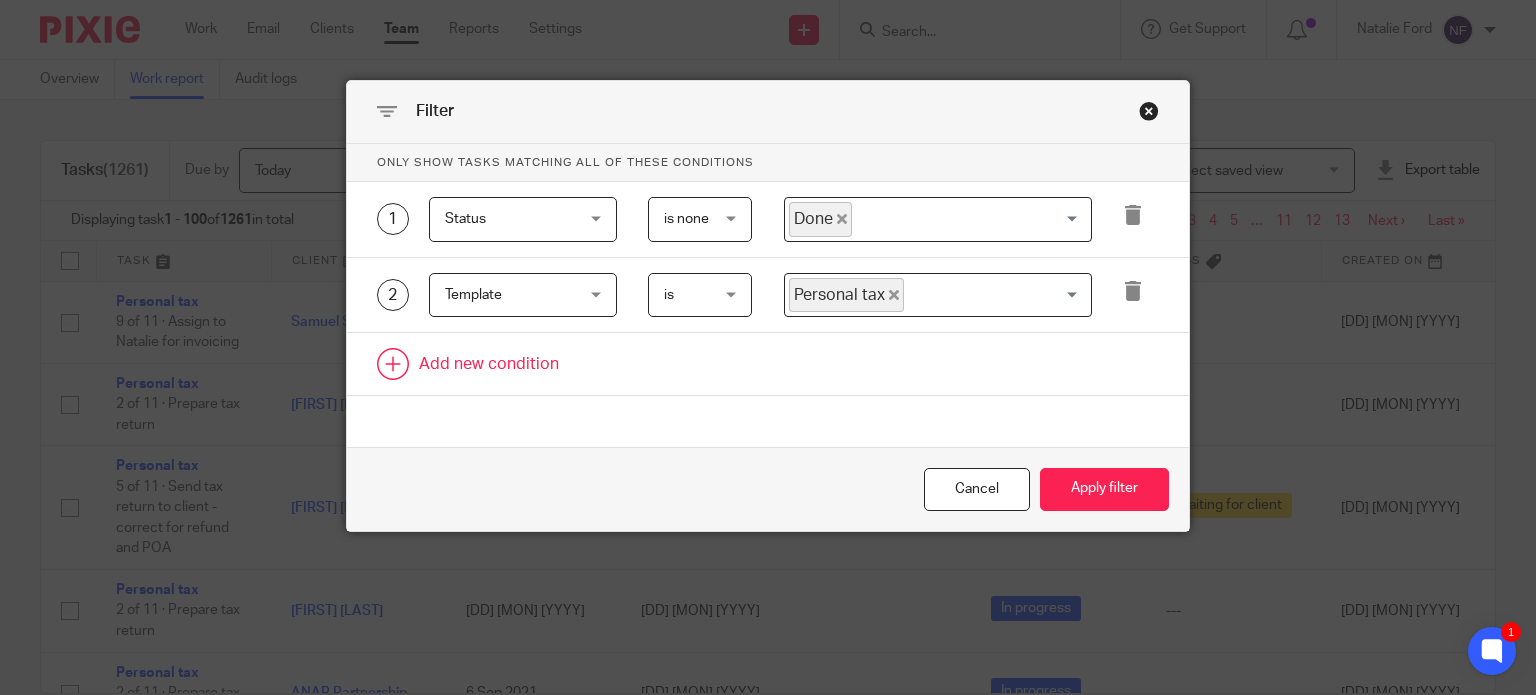 click at bounding box center [768, 364] 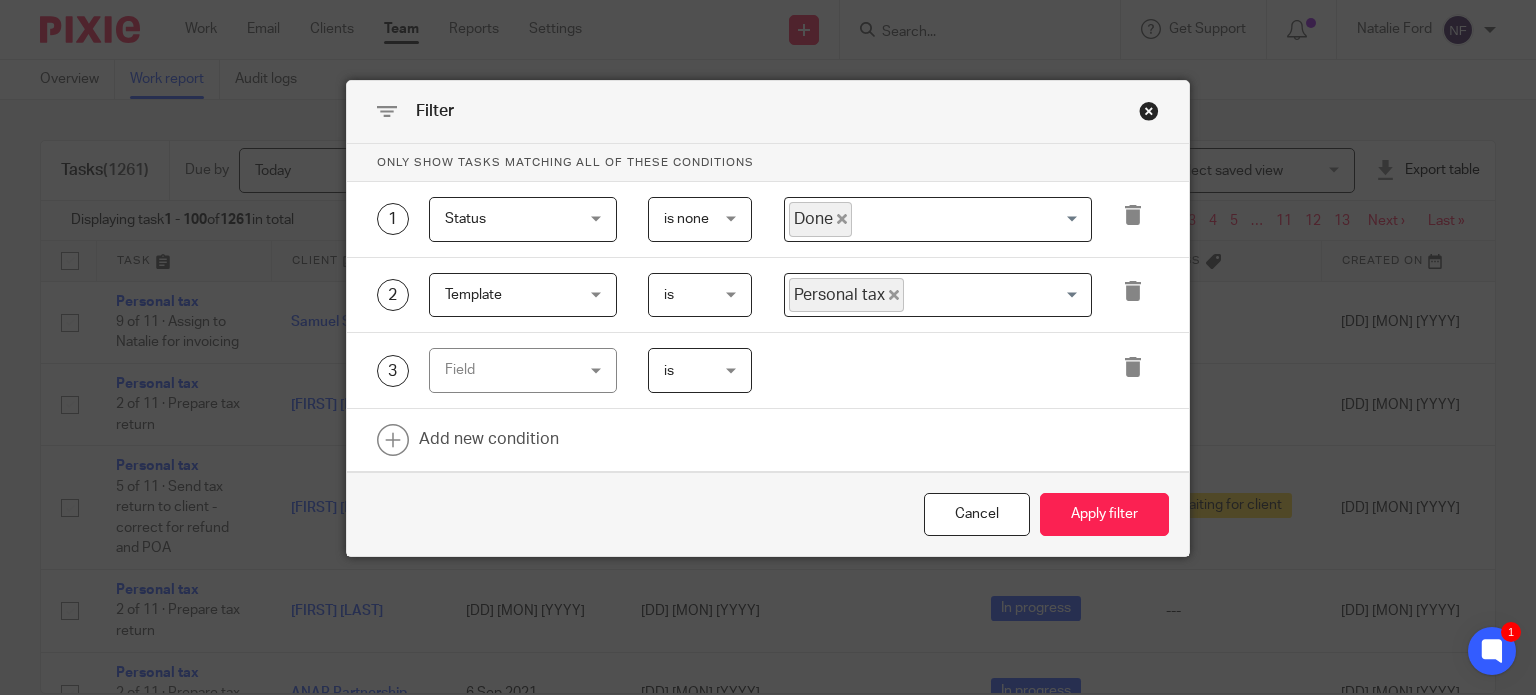 click on "Field" at bounding box center [513, 370] 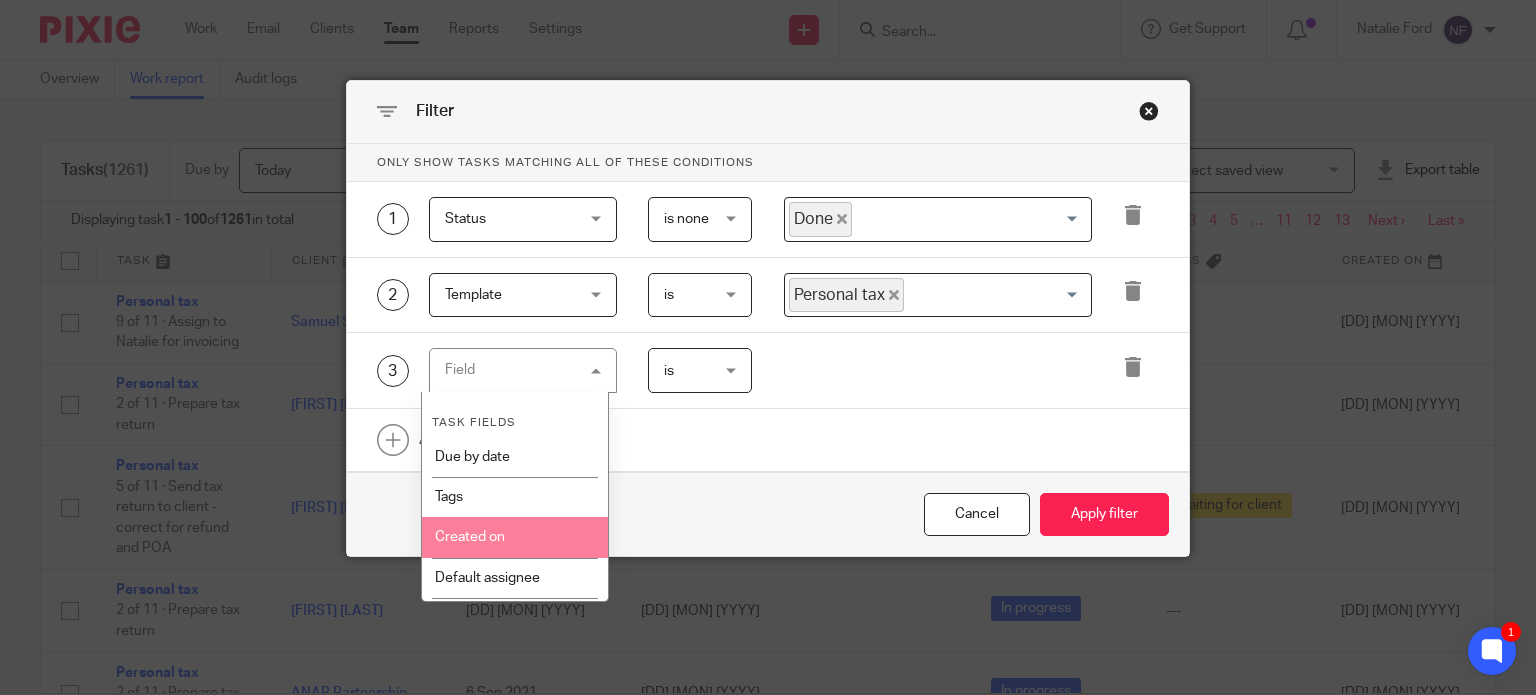 click on "Created on" at bounding box center (515, 537) 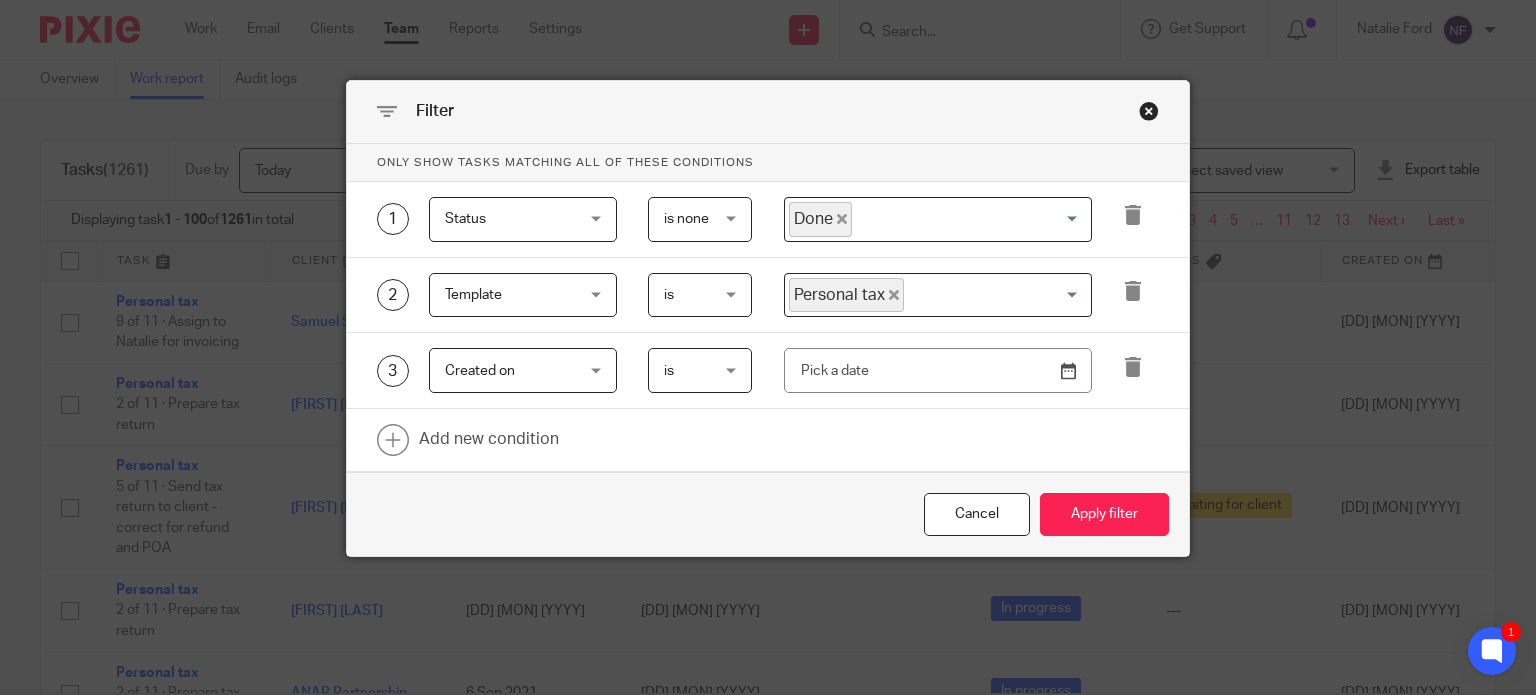 click on "is" at bounding box center [699, 370] 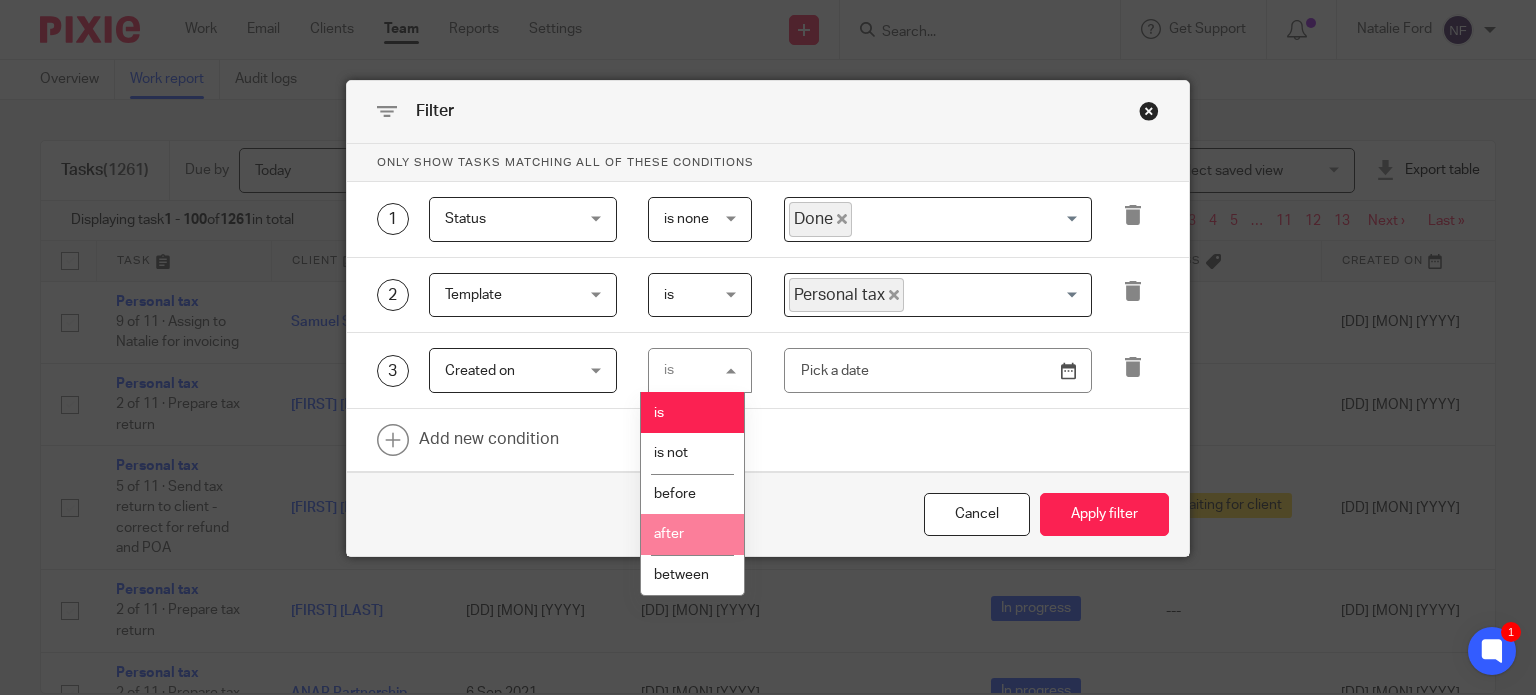 click on "after" at bounding box center (669, 534) 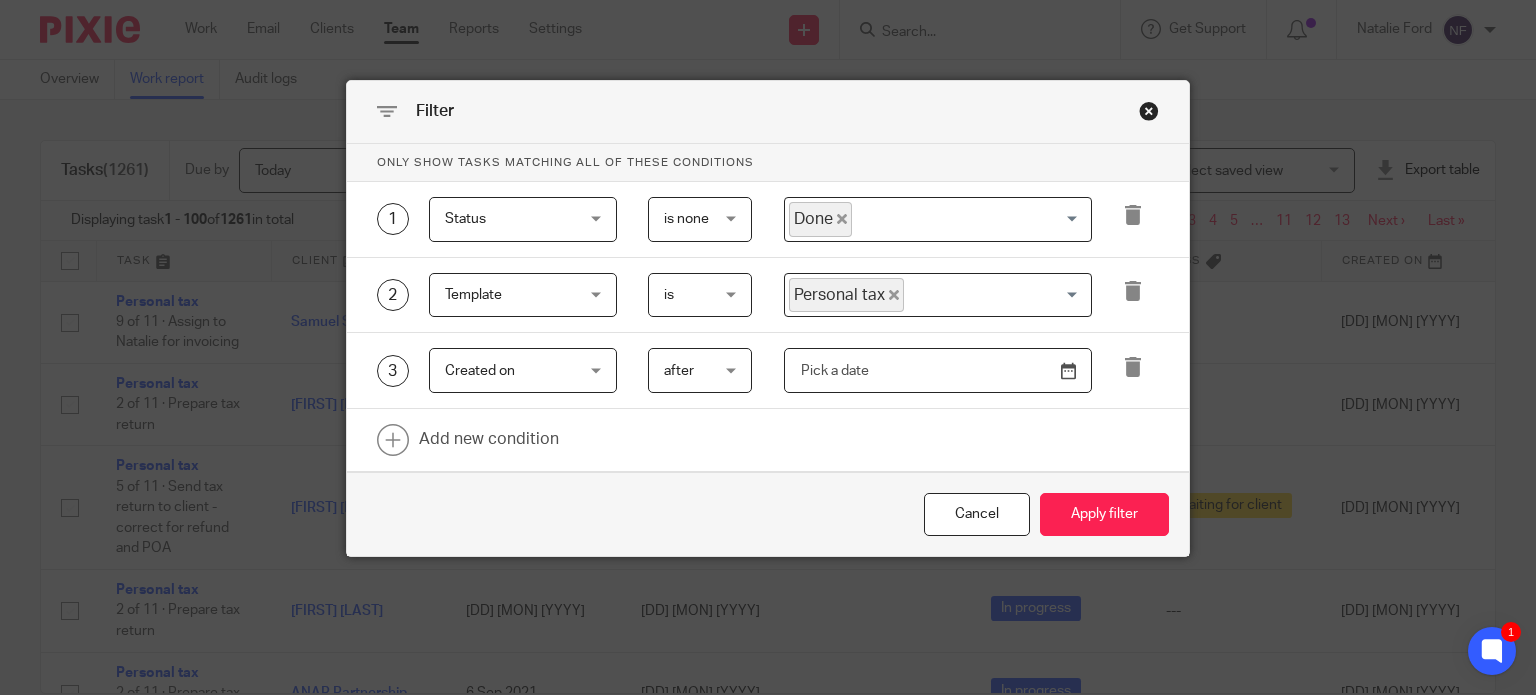 click at bounding box center [938, 370] 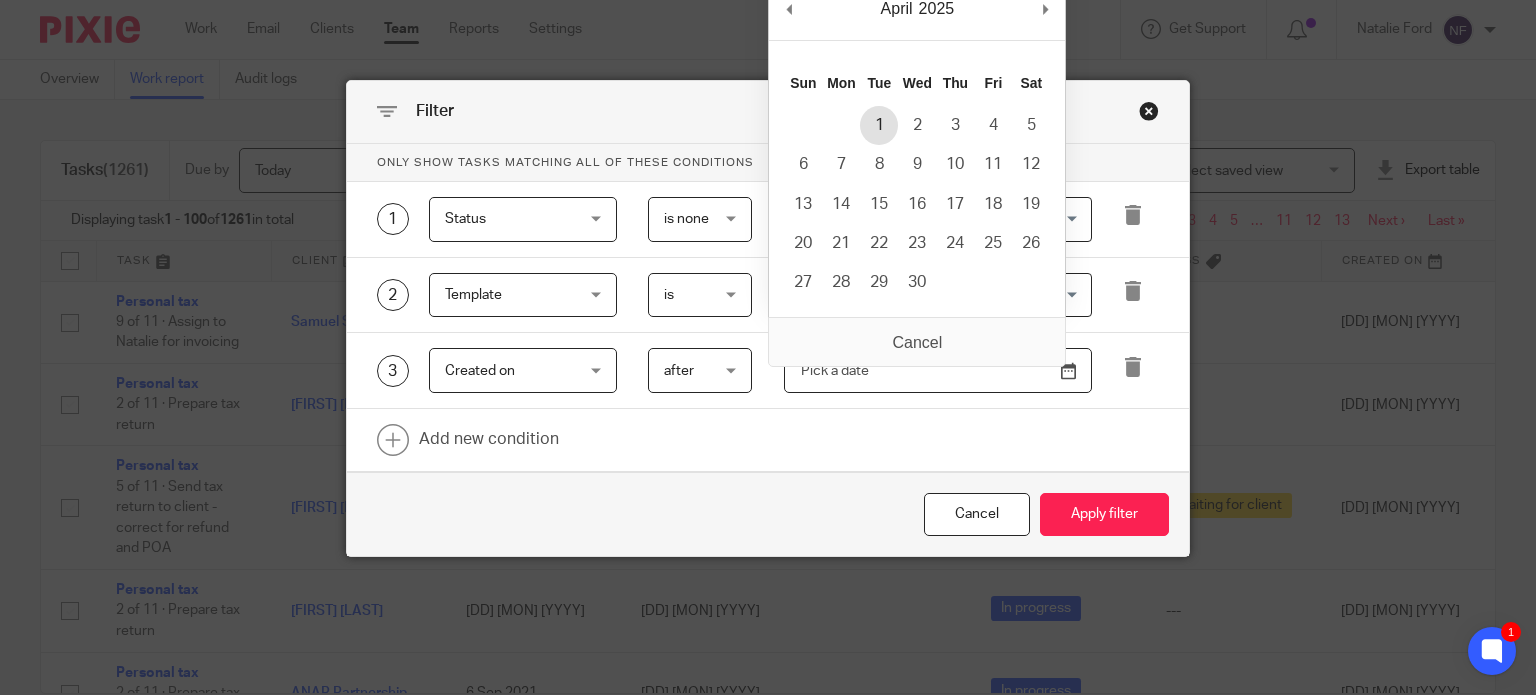 type on "2025-04-01" 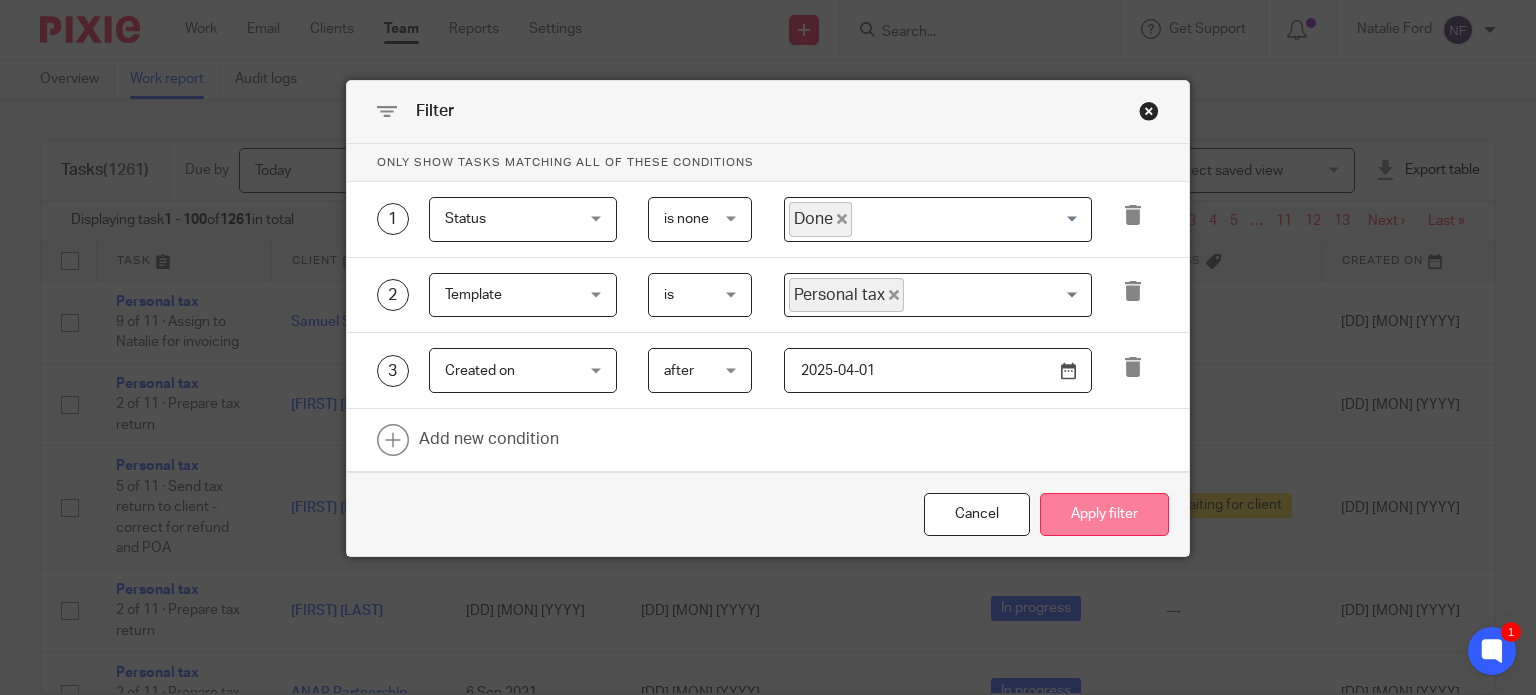 click on "Apply filter" at bounding box center (1104, 514) 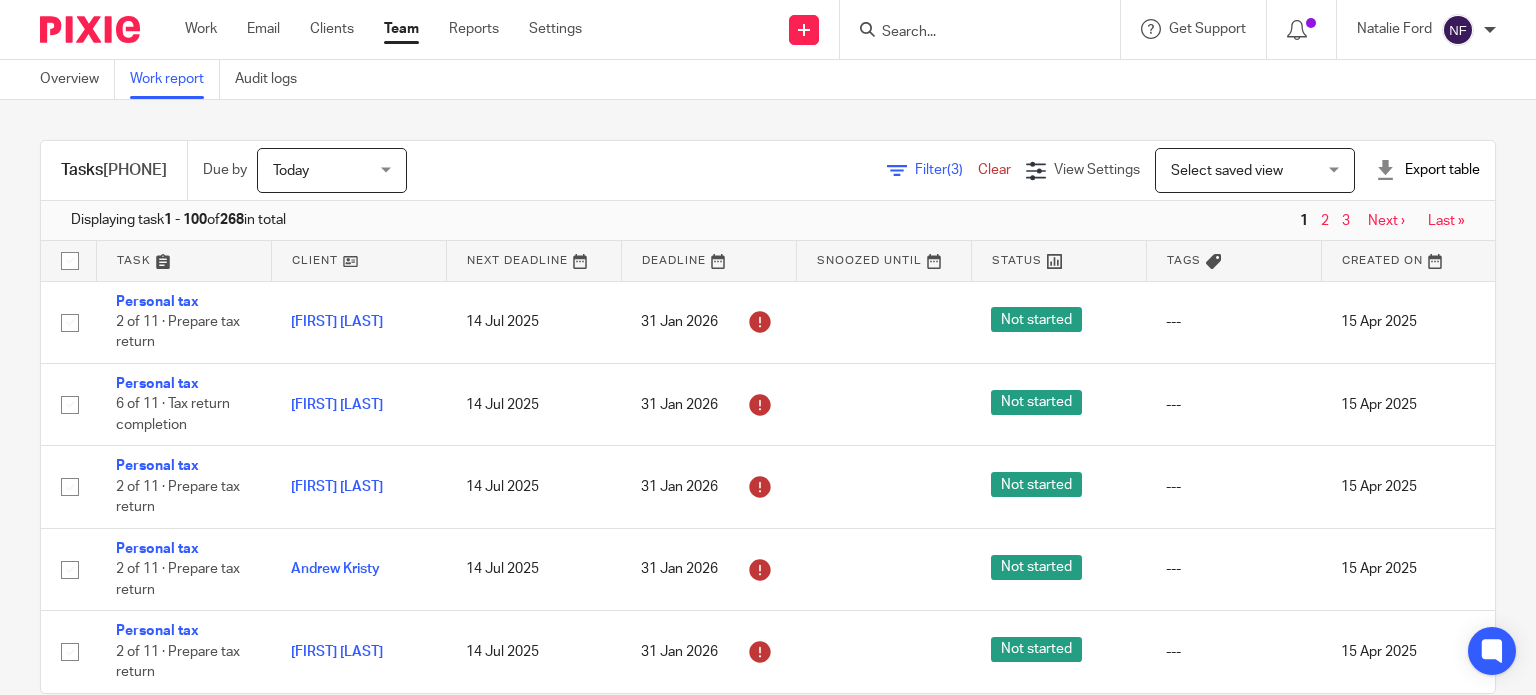 scroll, scrollTop: 0, scrollLeft: 0, axis: both 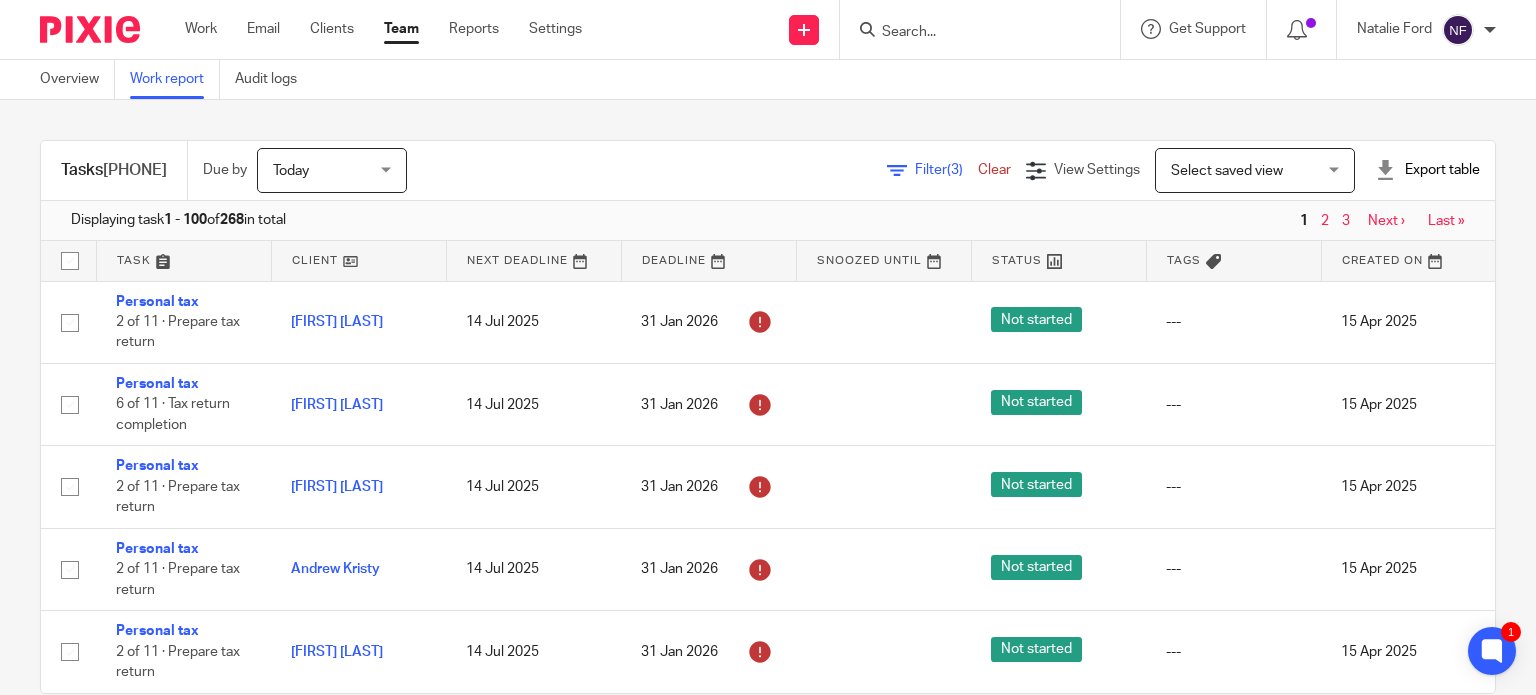 click on "Export table" at bounding box center (1427, 170) 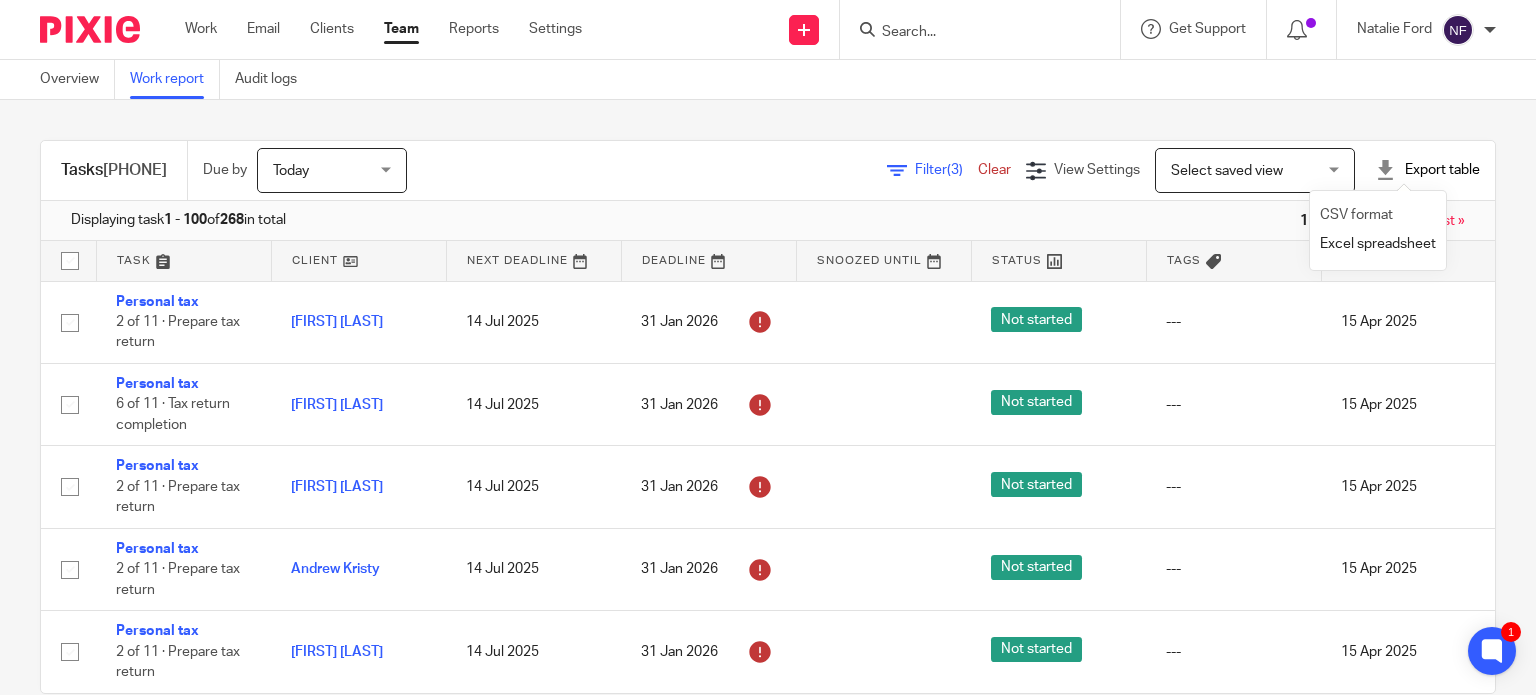 click on "CSV format" at bounding box center [1356, 215] 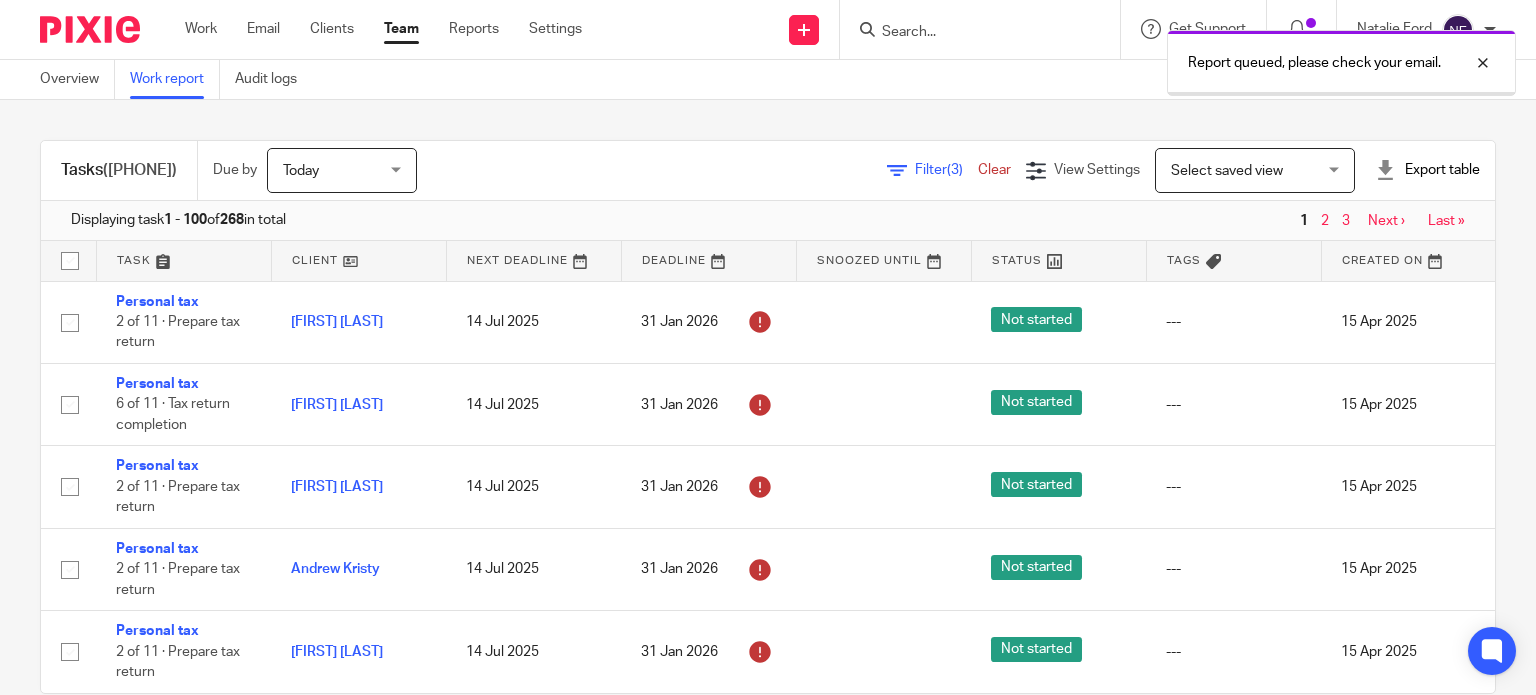 scroll, scrollTop: 0, scrollLeft: 0, axis: both 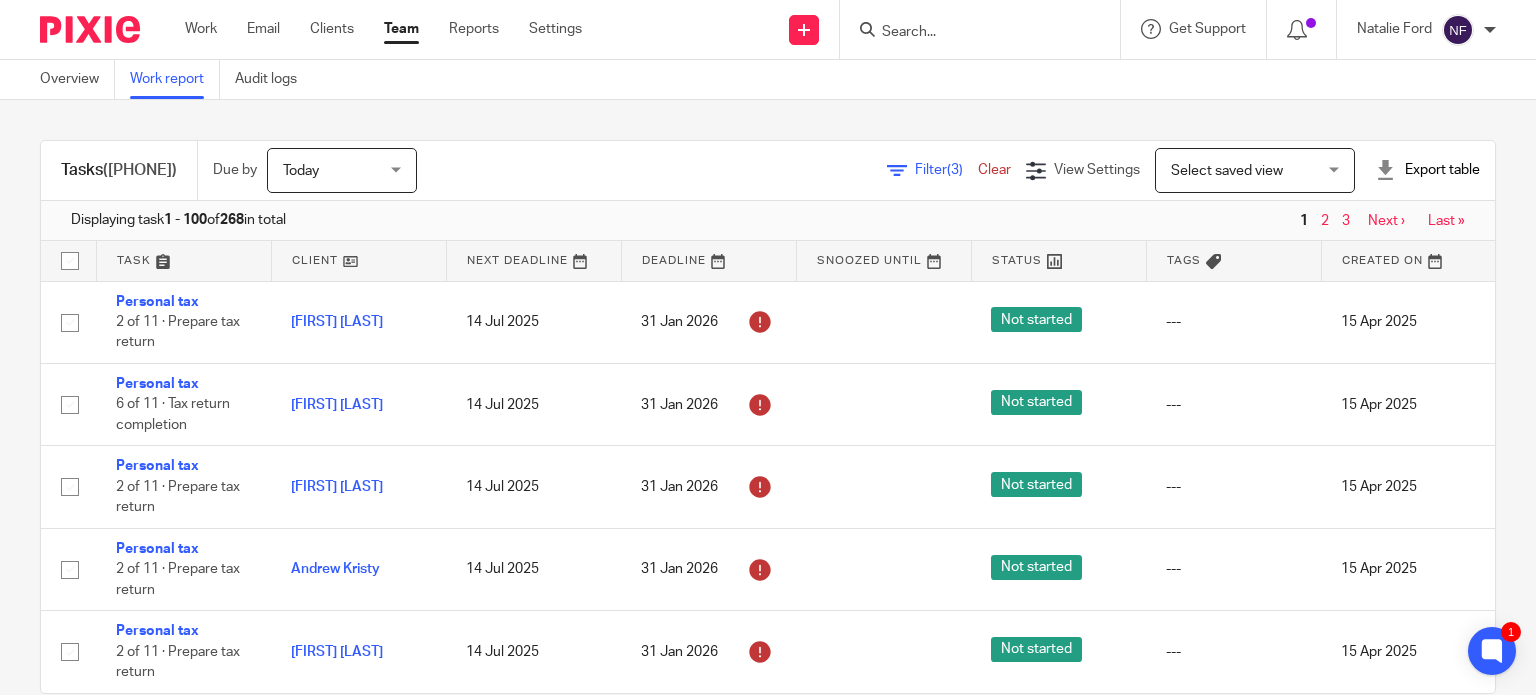 click at bounding box center (970, 33) 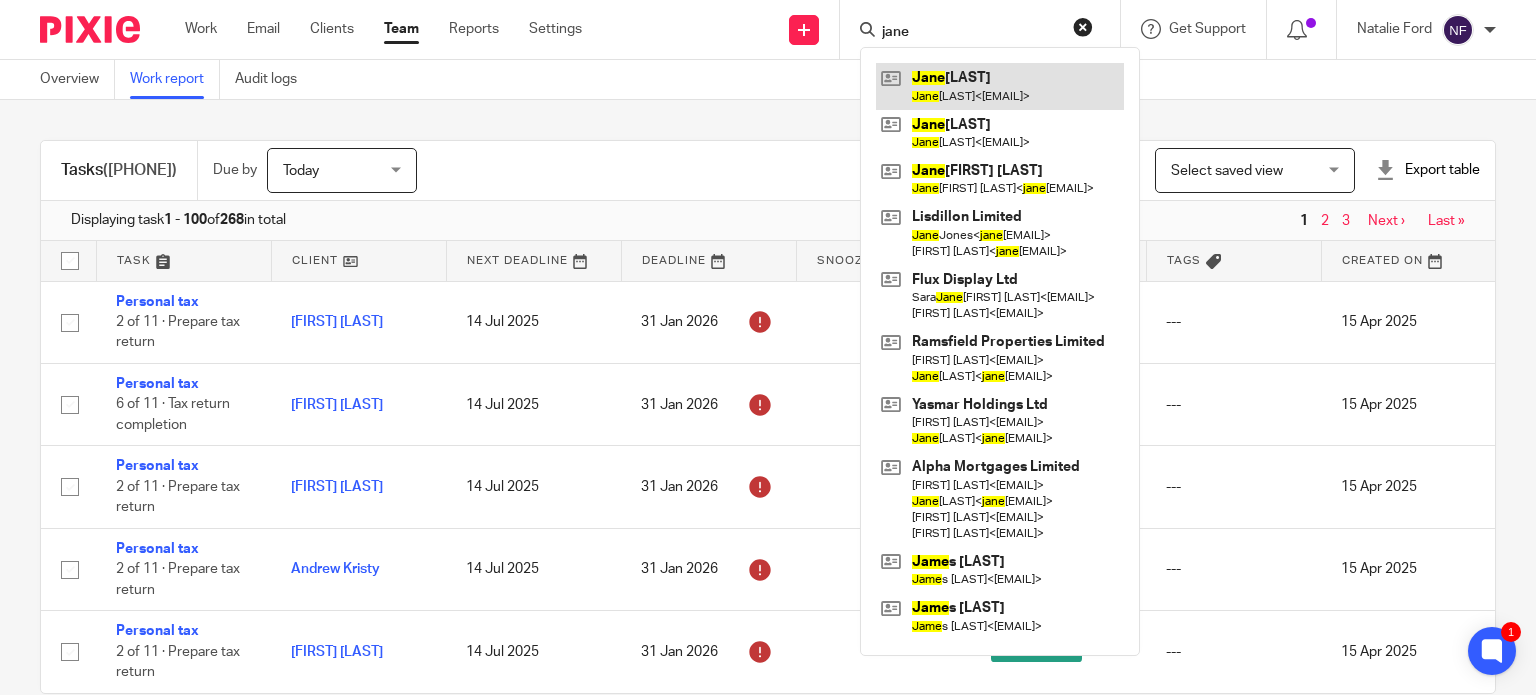 type on "jane" 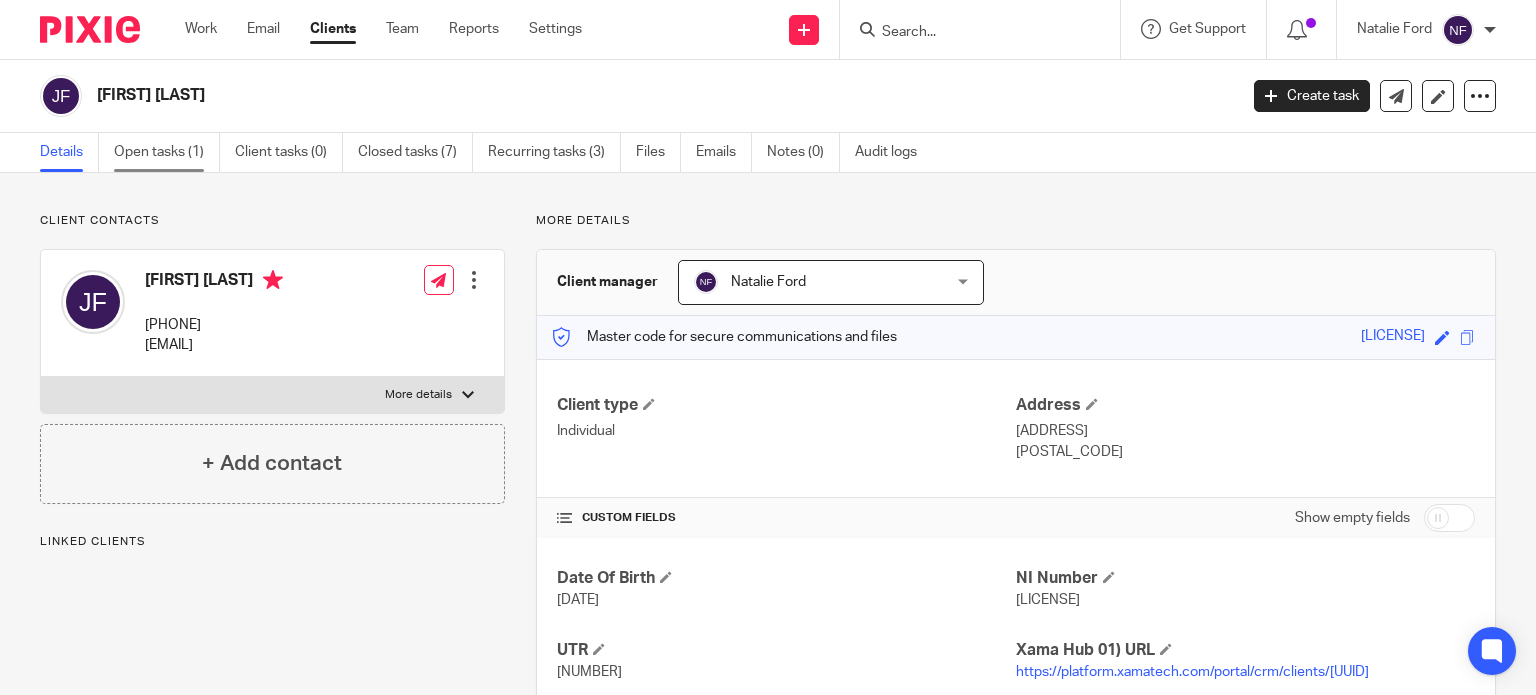 scroll, scrollTop: 0, scrollLeft: 0, axis: both 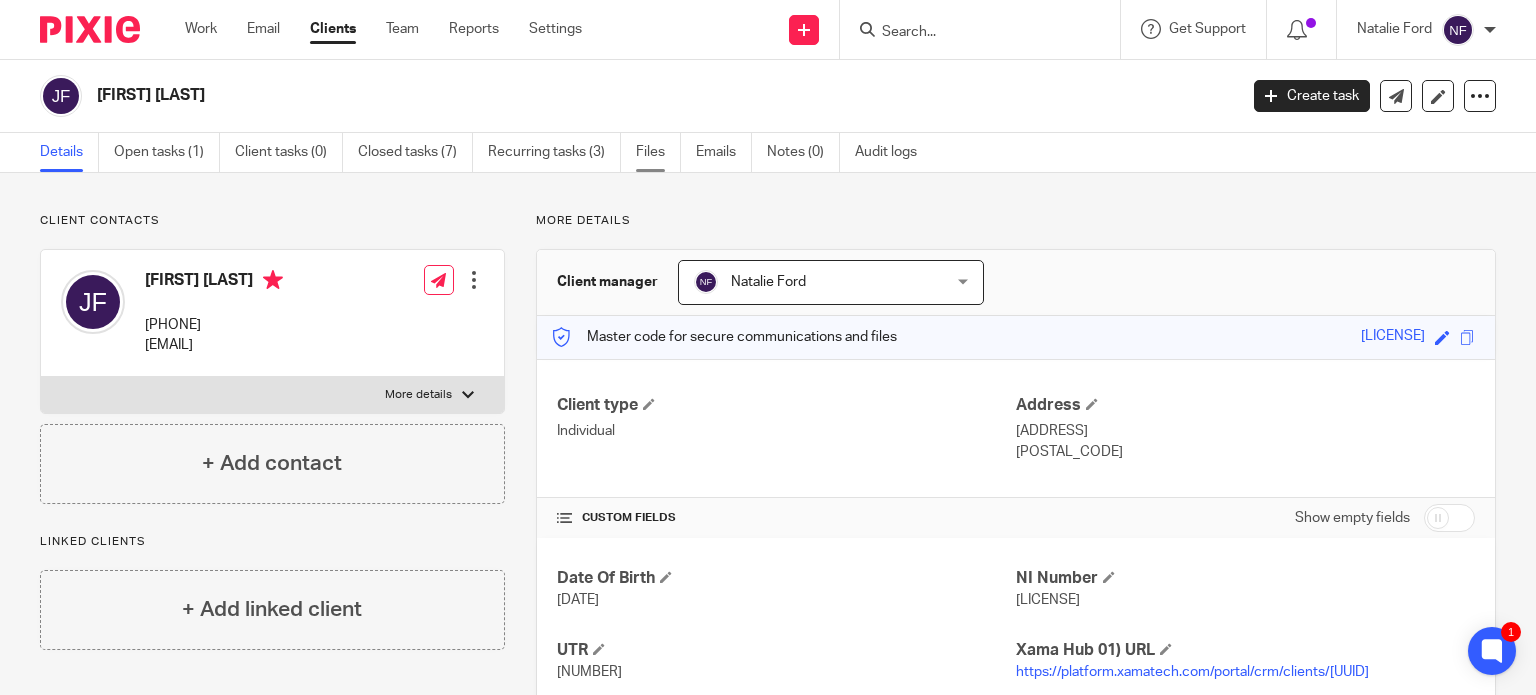 click on "Files" at bounding box center (658, 152) 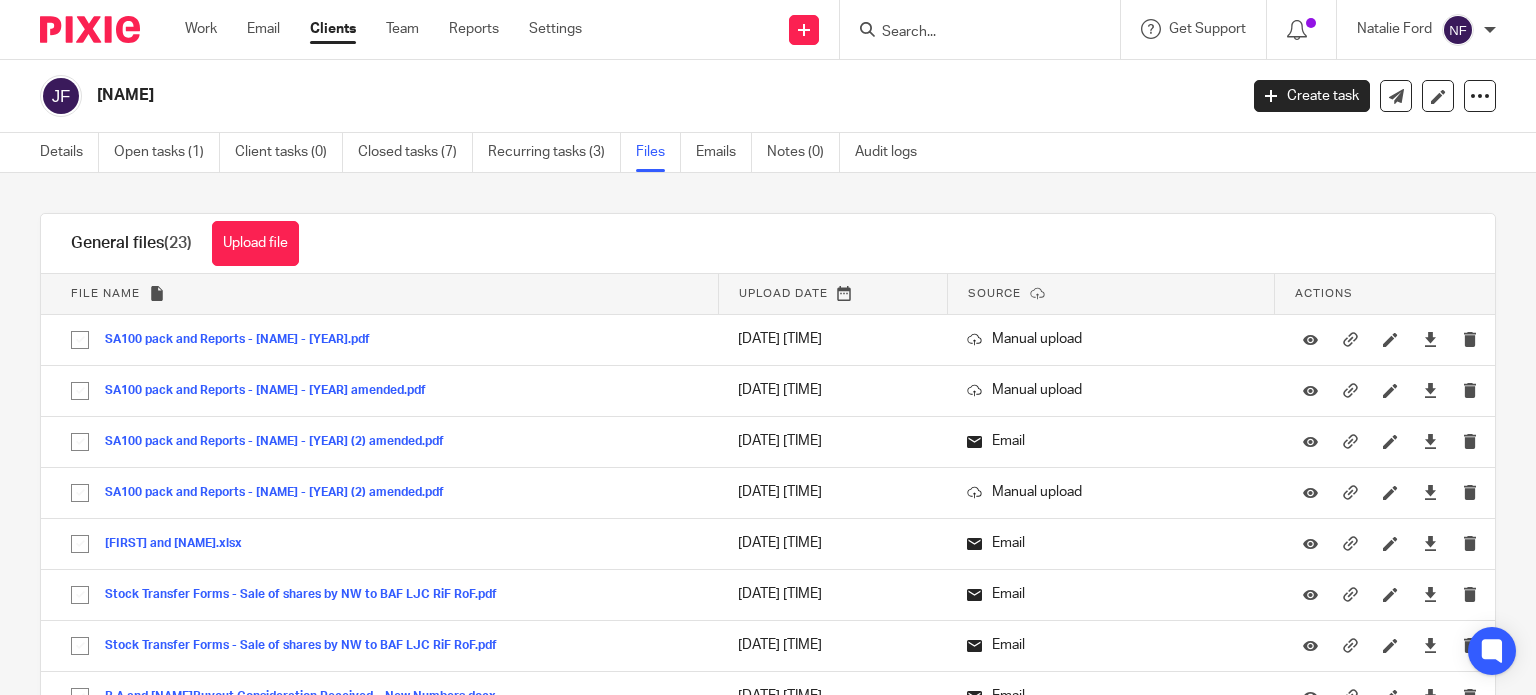 scroll, scrollTop: 0, scrollLeft: 0, axis: both 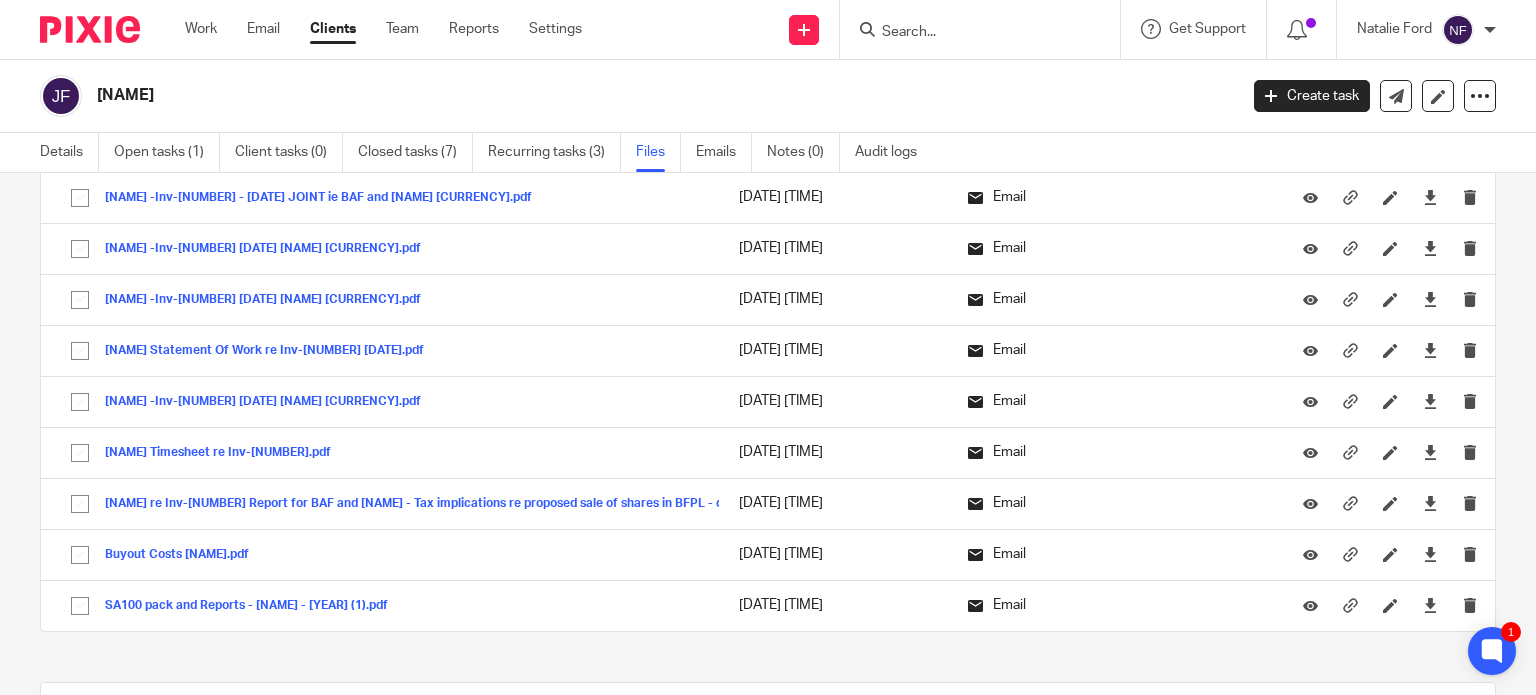 click at bounding box center [970, 33] 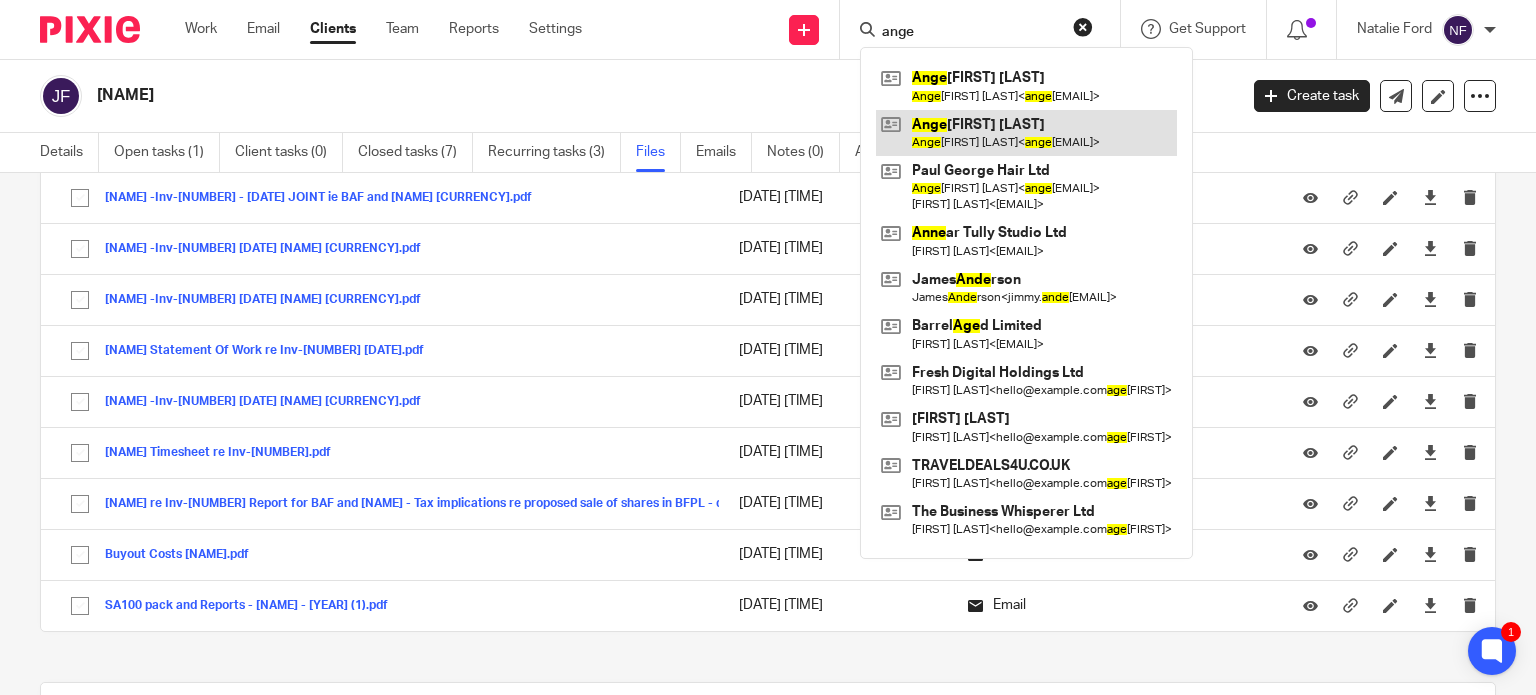 type on "ange" 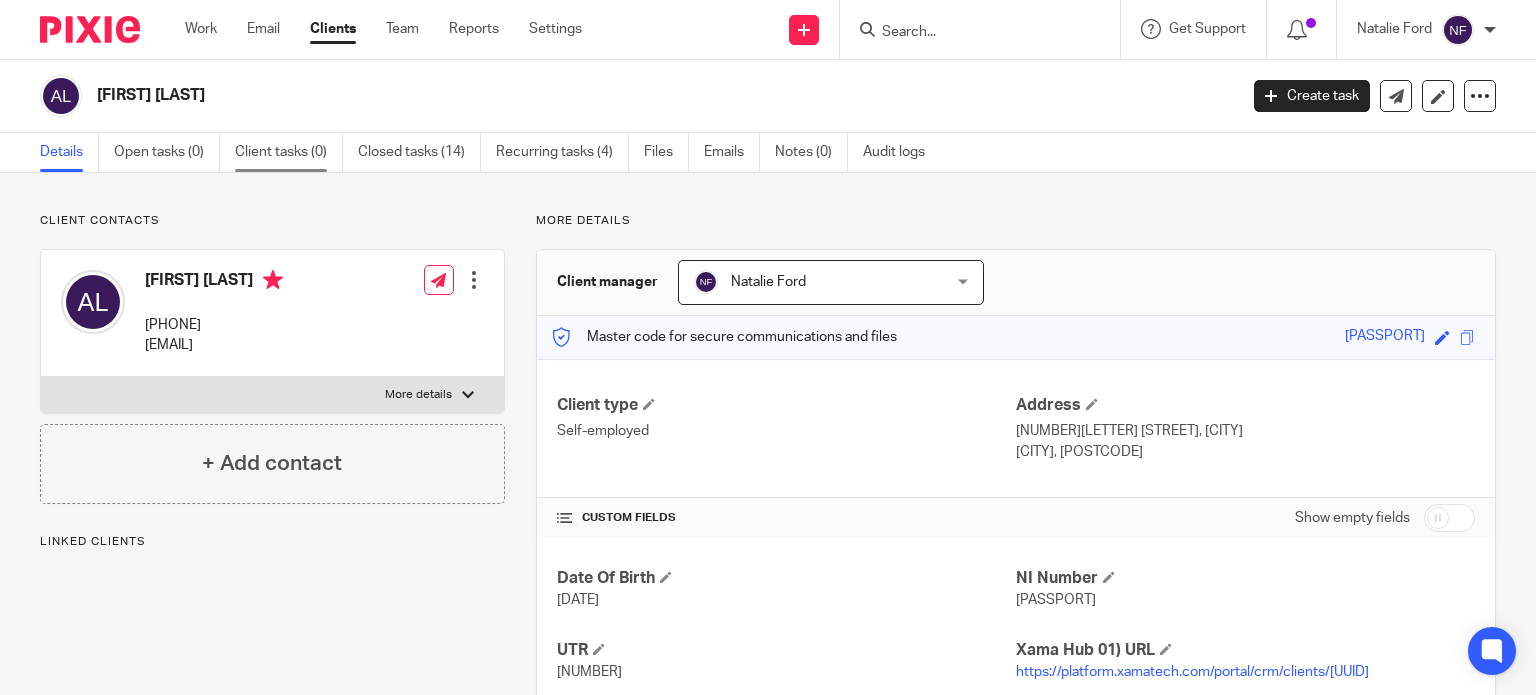 scroll, scrollTop: 0, scrollLeft: 0, axis: both 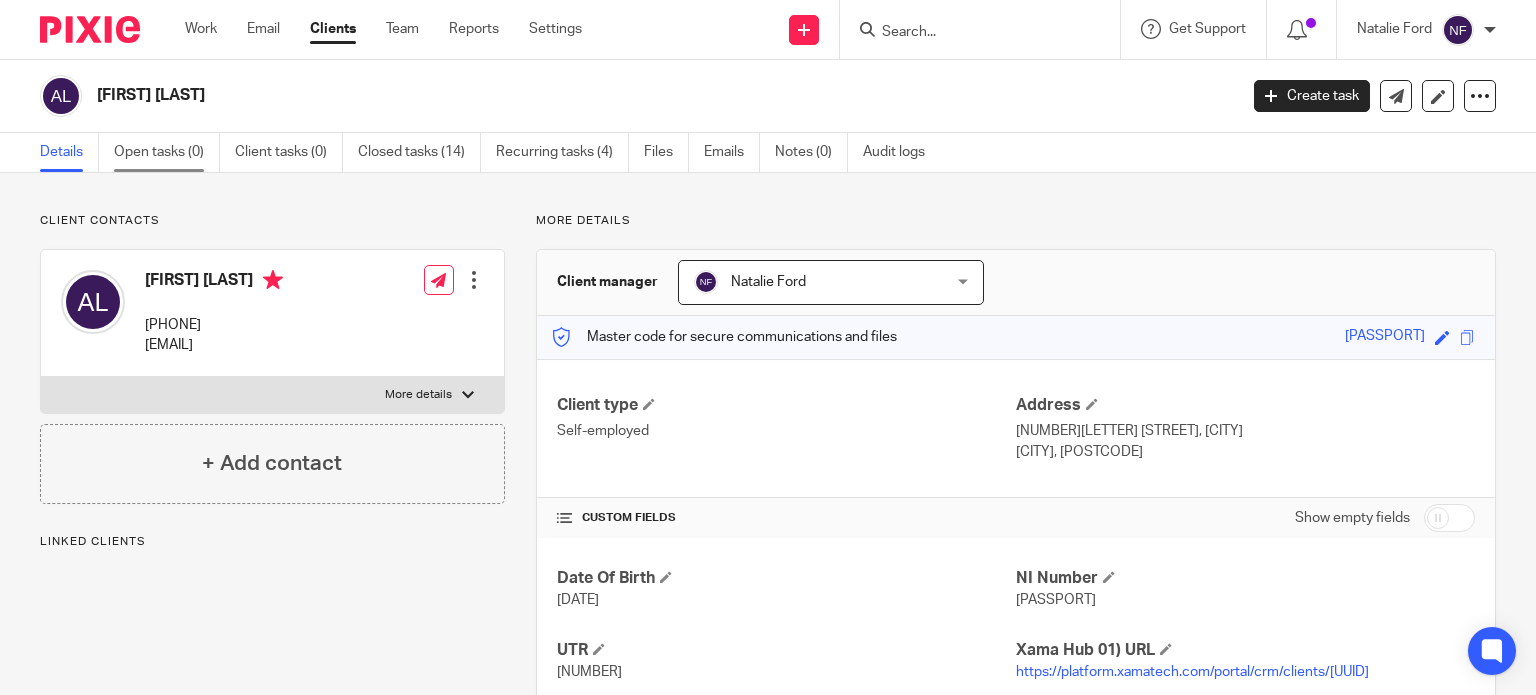 click on "Open tasks (0)" at bounding box center [167, 152] 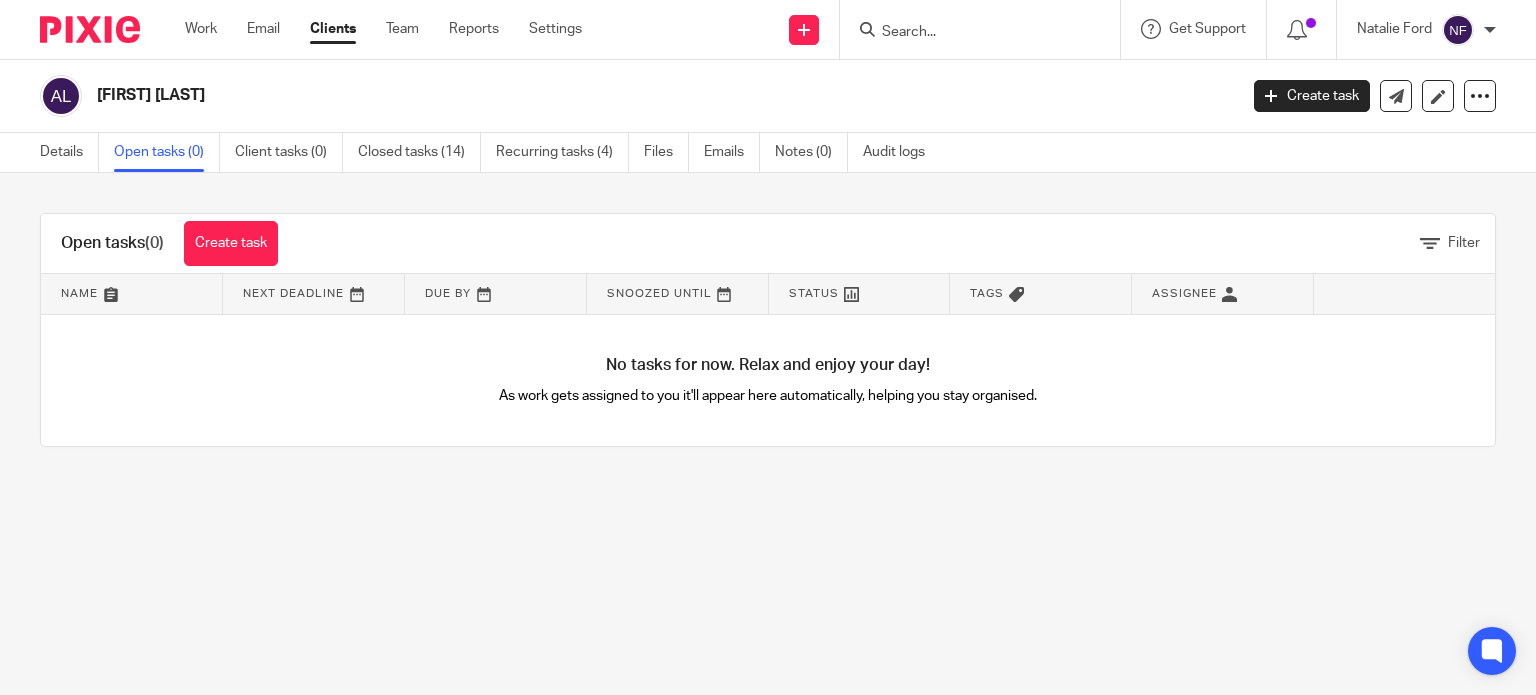 scroll, scrollTop: 0, scrollLeft: 0, axis: both 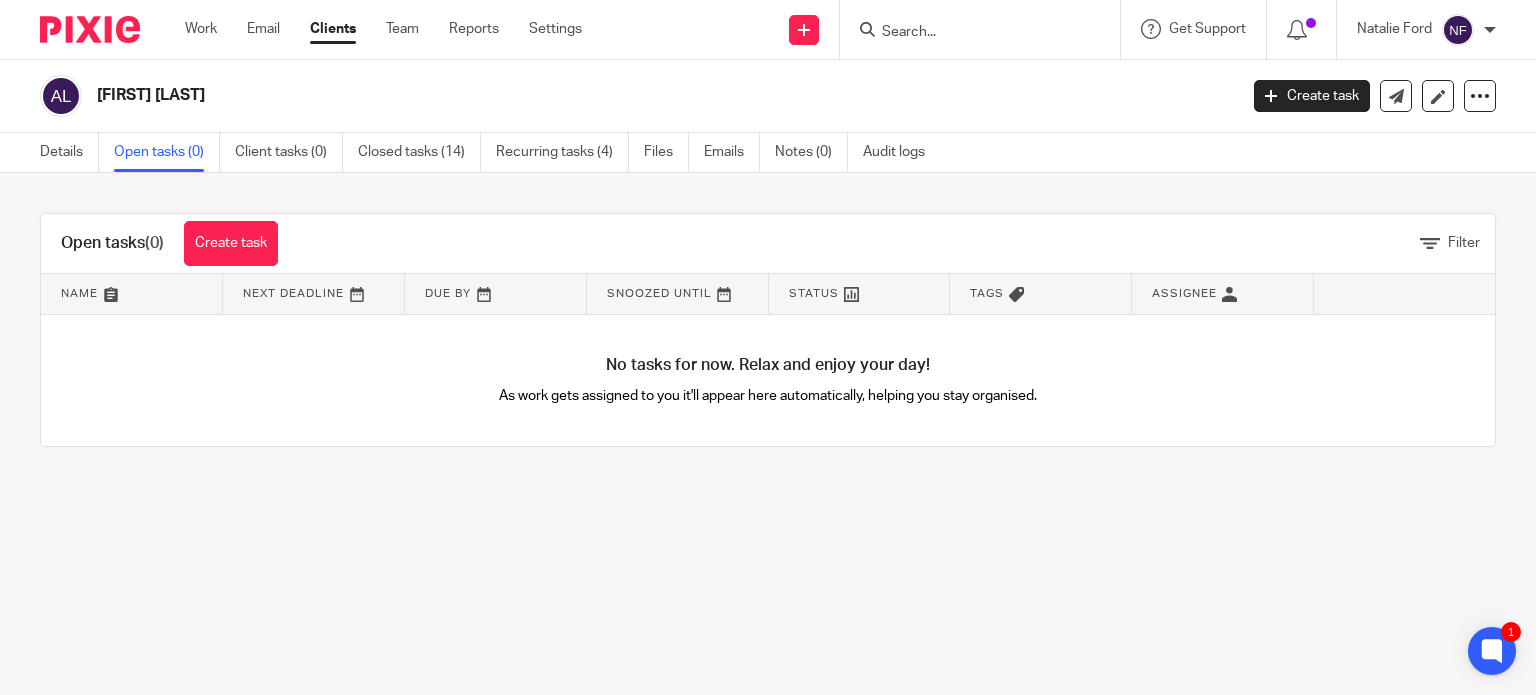 click at bounding box center (970, 33) 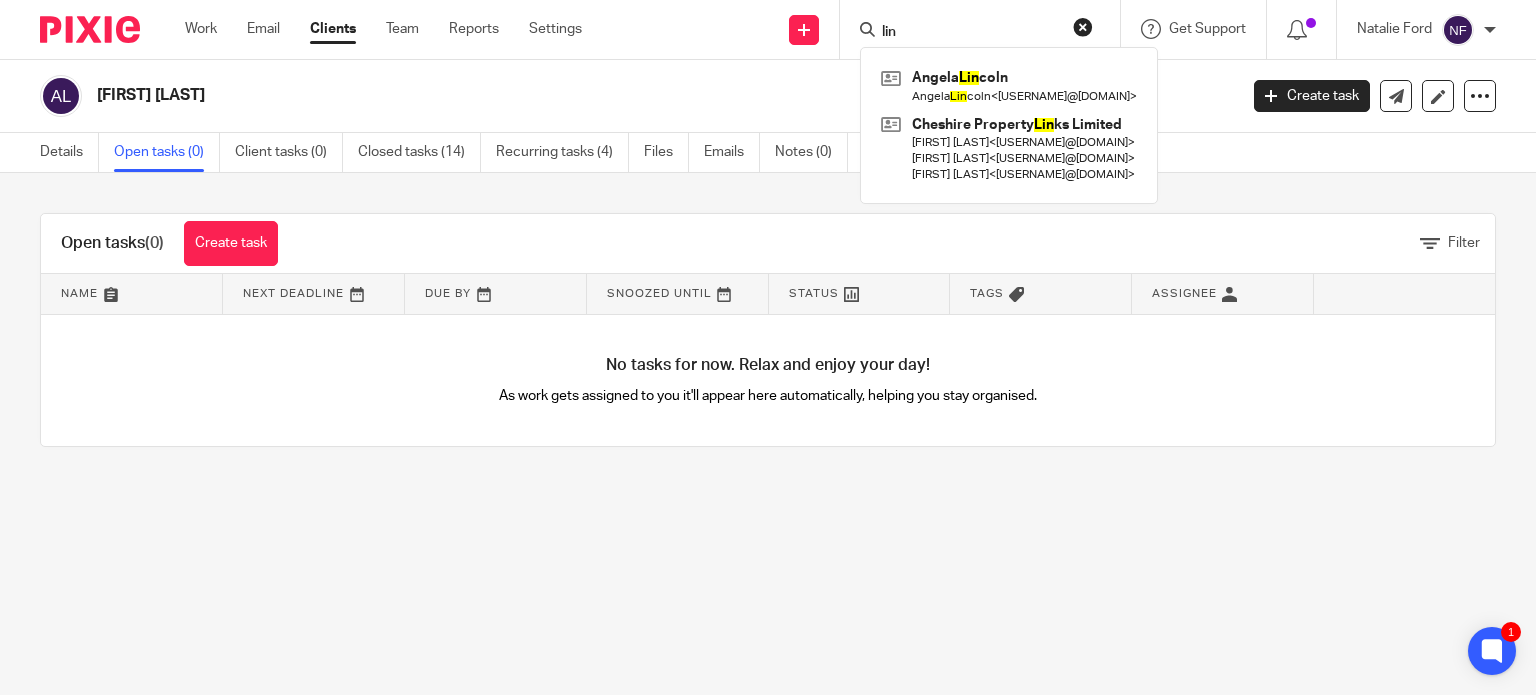 drag, startPoint x: 940, startPoint y: 26, endPoint x: 858, endPoint y: 19, distance: 82.29824 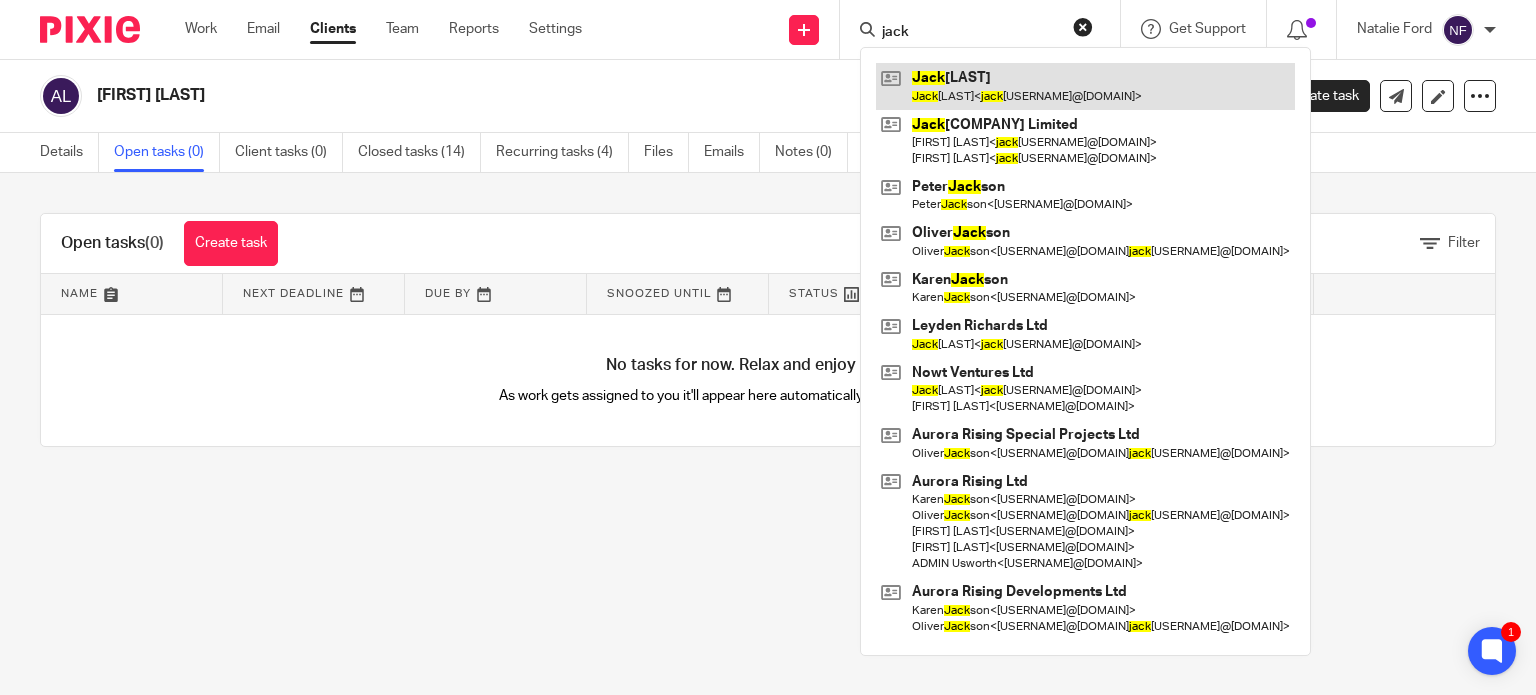 type on "jack" 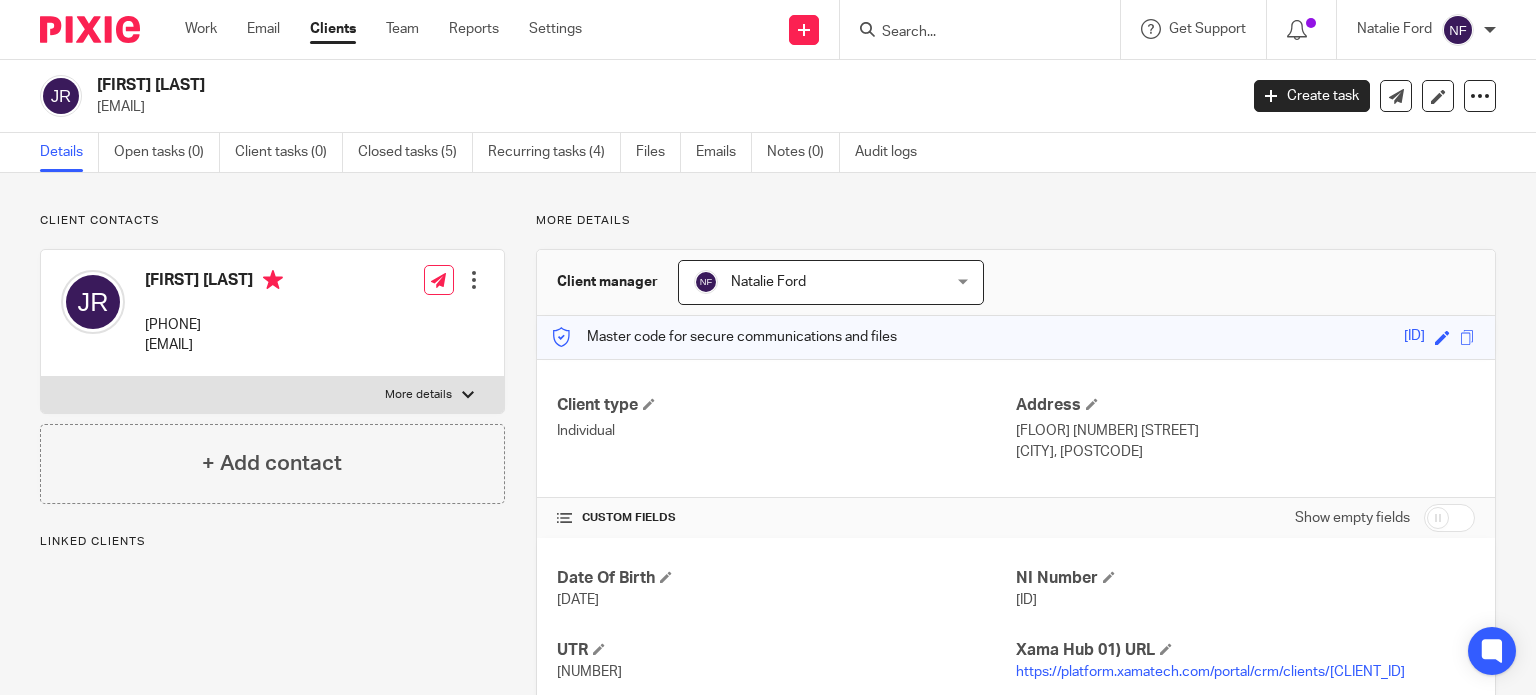 scroll, scrollTop: 0, scrollLeft: 0, axis: both 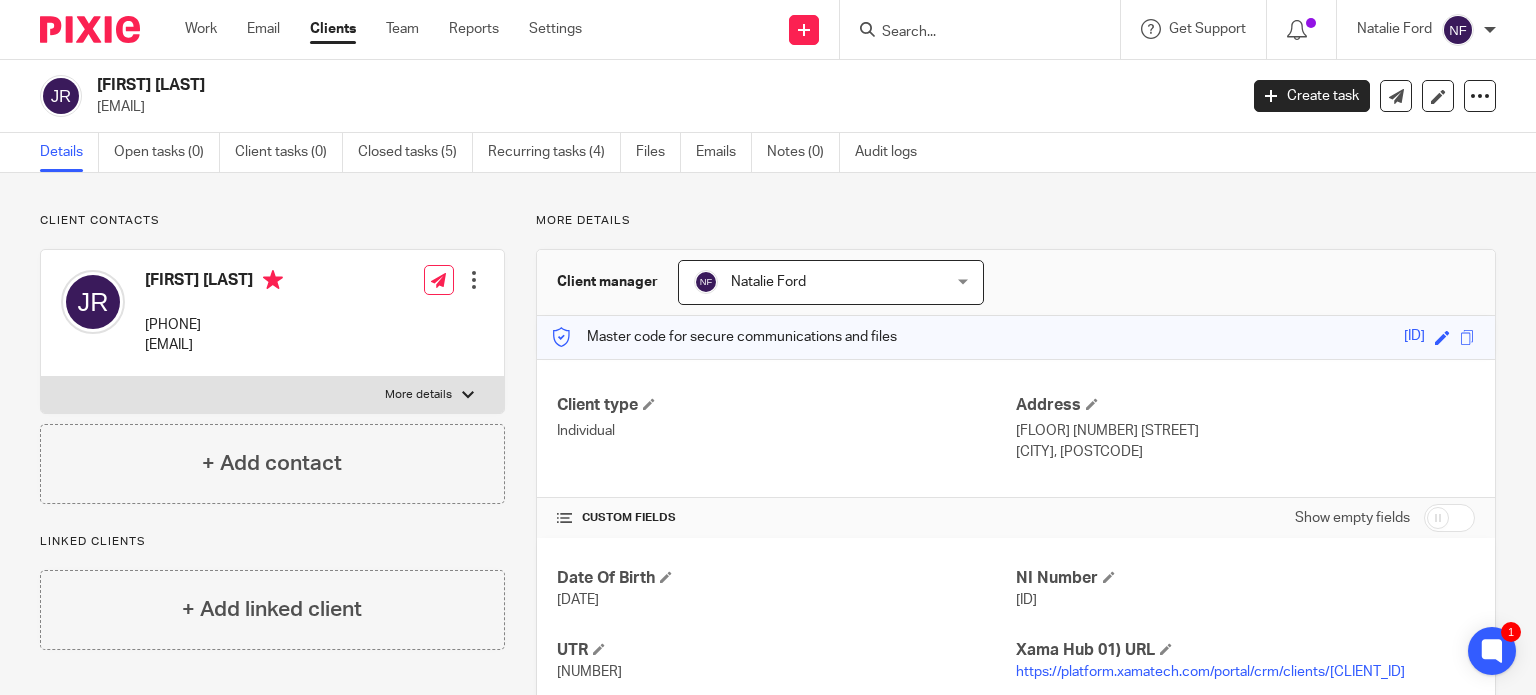 click at bounding box center [970, 33] 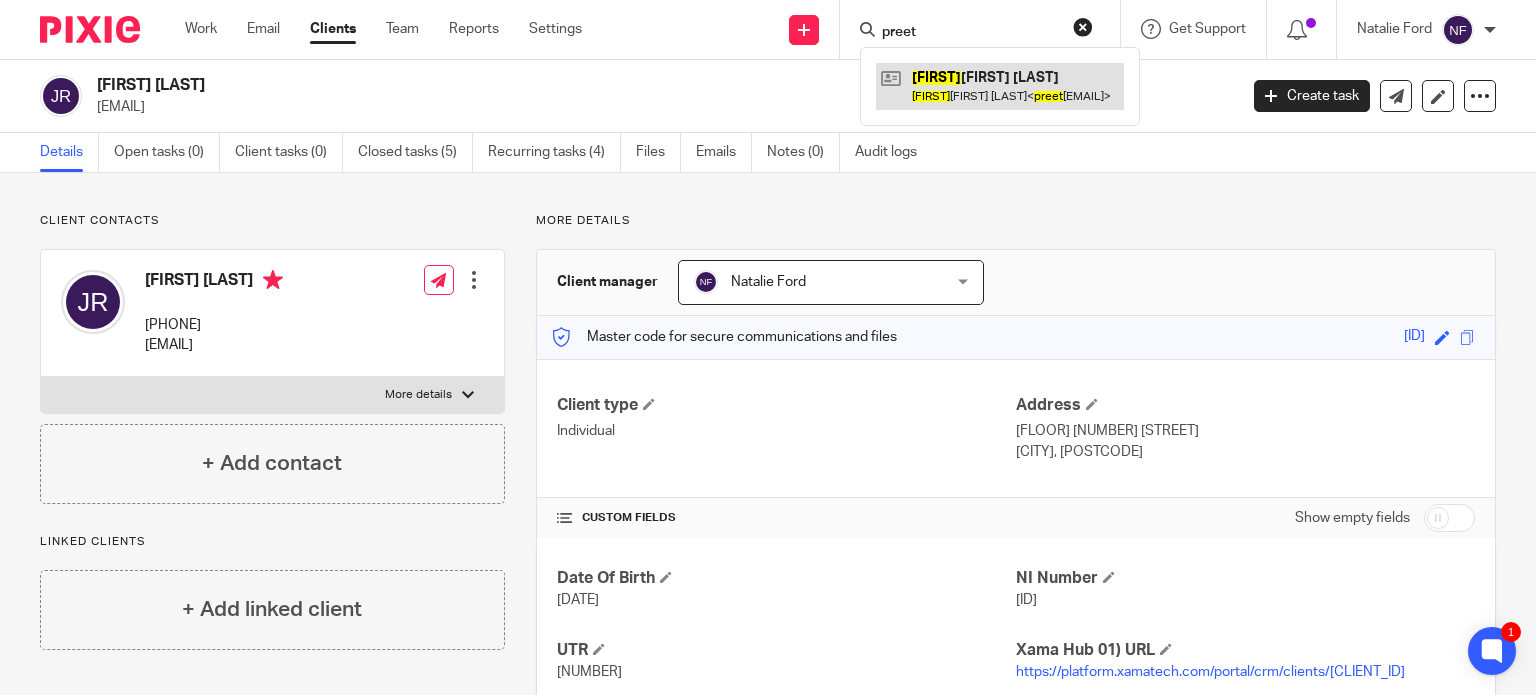 type on "preet" 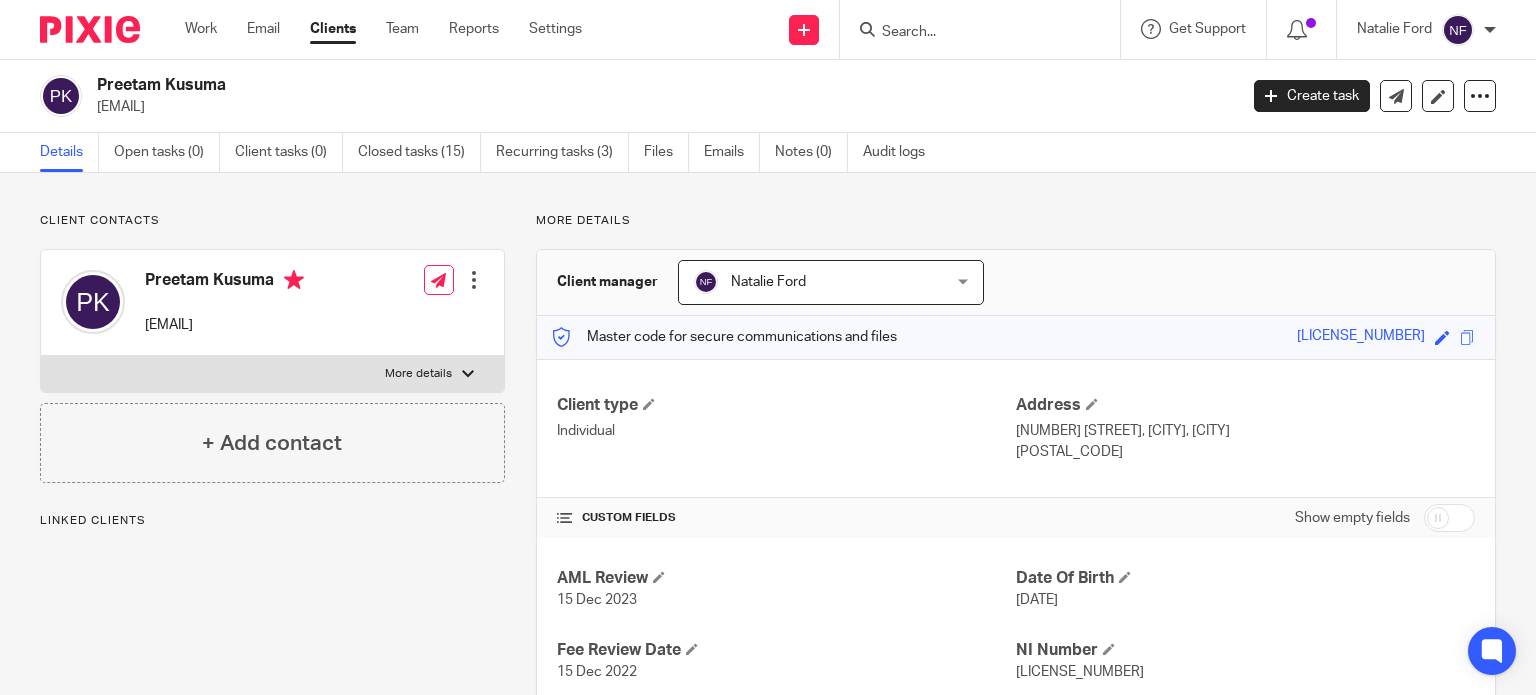 scroll, scrollTop: 0, scrollLeft: 0, axis: both 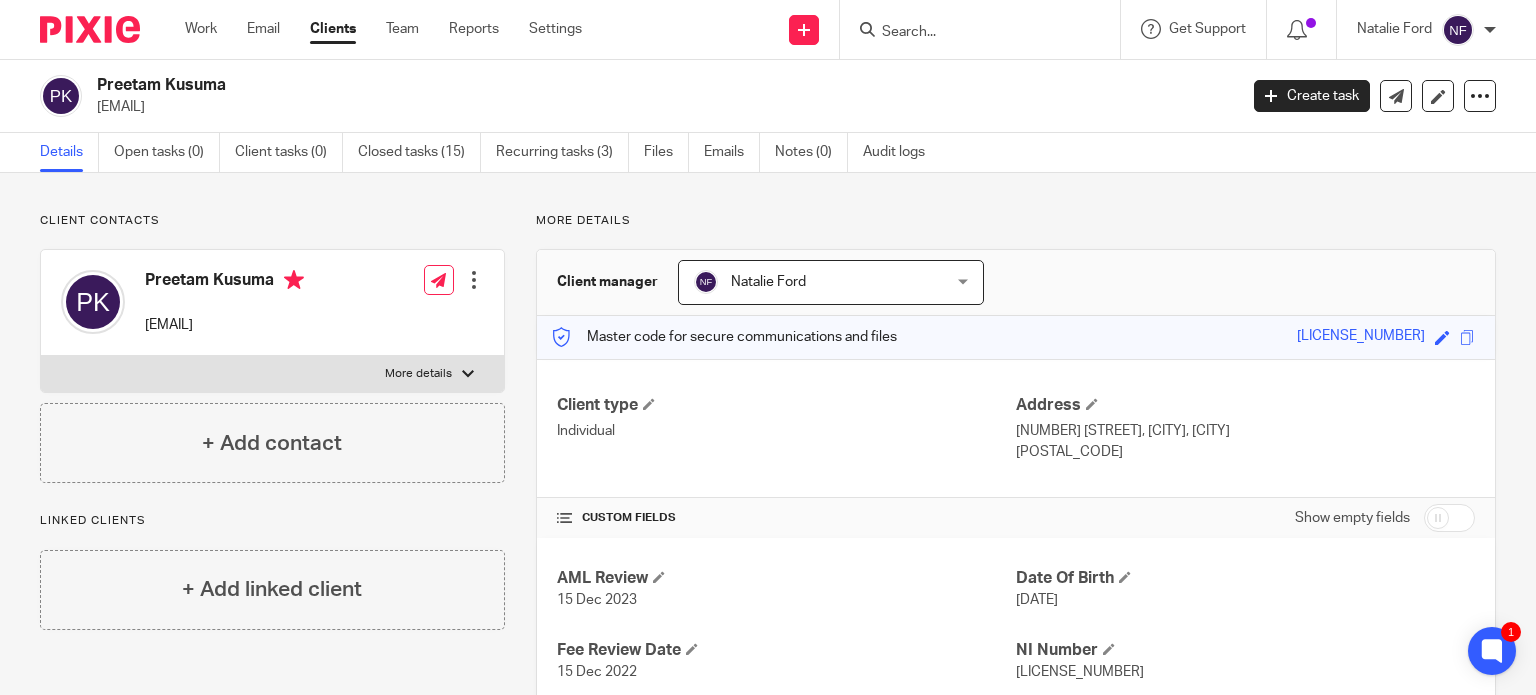 click at bounding box center [970, 33] 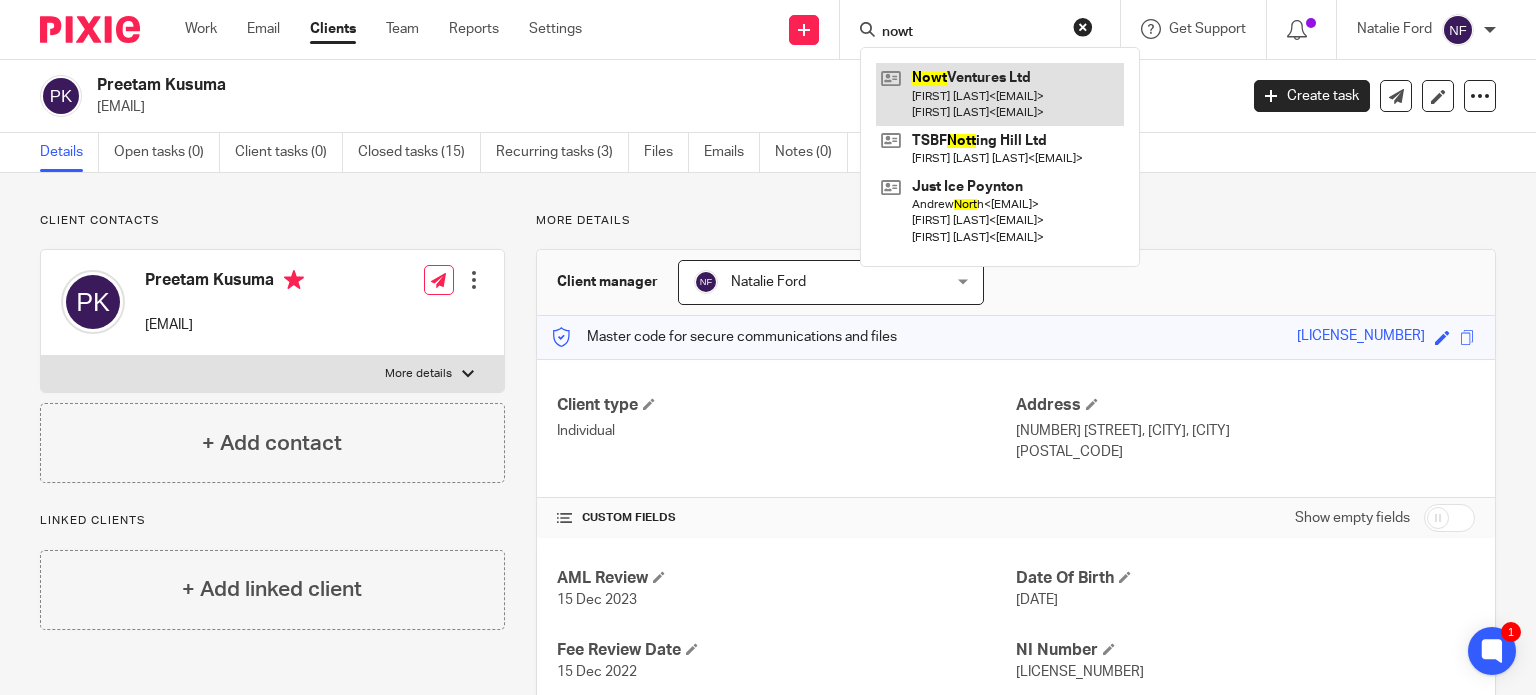 type on "nowt" 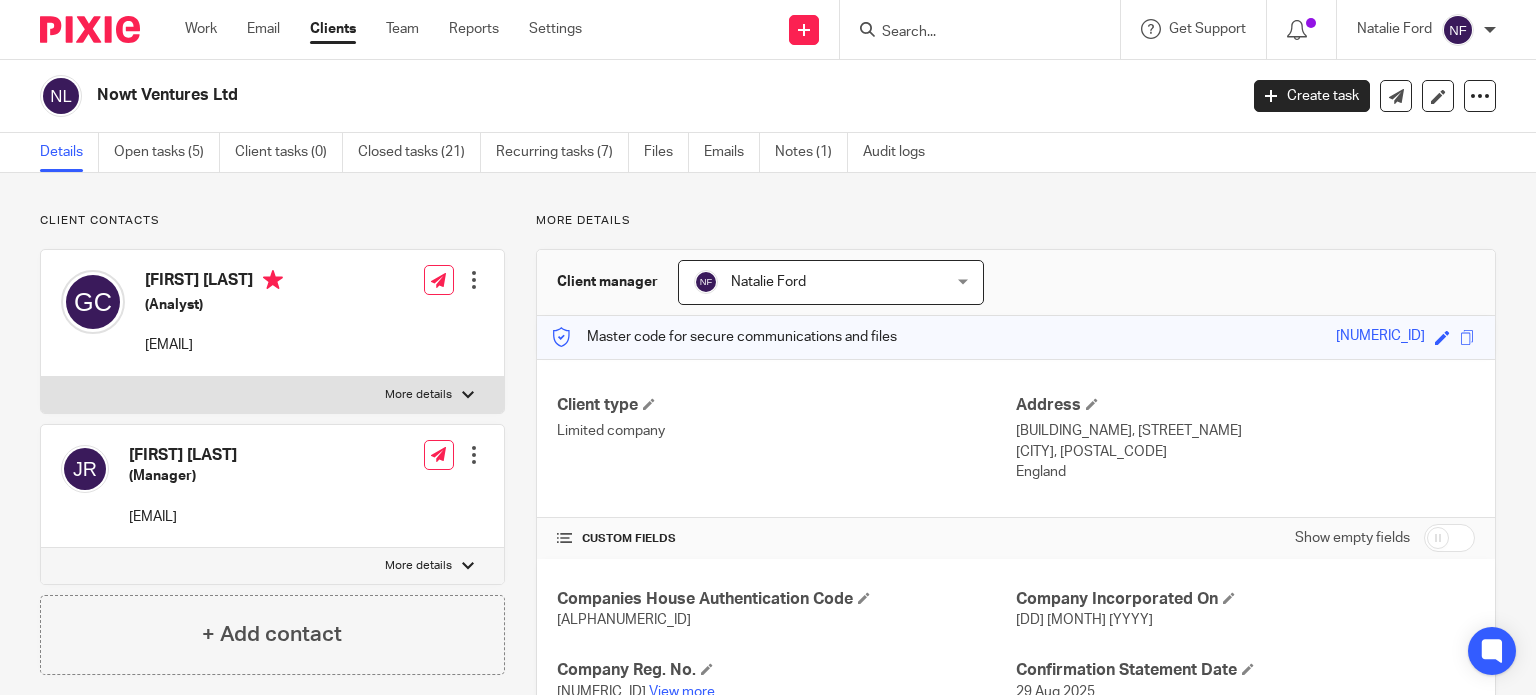 scroll, scrollTop: 0, scrollLeft: 0, axis: both 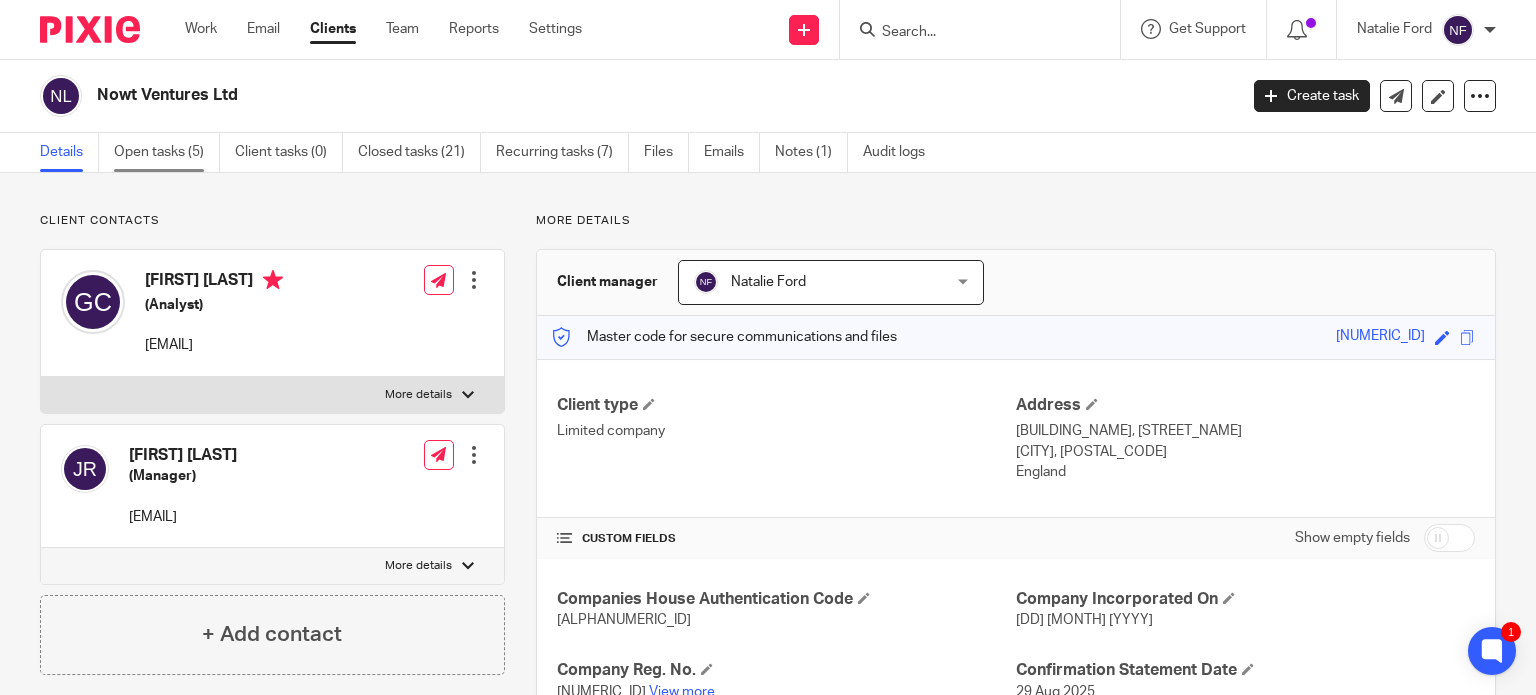 click on "Open tasks (5)" at bounding box center (167, 152) 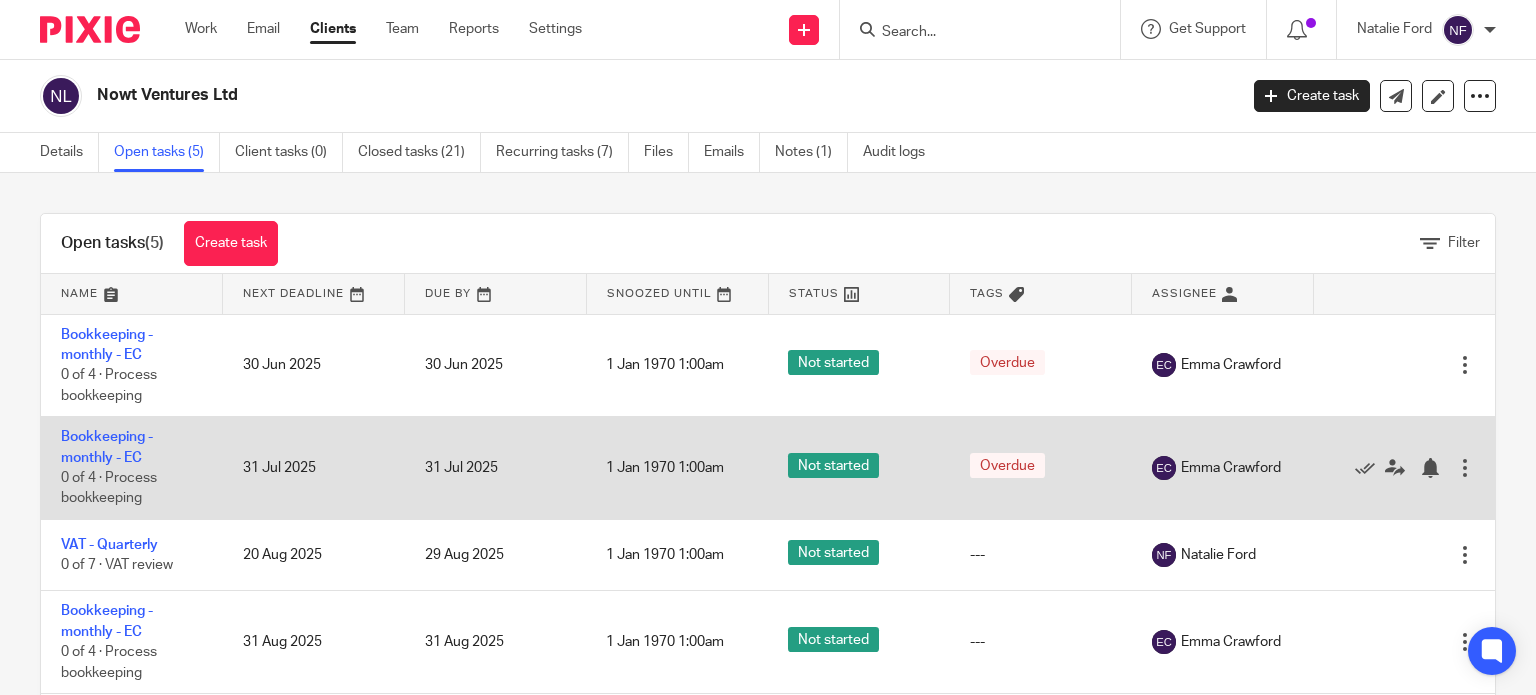 scroll, scrollTop: 0, scrollLeft: 0, axis: both 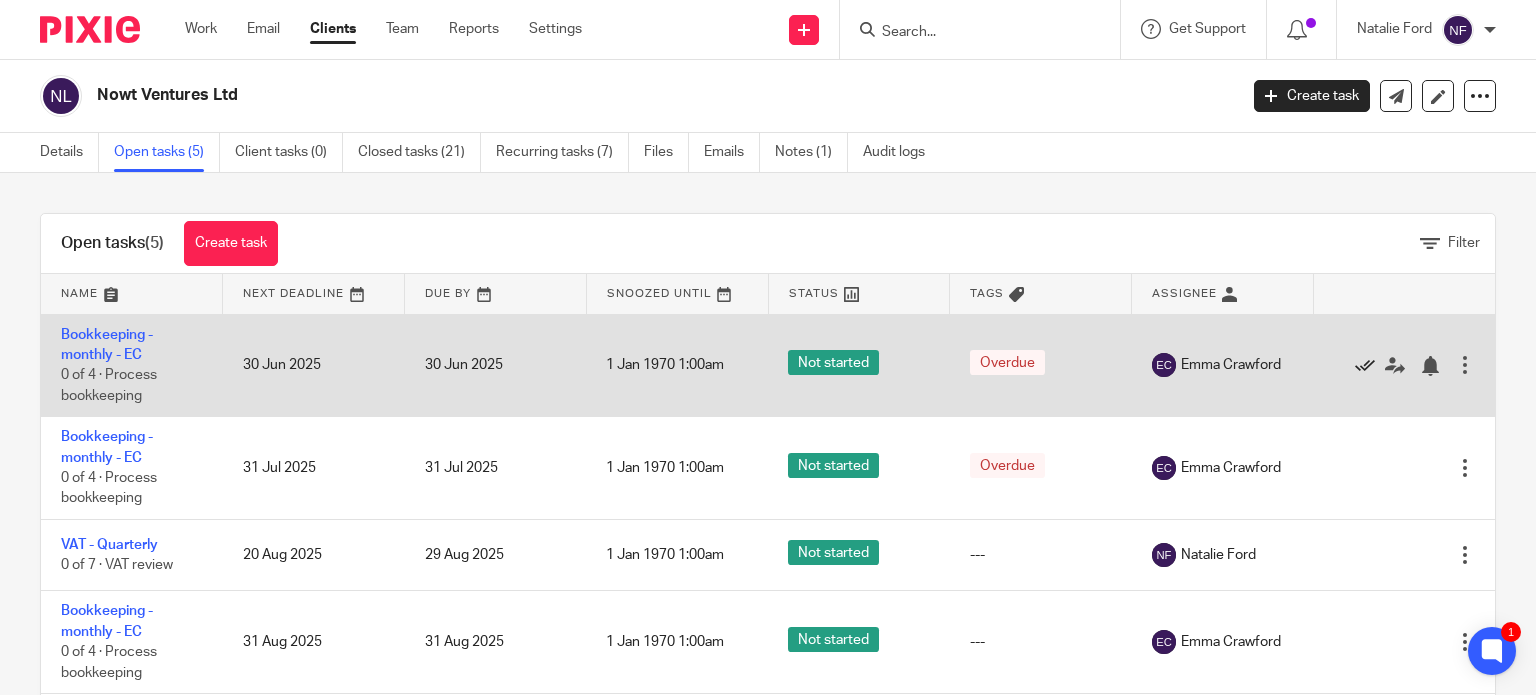 click at bounding box center [1365, 366] 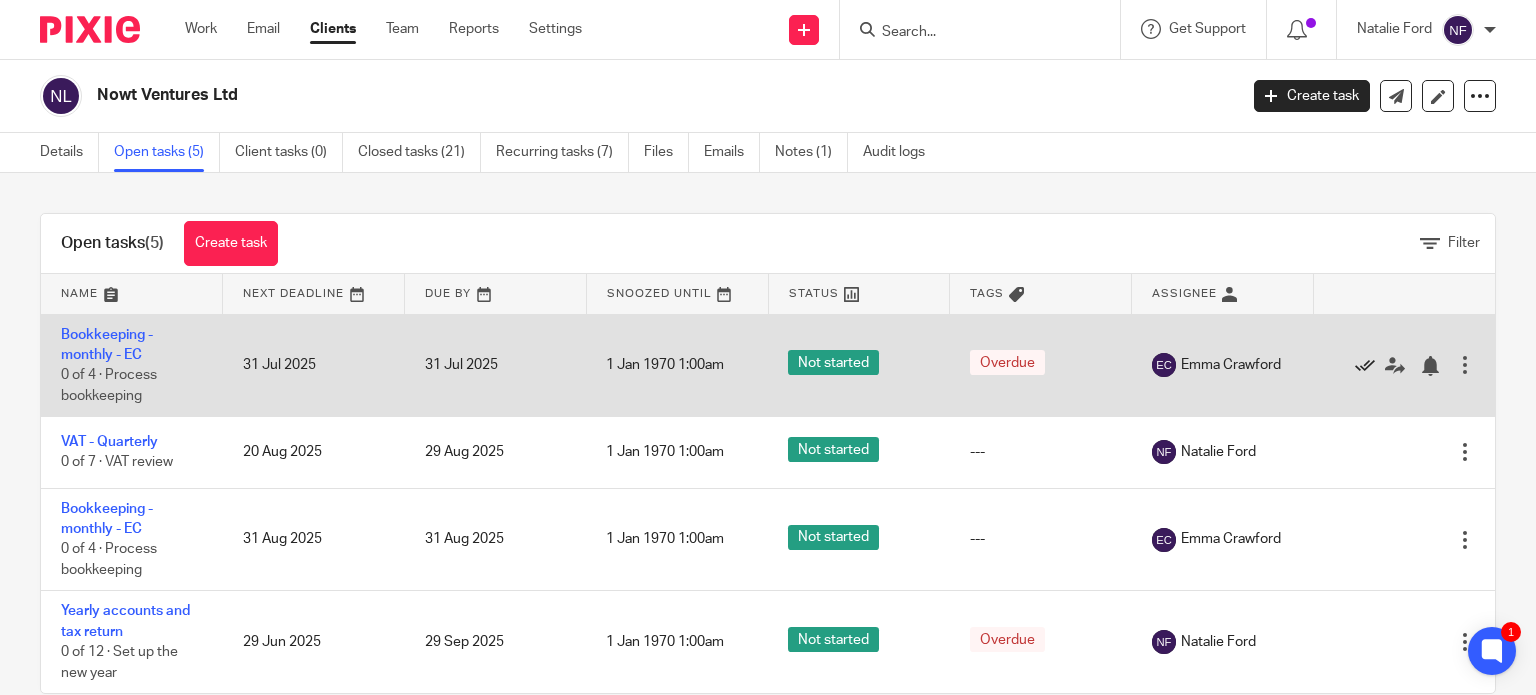 click at bounding box center (1365, 366) 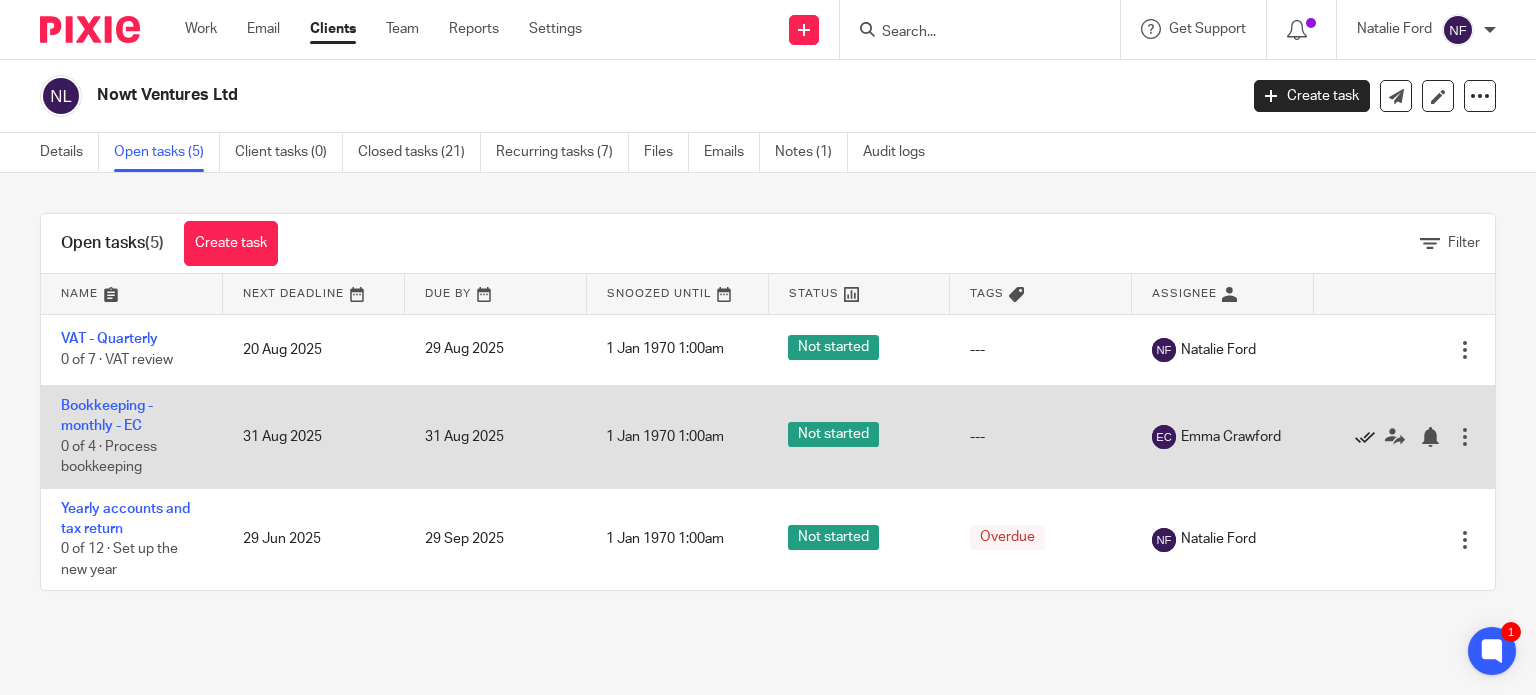 click at bounding box center (1365, 437) 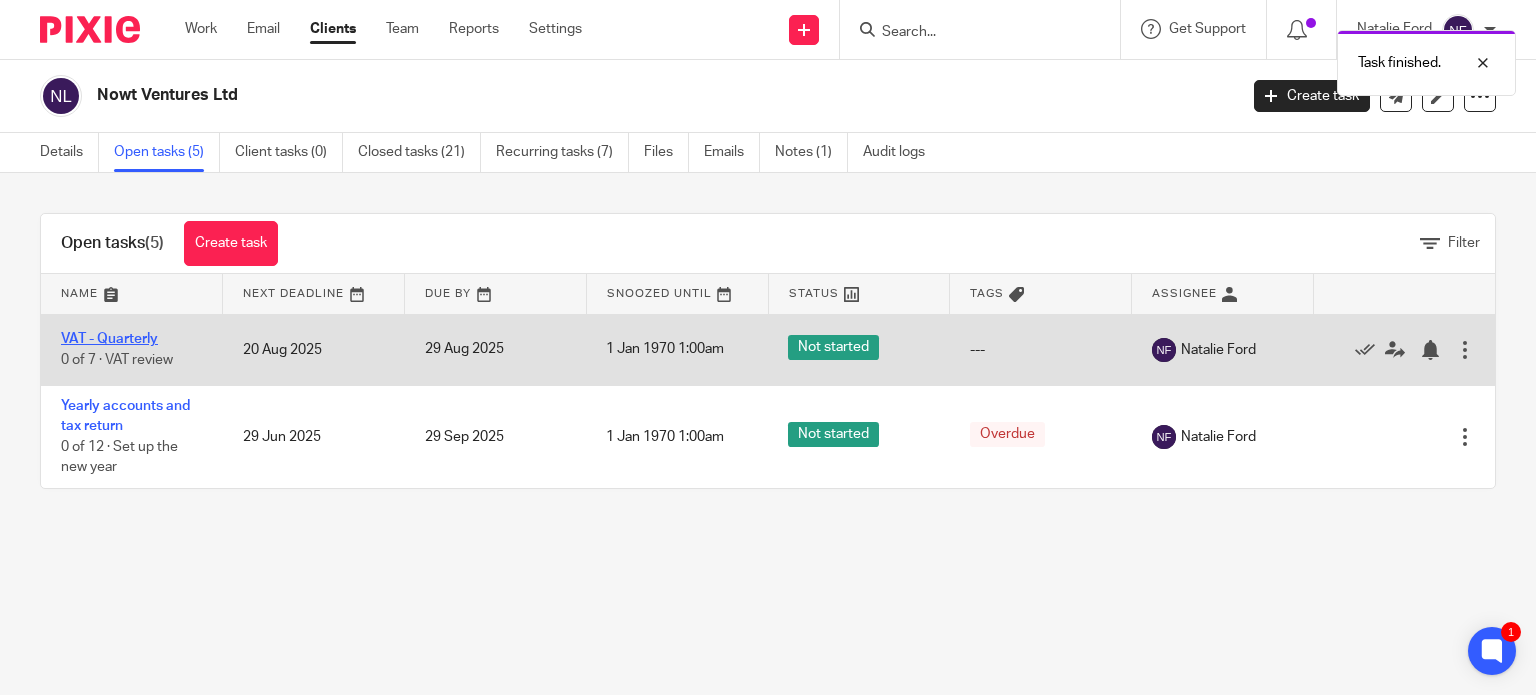 click on "VAT - Quarterly" at bounding box center [109, 339] 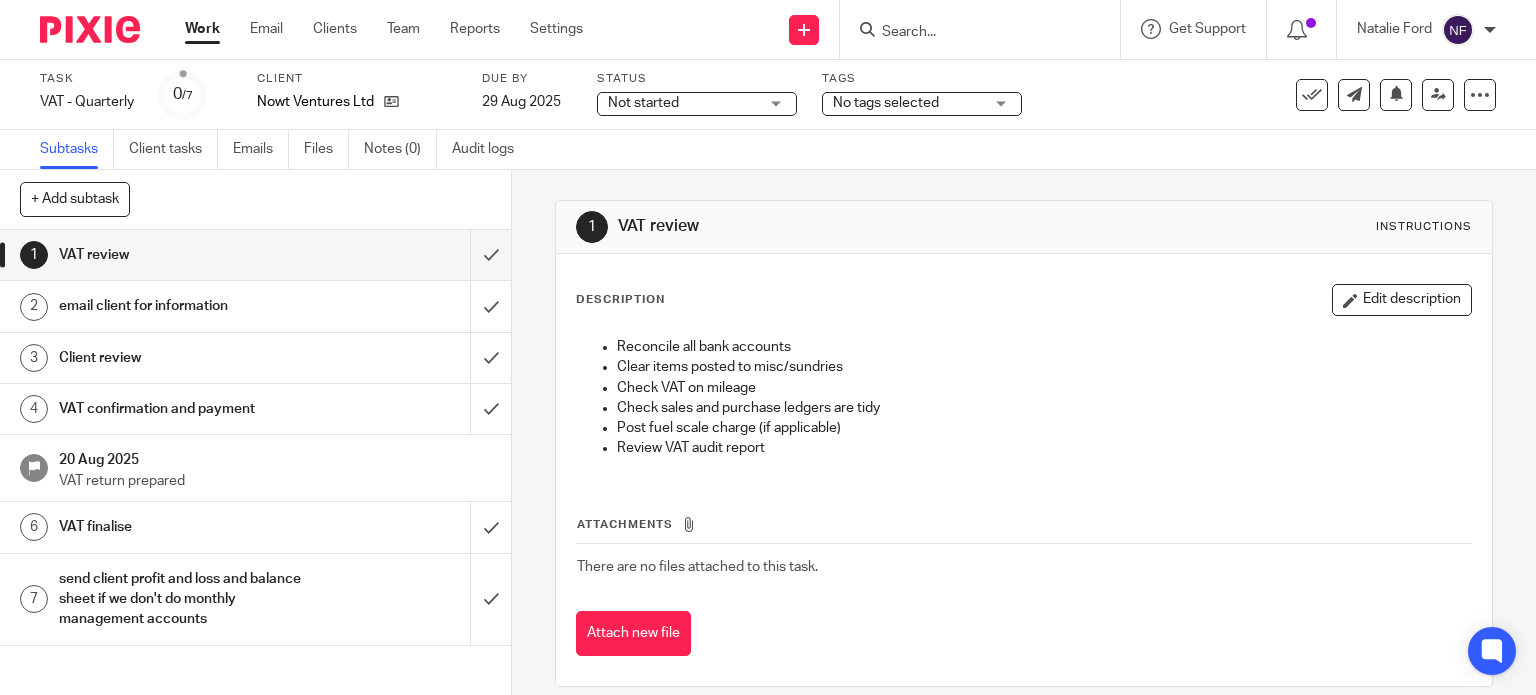 scroll, scrollTop: 0, scrollLeft: 0, axis: both 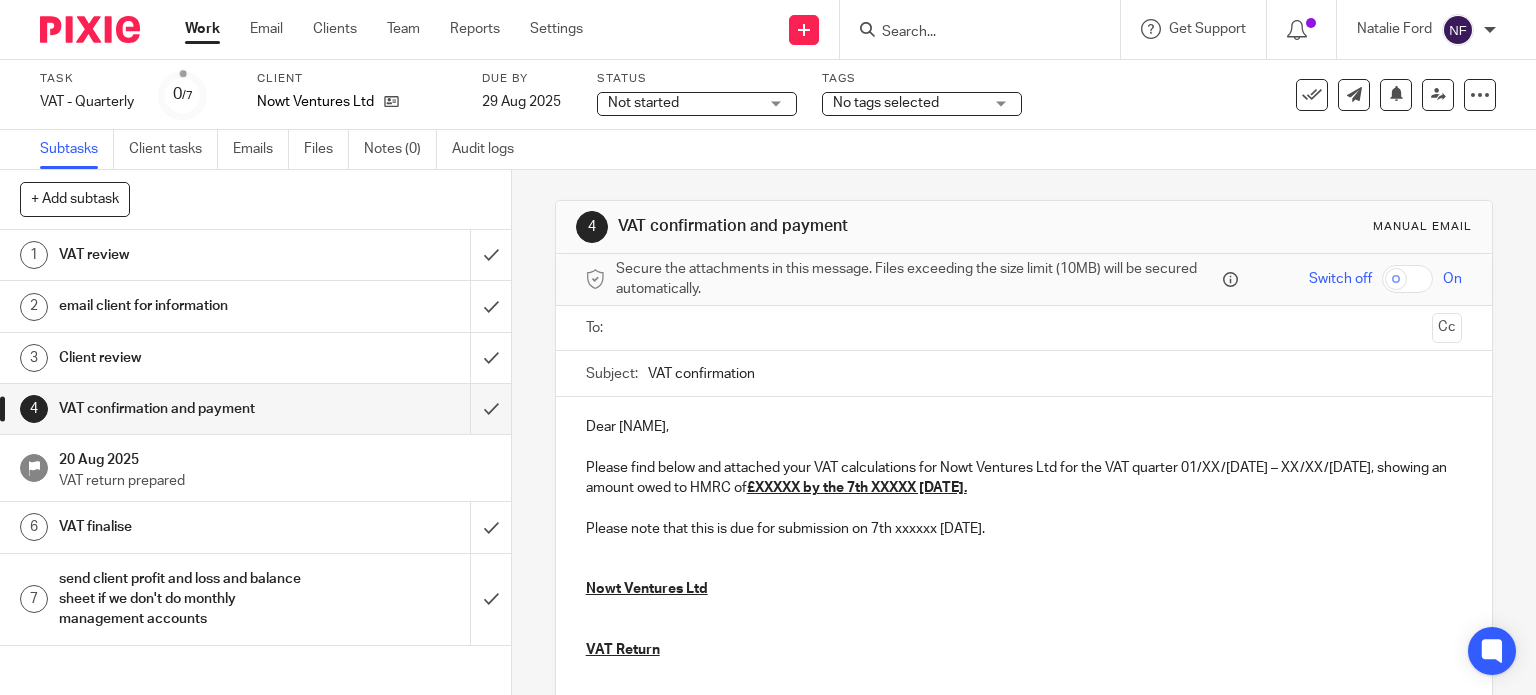 click at bounding box center (1023, 328) 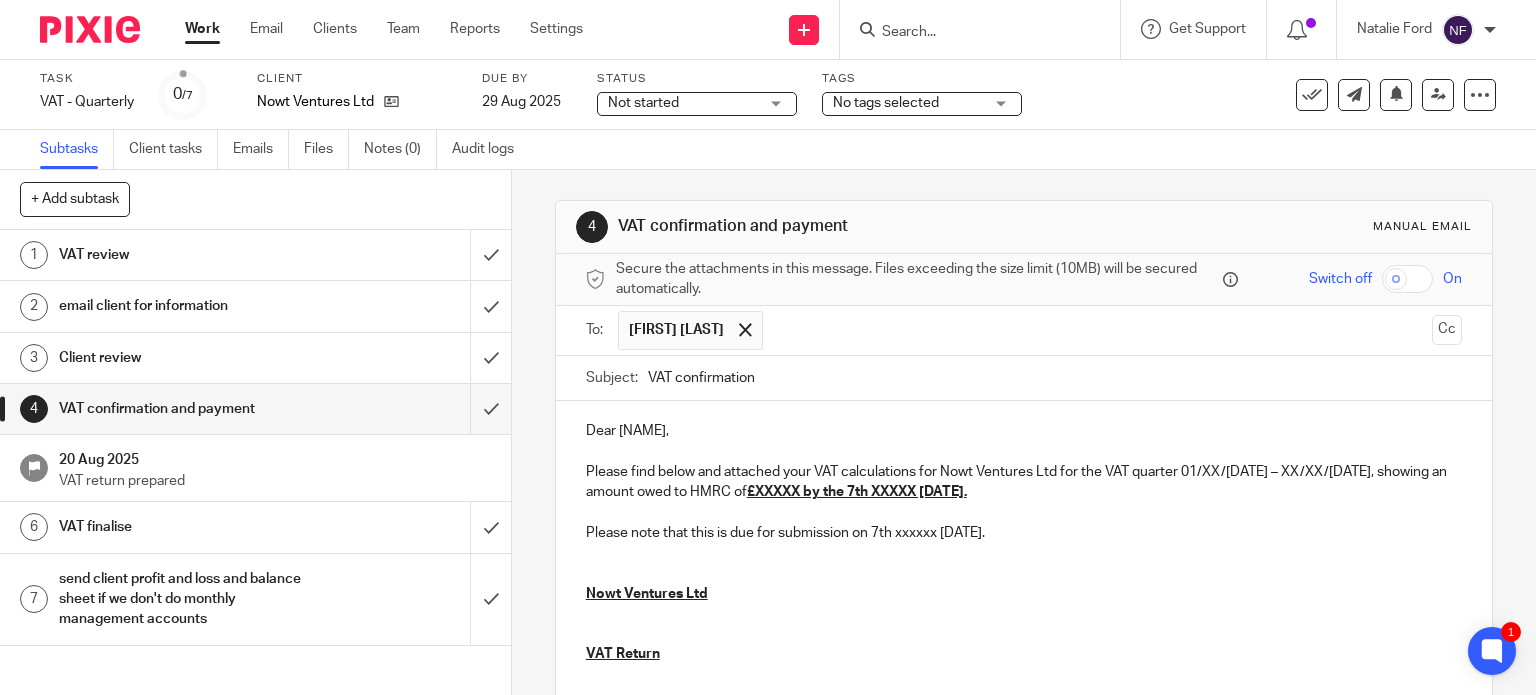 click at bounding box center (1098, 330) 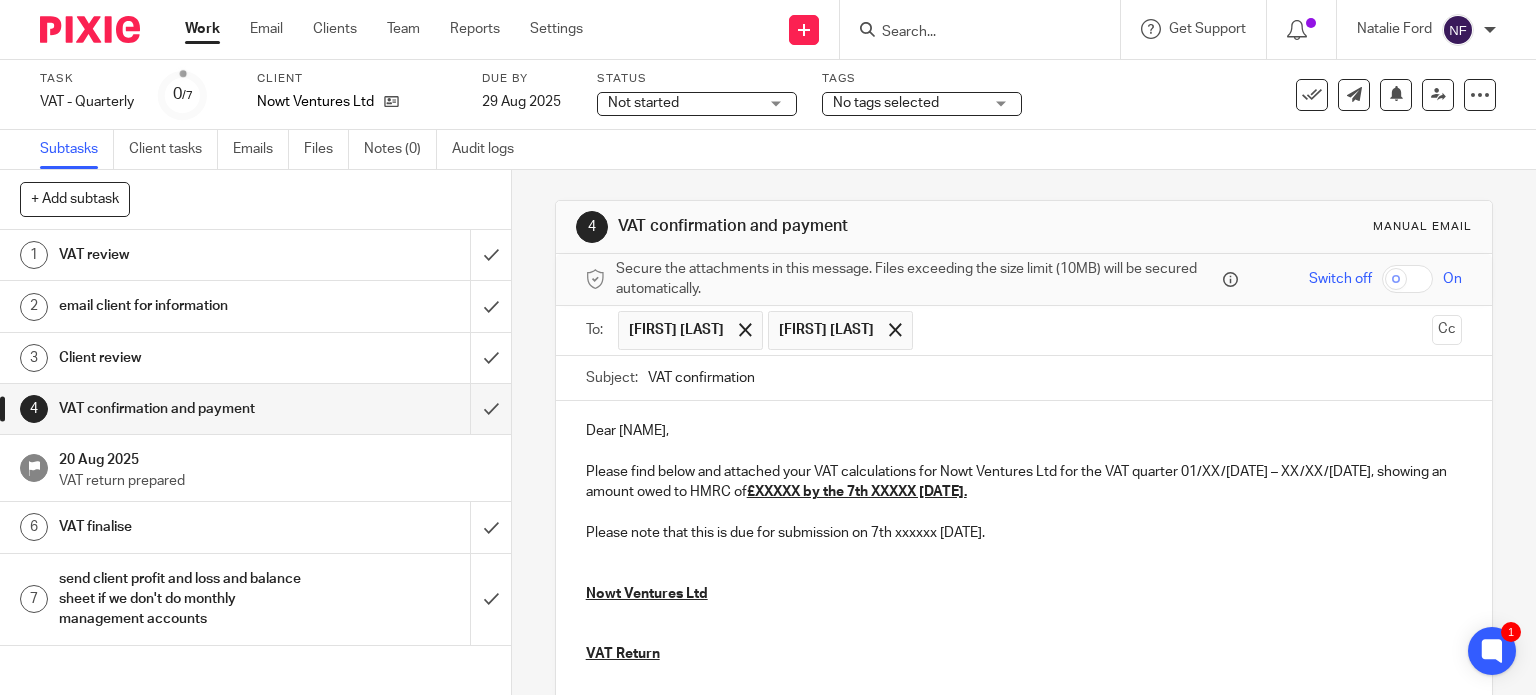 click on "Dear [FIRST]," at bounding box center (1024, 431) 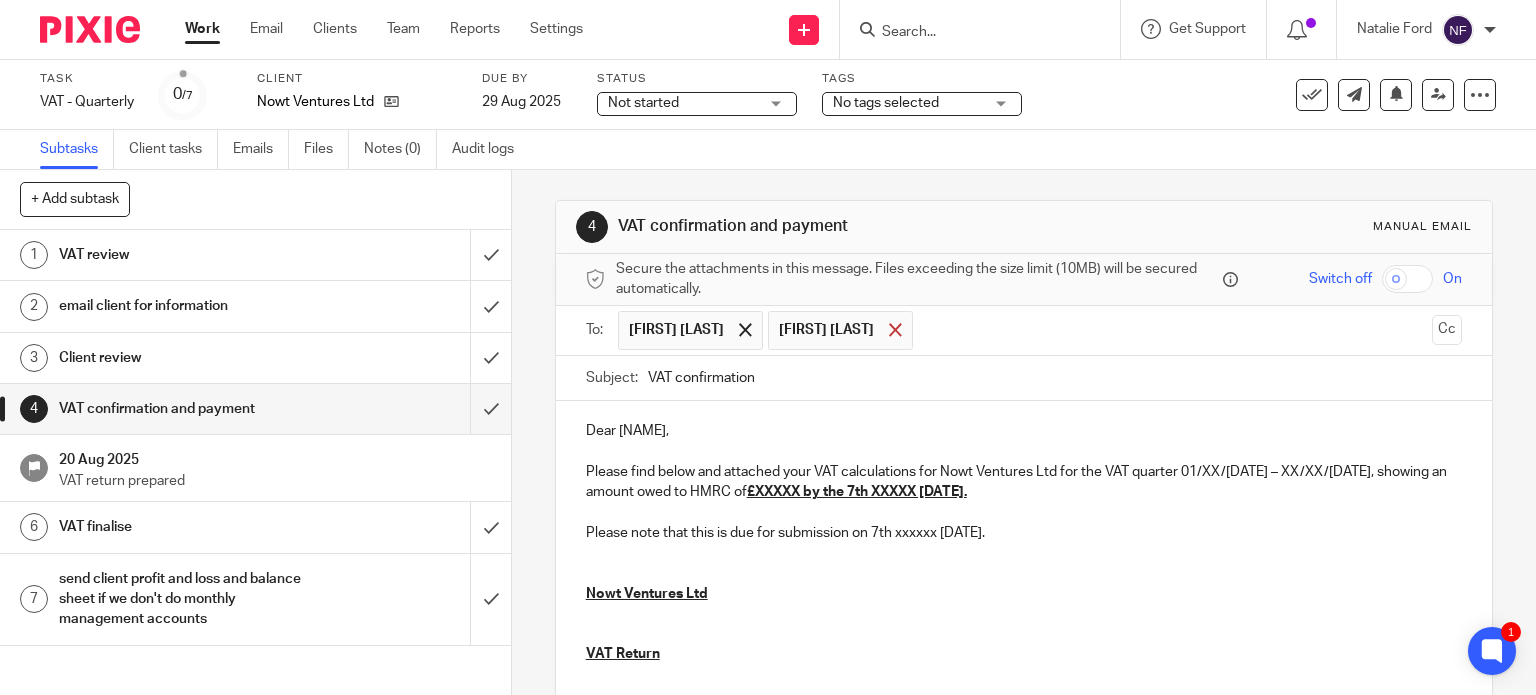 click at bounding box center [895, 329] 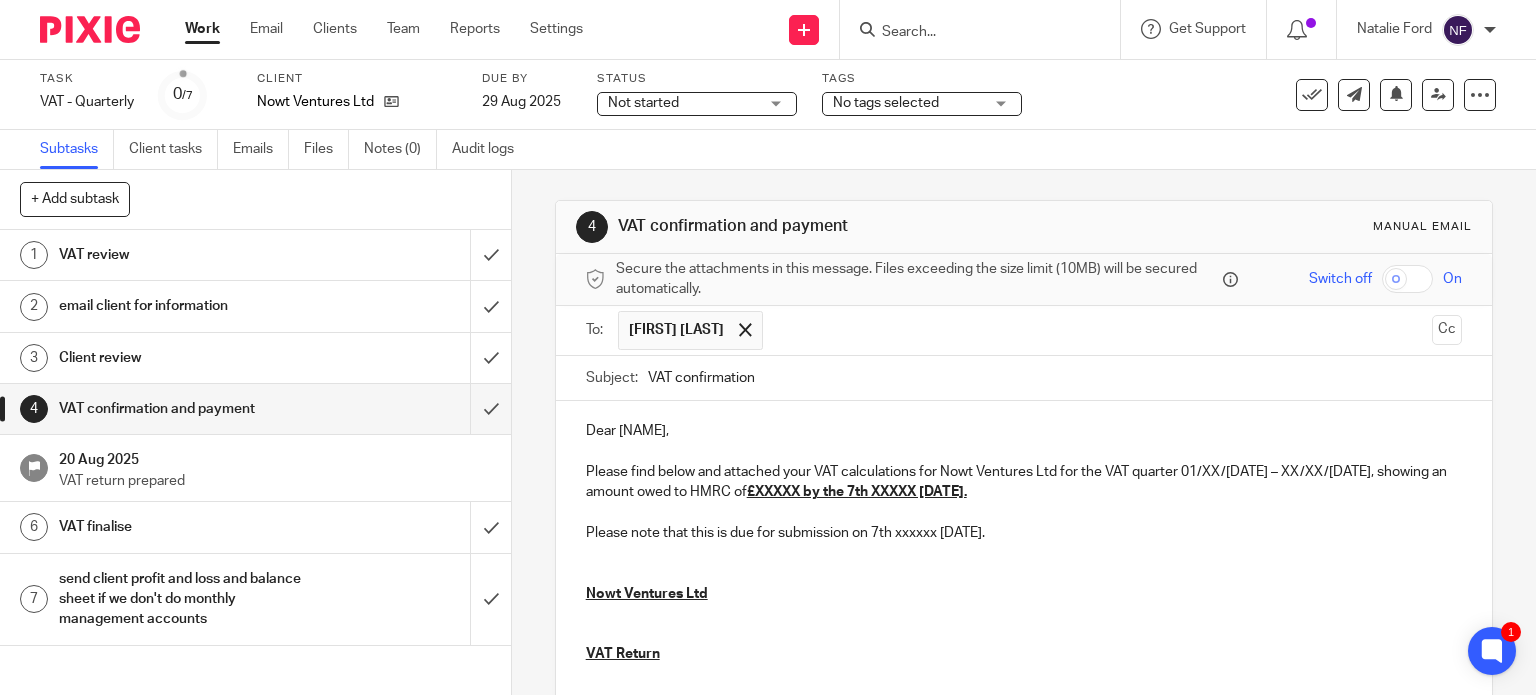 click on "Please find below and attached your VAT calculations for Nowt Ventures Ltd  for the VAT quarter 01/XX/2025 – XX/XX/2025, showing an amount owed to HMRC of  £XXXXX by the 7th XXXXX 2024." at bounding box center [1024, 482] 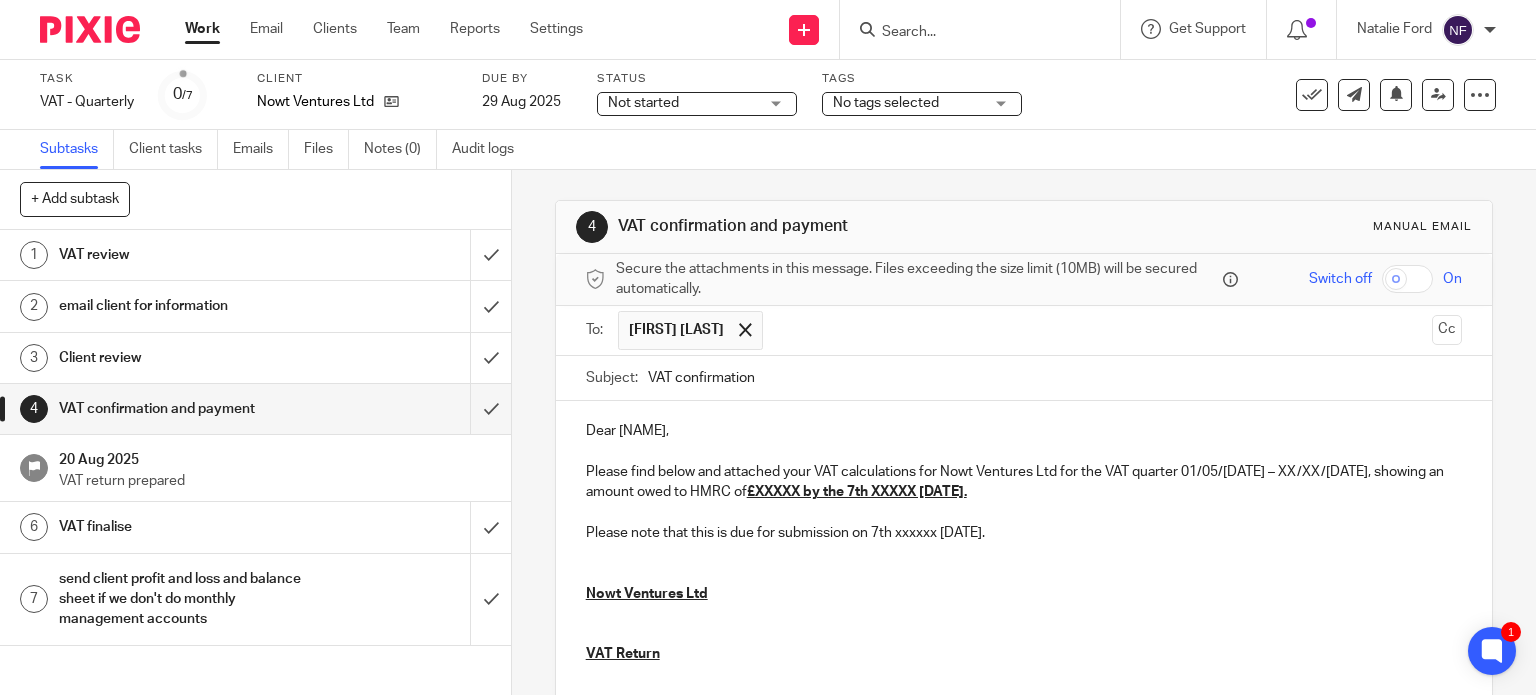 click on "Please find below and attached your VAT calculations for Nowt Ventures Ltd  for the VAT quarter 01/05/2025 – XX/XX/2025, showing an amount owed to HMRC of  £XXXXX by the 7th XXXXX 2024." at bounding box center (1024, 482) 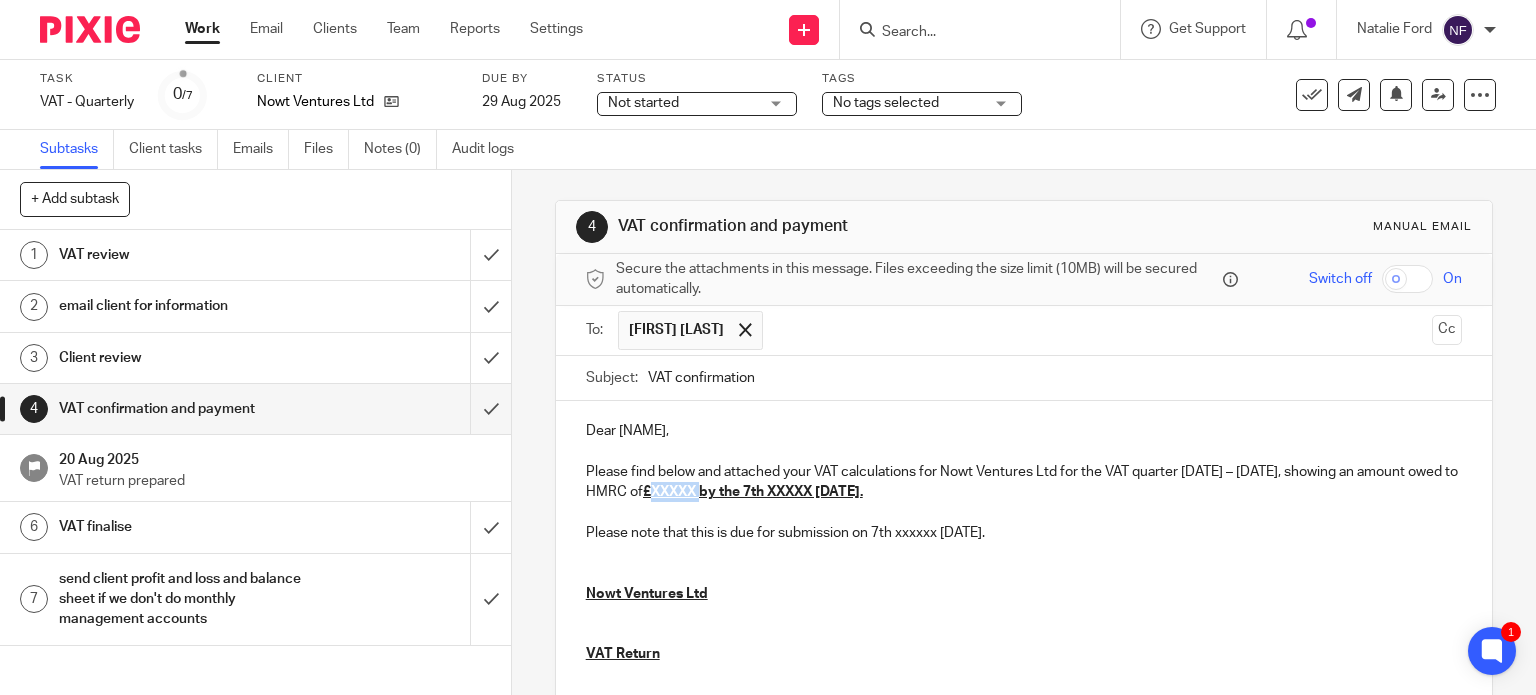 drag, startPoint x: 803, startPoint y: 492, endPoint x: 748, endPoint y: 497, distance: 55.226807 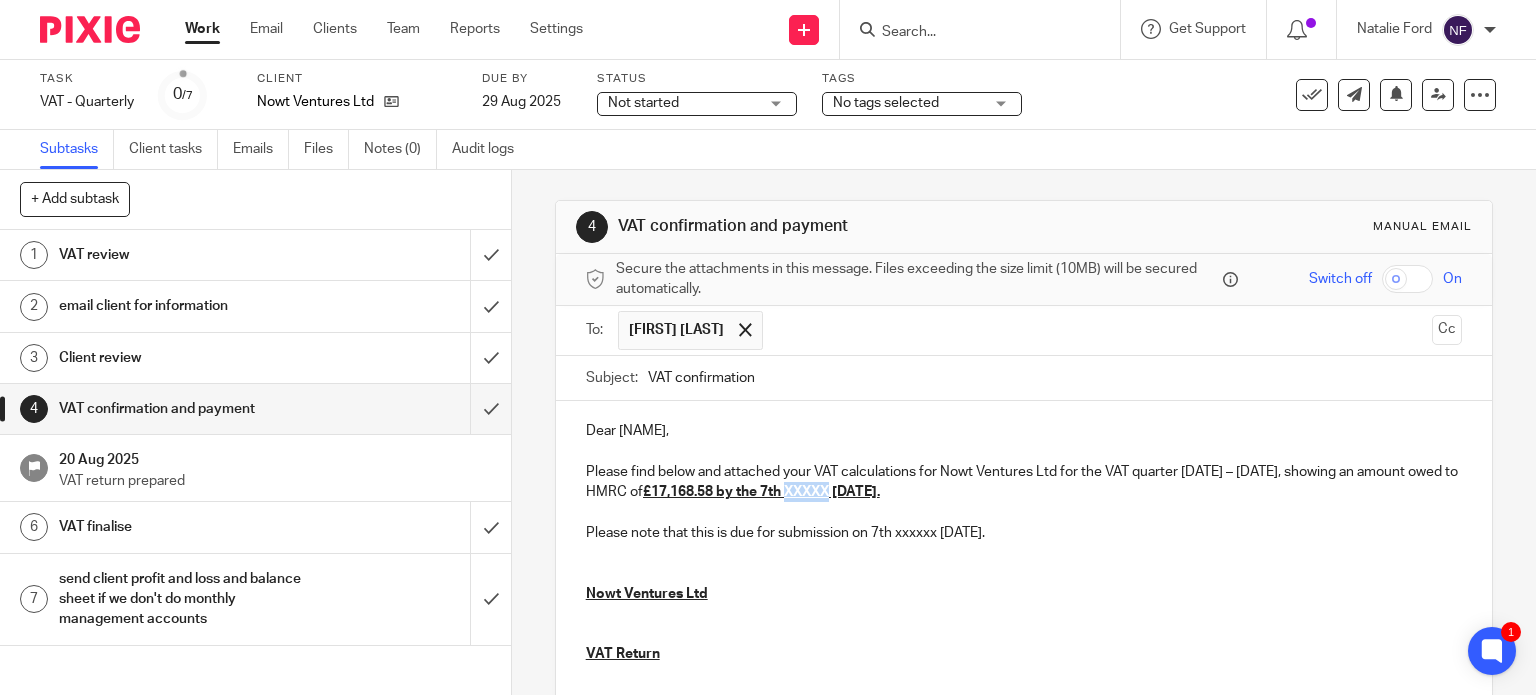 drag, startPoint x: 937, startPoint y: 496, endPoint x: 891, endPoint y: 496, distance: 46 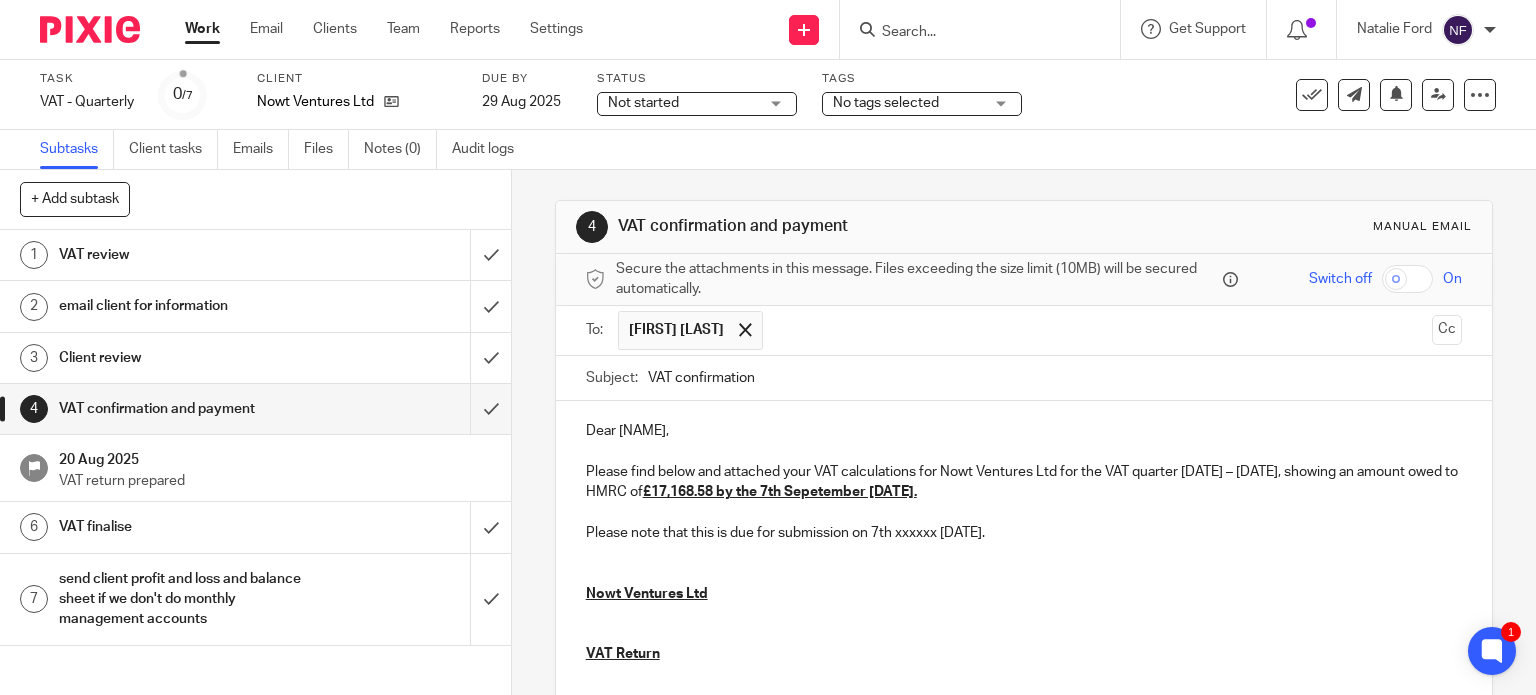 click on "£17,168.58 by the 7th Sepetember 2024." at bounding box center (780, 492) 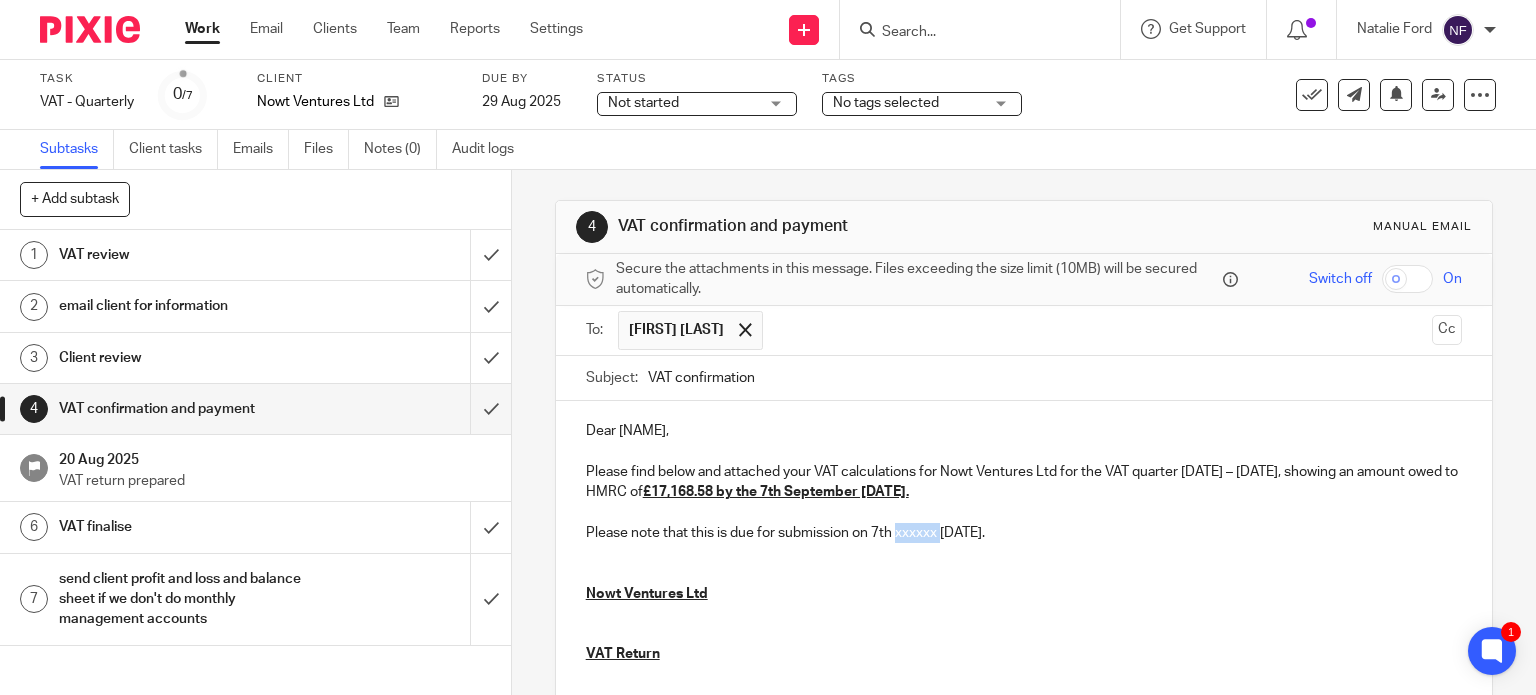 drag, startPoint x: 936, startPoint y: 535, endPoint x: 892, endPoint y: 534, distance: 44.011364 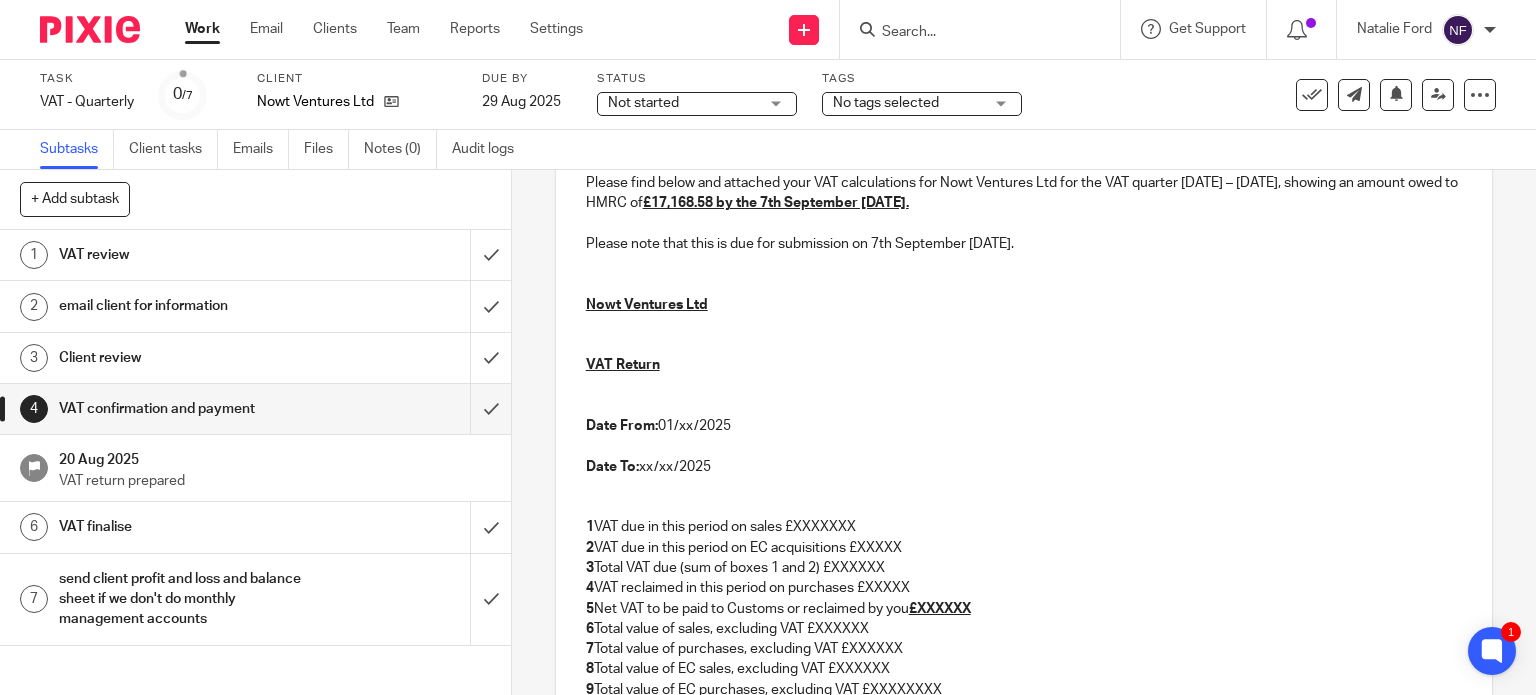 scroll, scrollTop: 300, scrollLeft: 0, axis: vertical 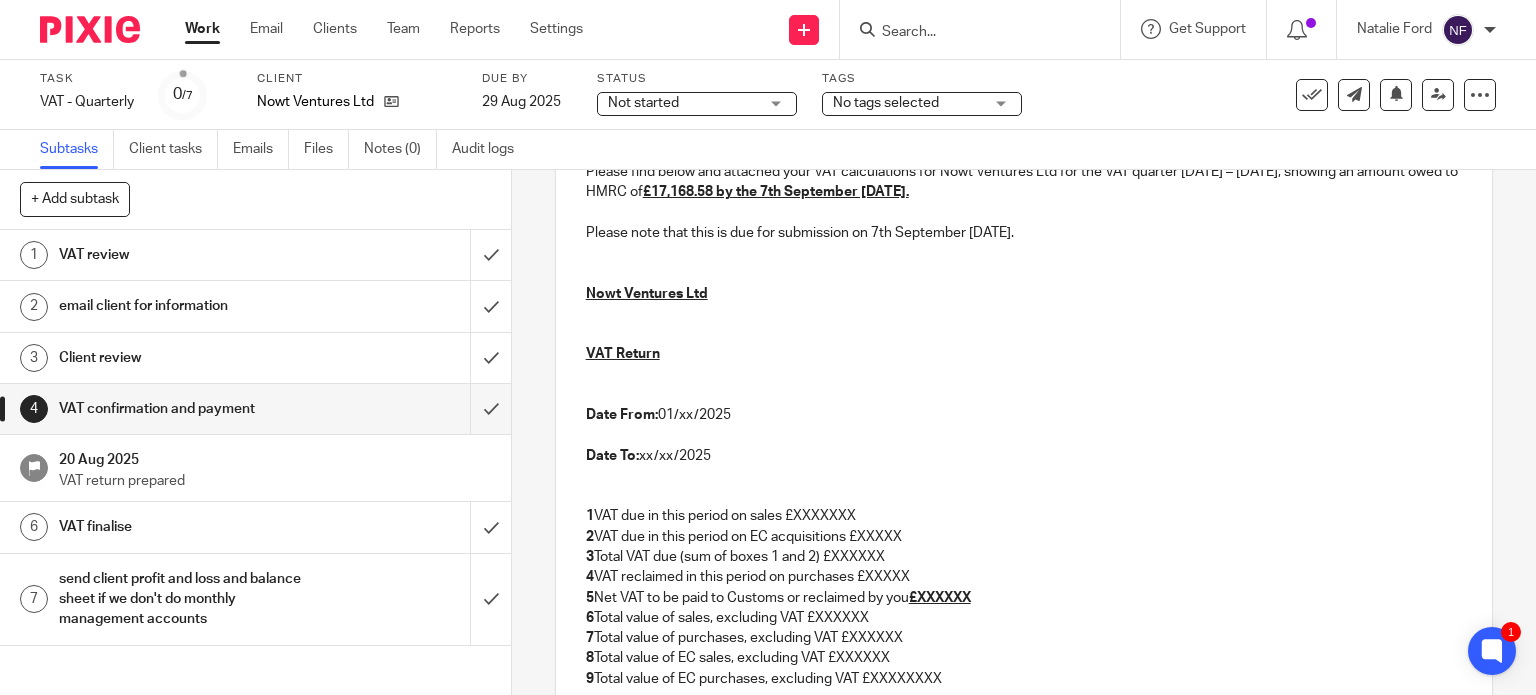 click on "Date From:  01/xx/2025" at bounding box center (1024, 415) 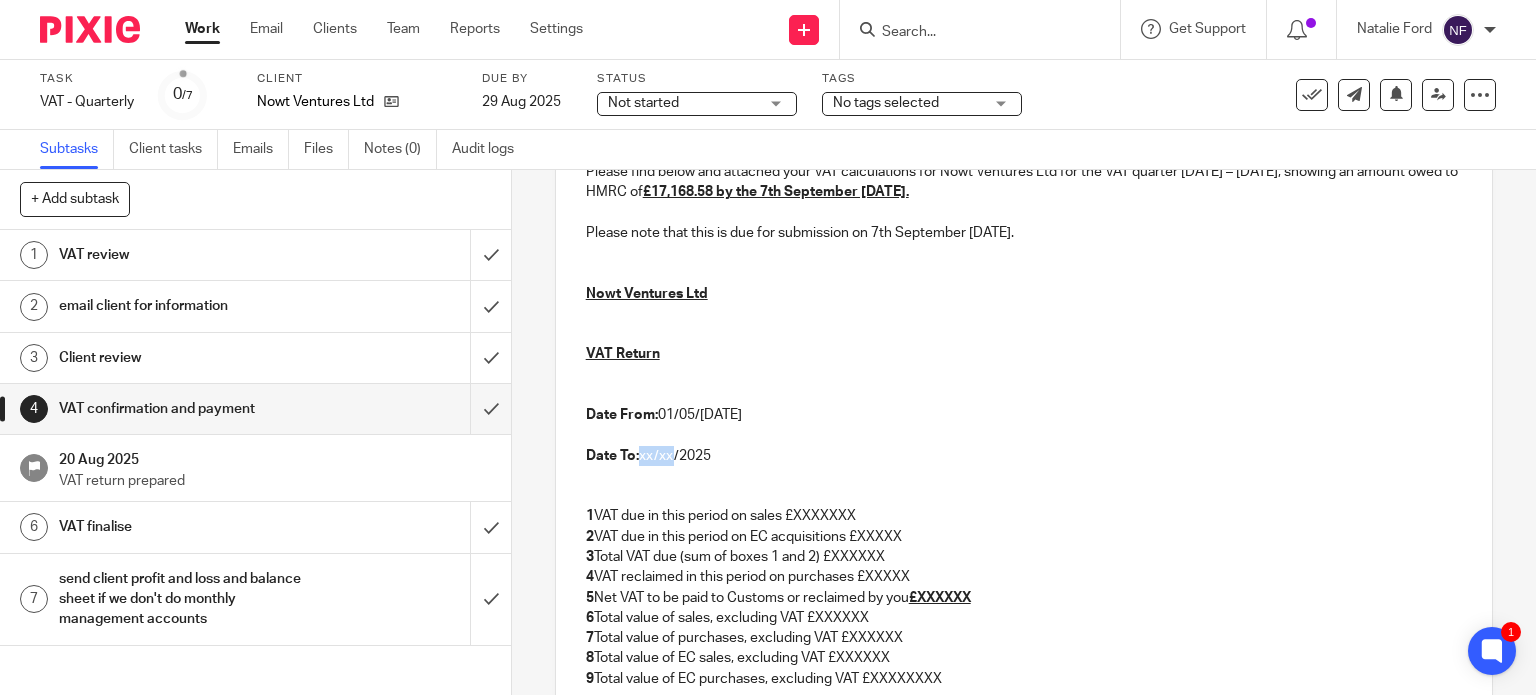 drag, startPoint x: 671, startPoint y: 459, endPoint x: 636, endPoint y: 456, distance: 35.128338 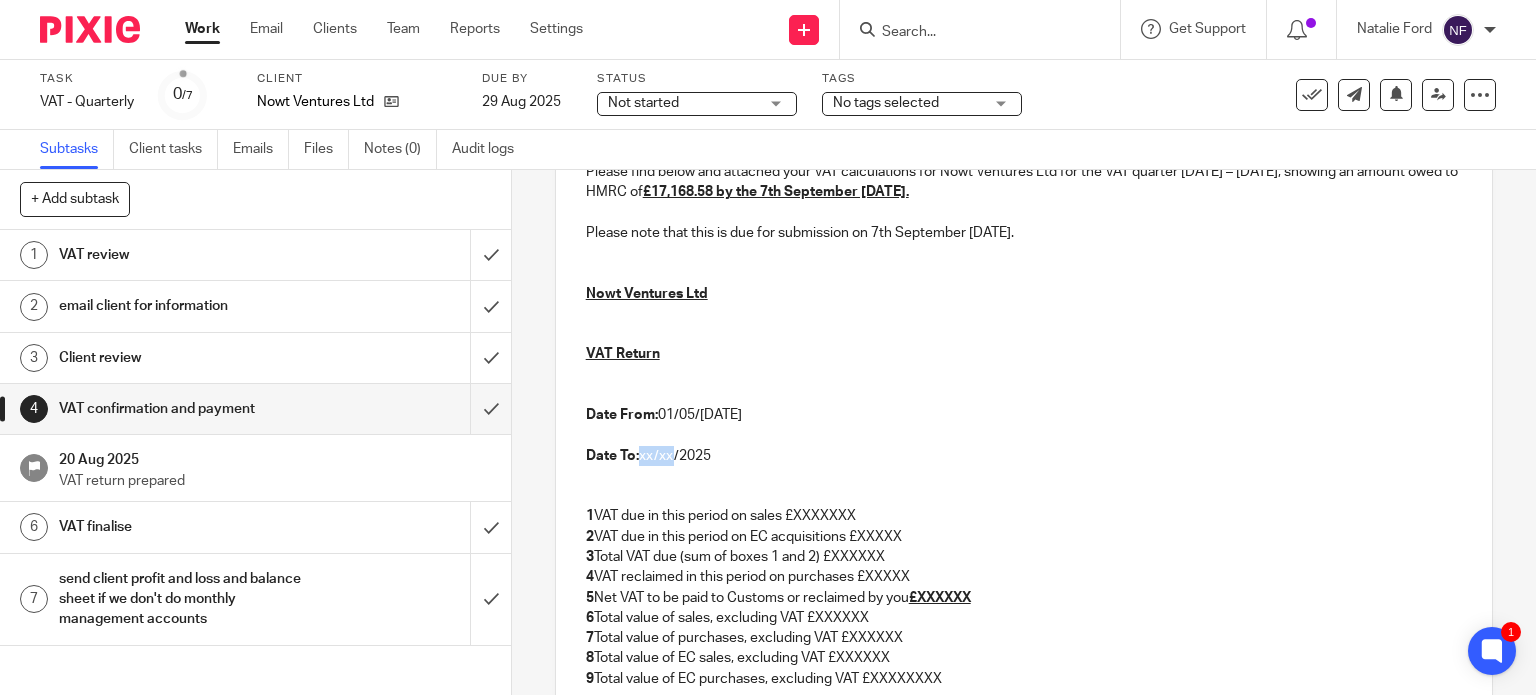 click on "Date To:  xx/xx/2025" at bounding box center (1024, 456) 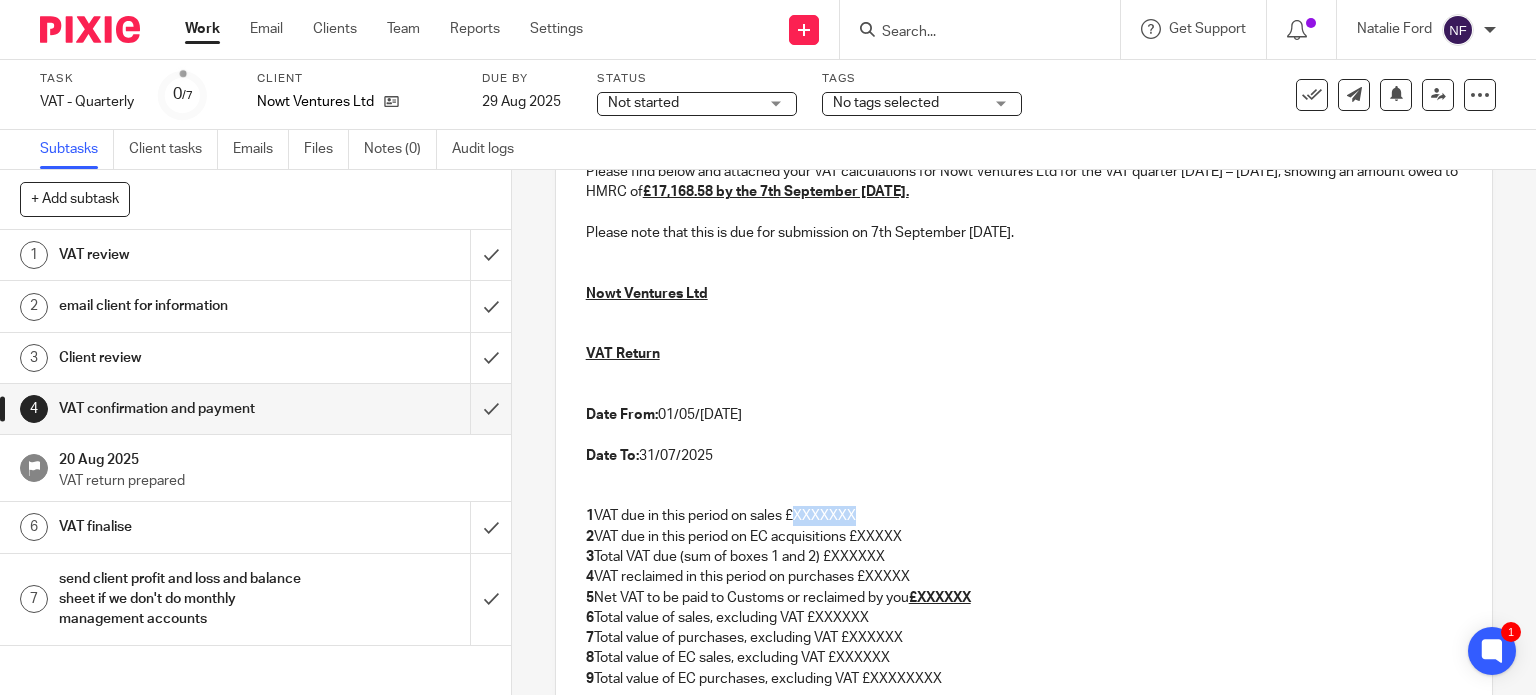 drag, startPoint x: 858, startPoint y: 518, endPoint x: 794, endPoint y: 512, distance: 64.28063 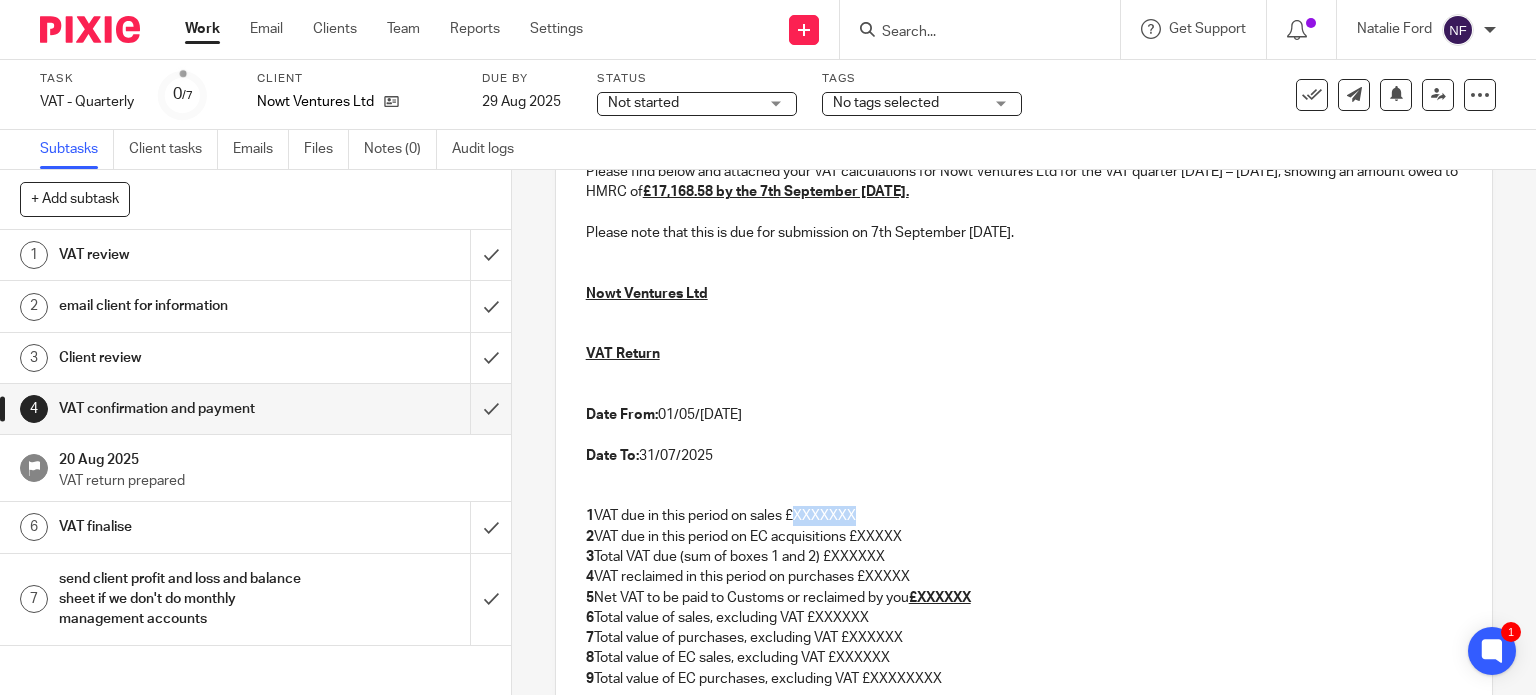 click on "1  VAT due in this period on sales £XXXXXXX" at bounding box center (1024, 516) 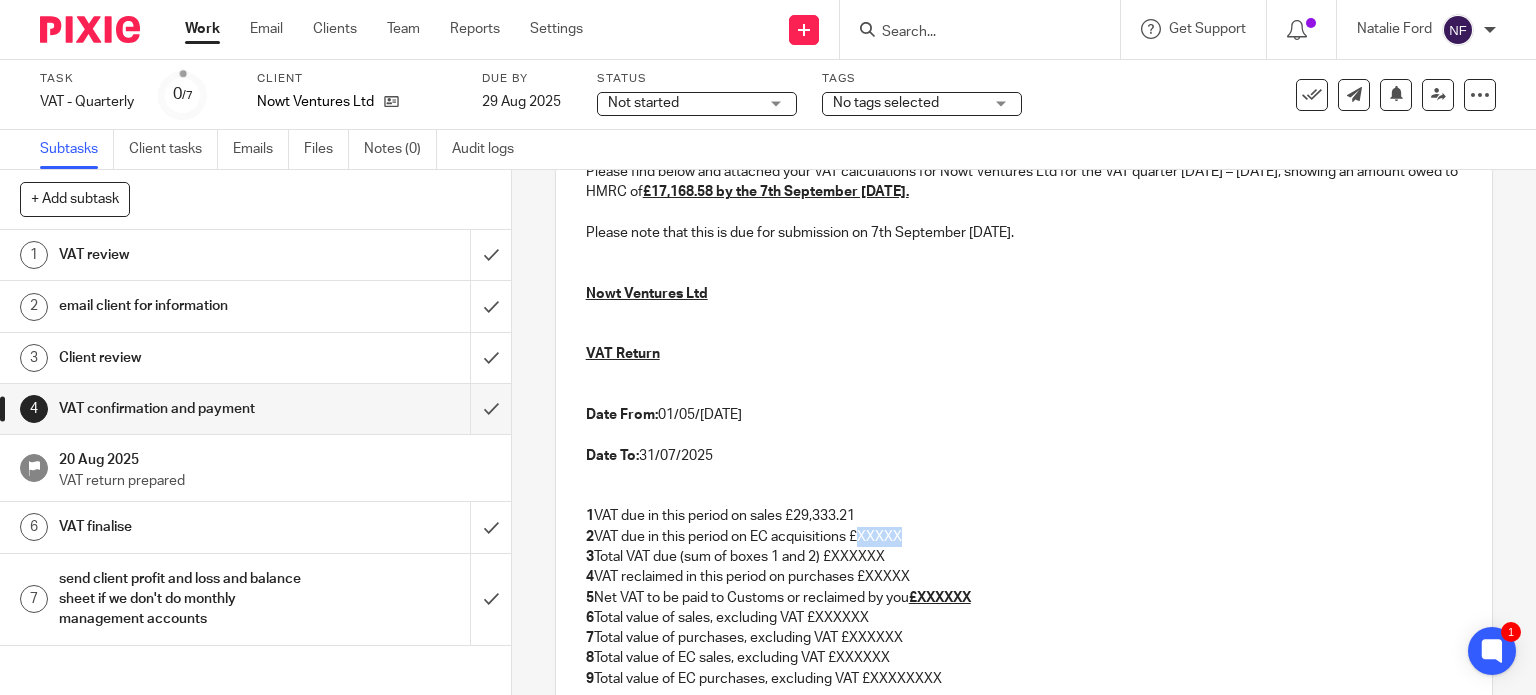 drag, startPoint x: 887, startPoint y: 533, endPoint x: 853, endPoint y: 533, distance: 34 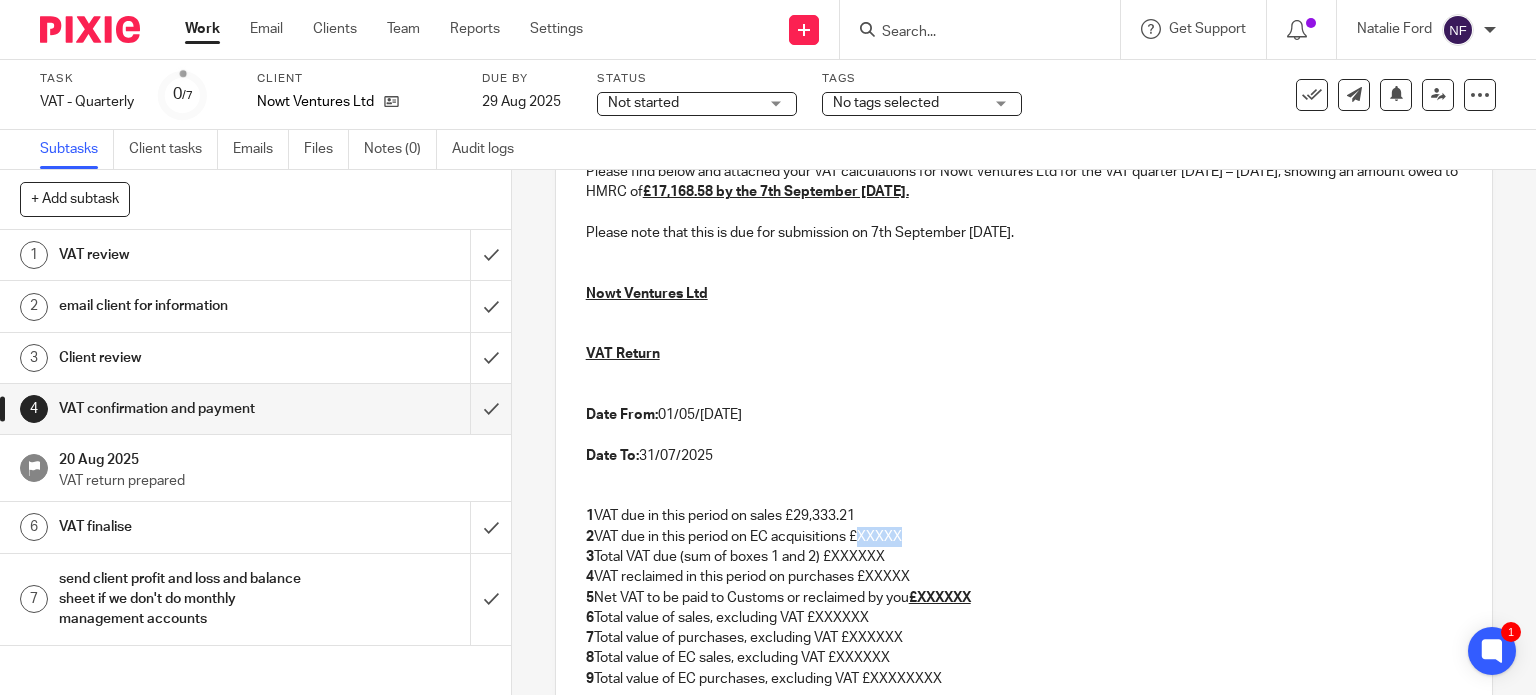 click on "2  VAT due in this period on EC acquisitions £XXXXX" at bounding box center (1024, 537) 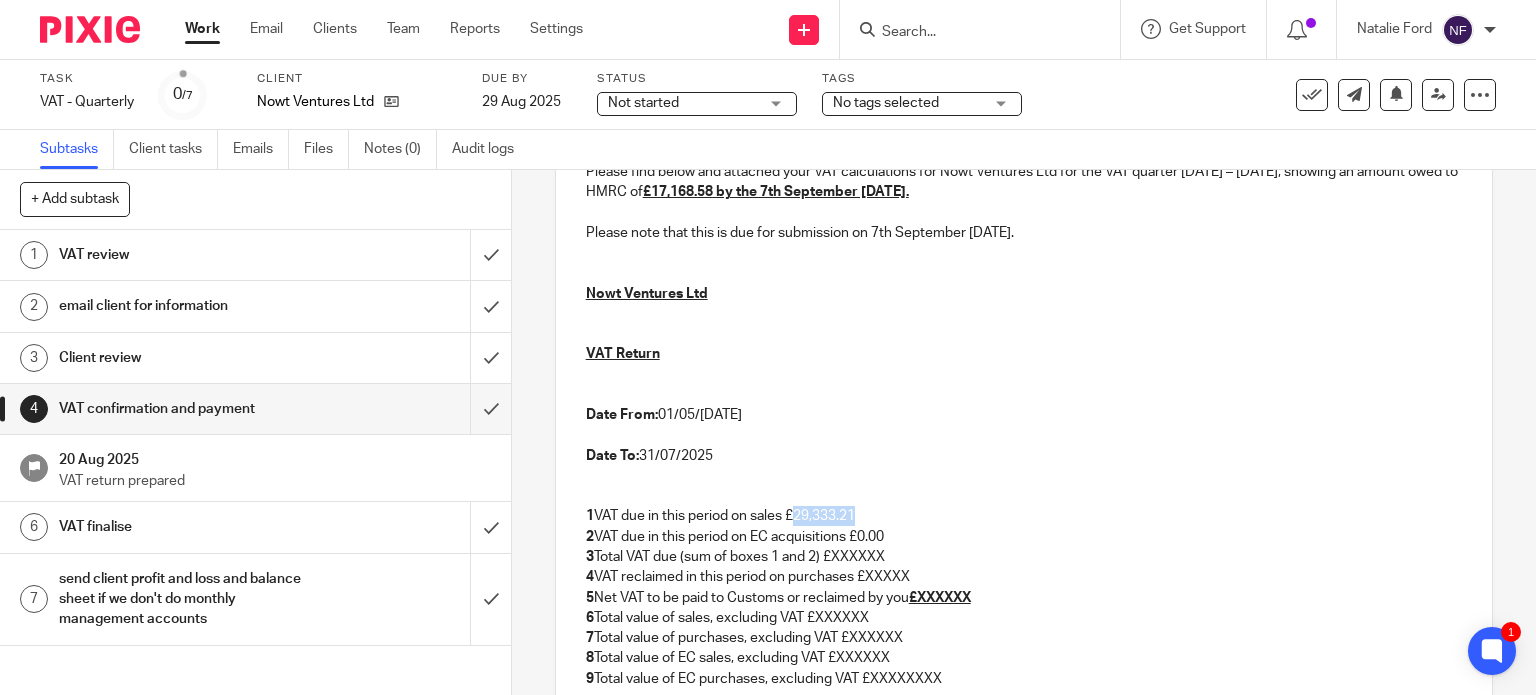 drag, startPoint x: 839, startPoint y: 511, endPoint x: 792, endPoint y: 515, distance: 47.169907 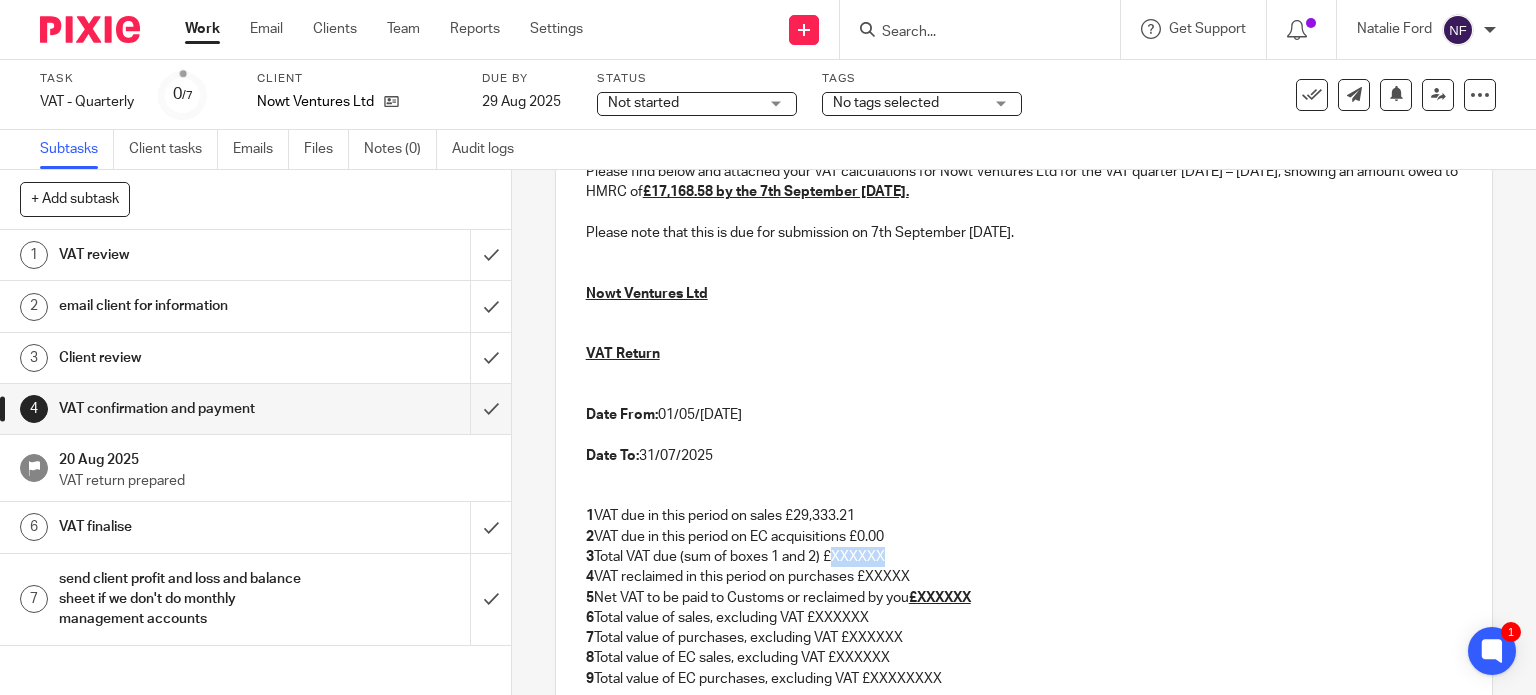 drag, startPoint x: 881, startPoint y: 557, endPoint x: 831, endPoint y: 556, distance: 50.01 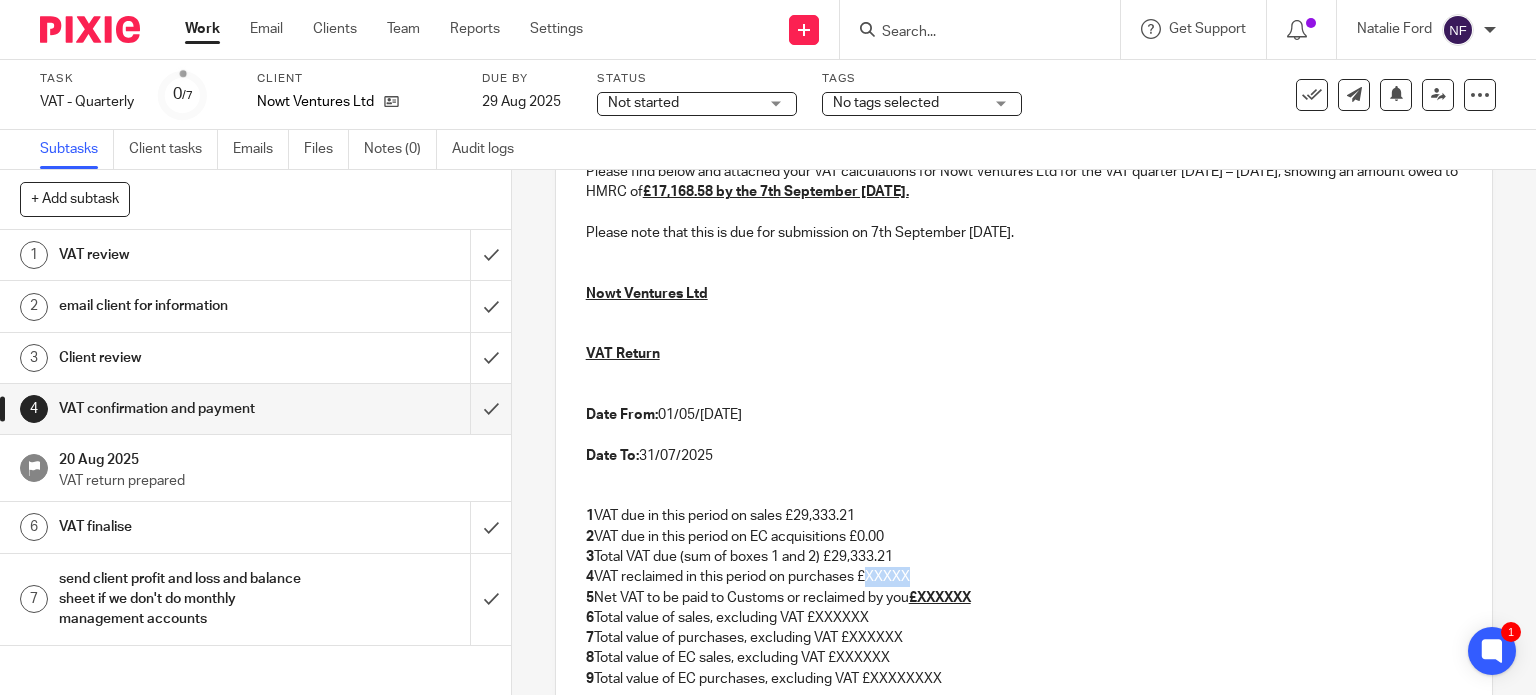 drag, startPoint x: 913, startPoint y: 571, endPoint x: 866, endPoint y: 569, distance: 47.042534 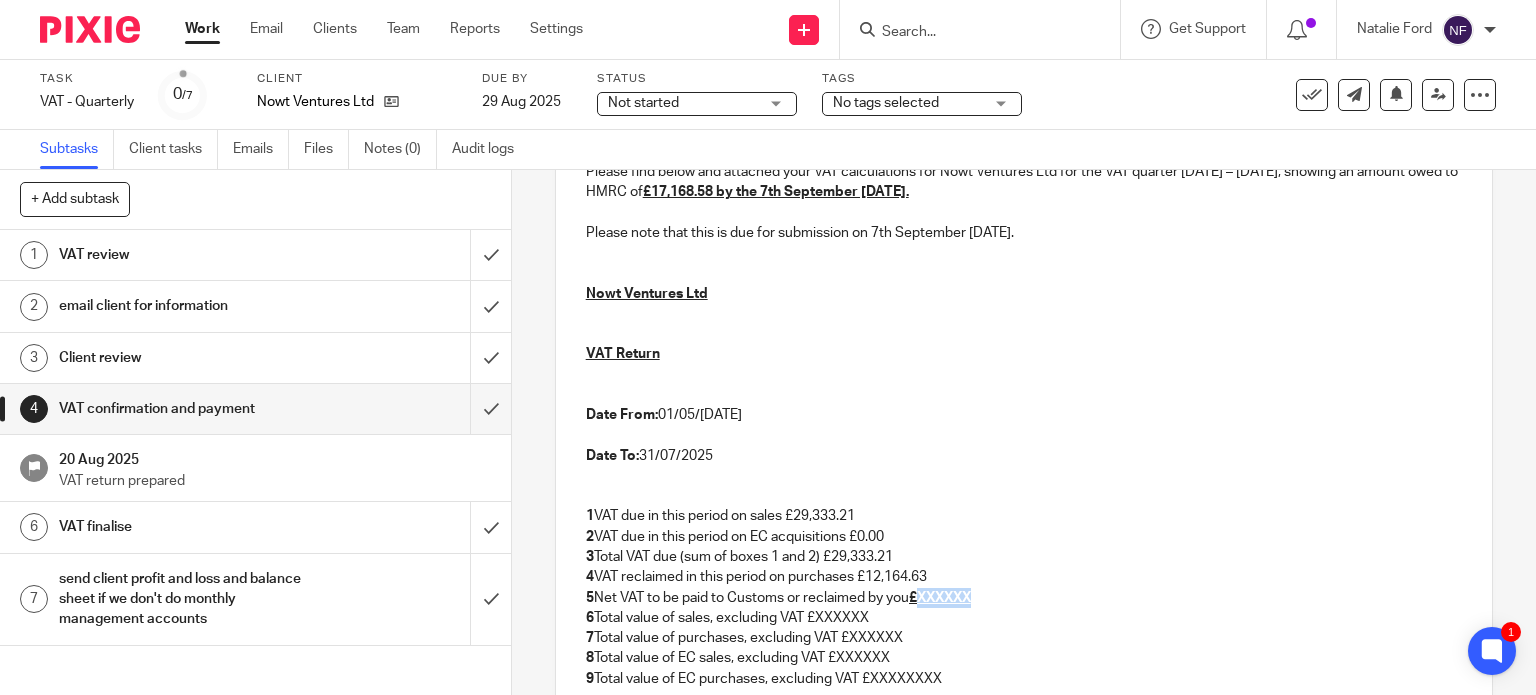 drag, startPoint x: 984, startPoint y: 595, endPoint x: 920, endPoint y: 595, distance: 64 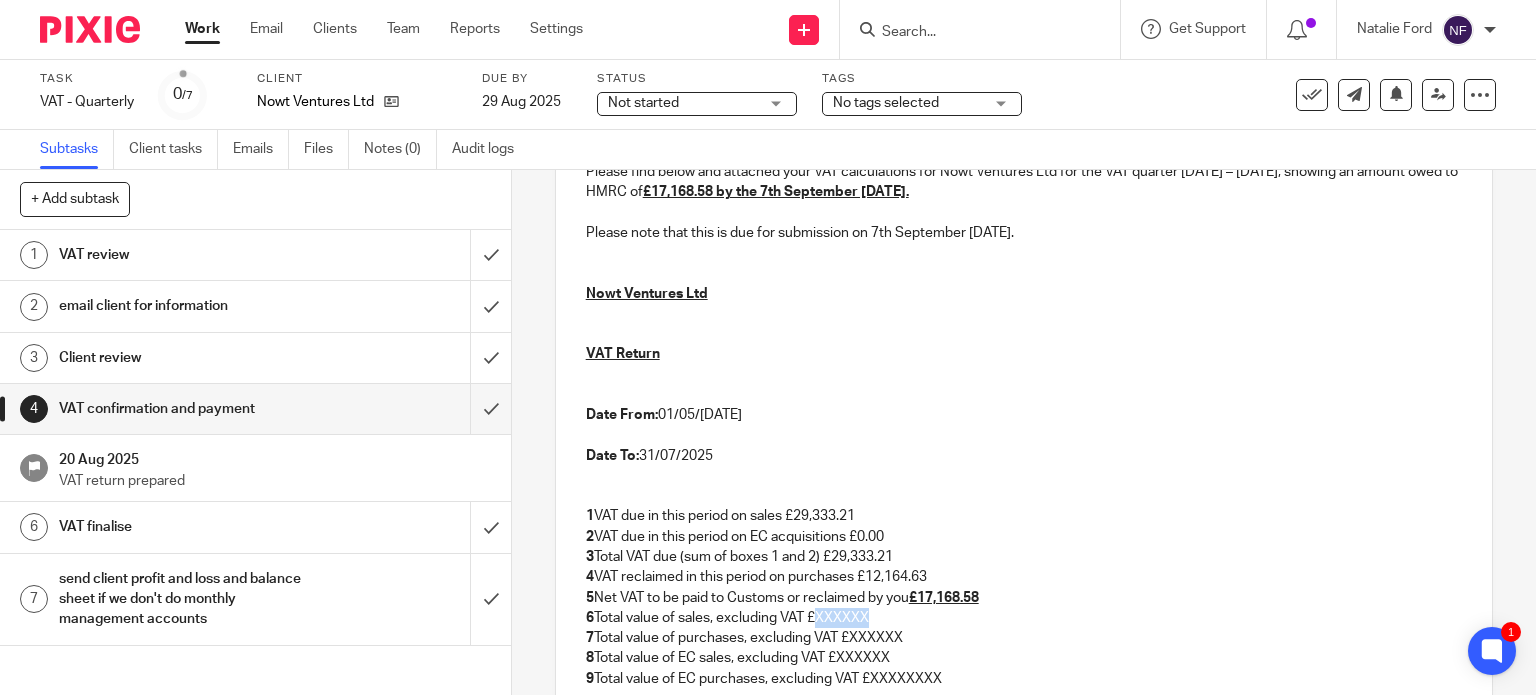 drag, startPoint x: 867, startPoint y: 622, endPoint x: 815, endPoint y: 621, distance: 52.009613 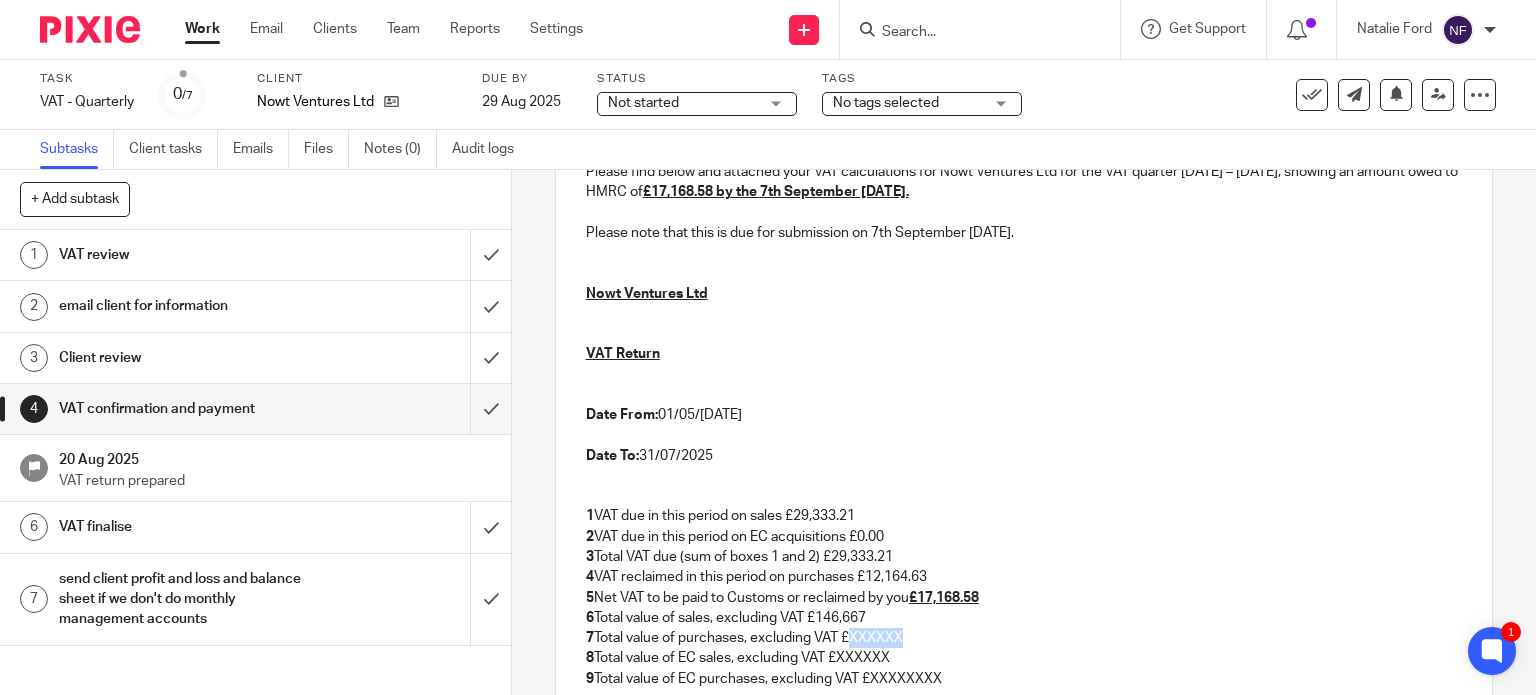 drag, startPoint x: 919, startPoint y: 636, endPoint x: 844, endPoint y: 636, distance: 75 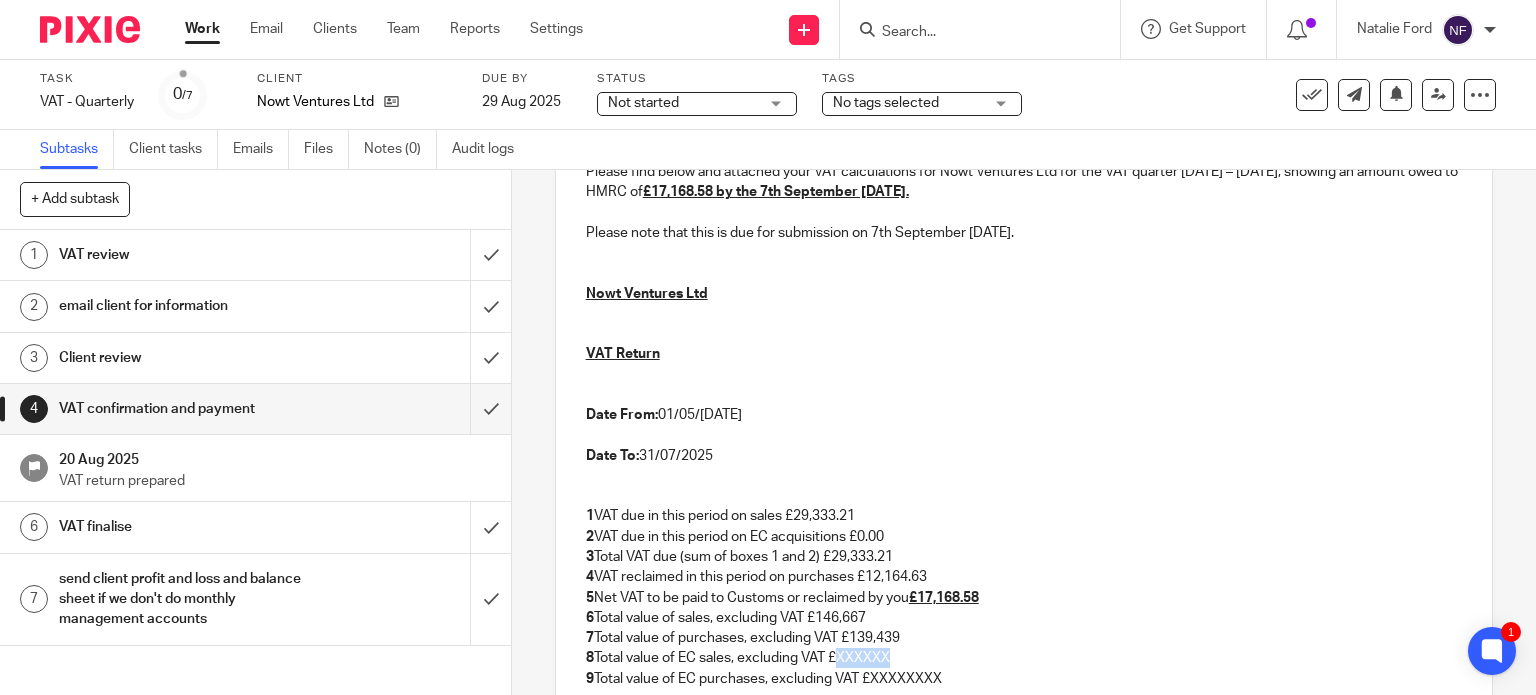 drag, startPoint x: 903, startPoint y: 659, endPoint x: 838, endPoint y: 667, distance: 65.490456 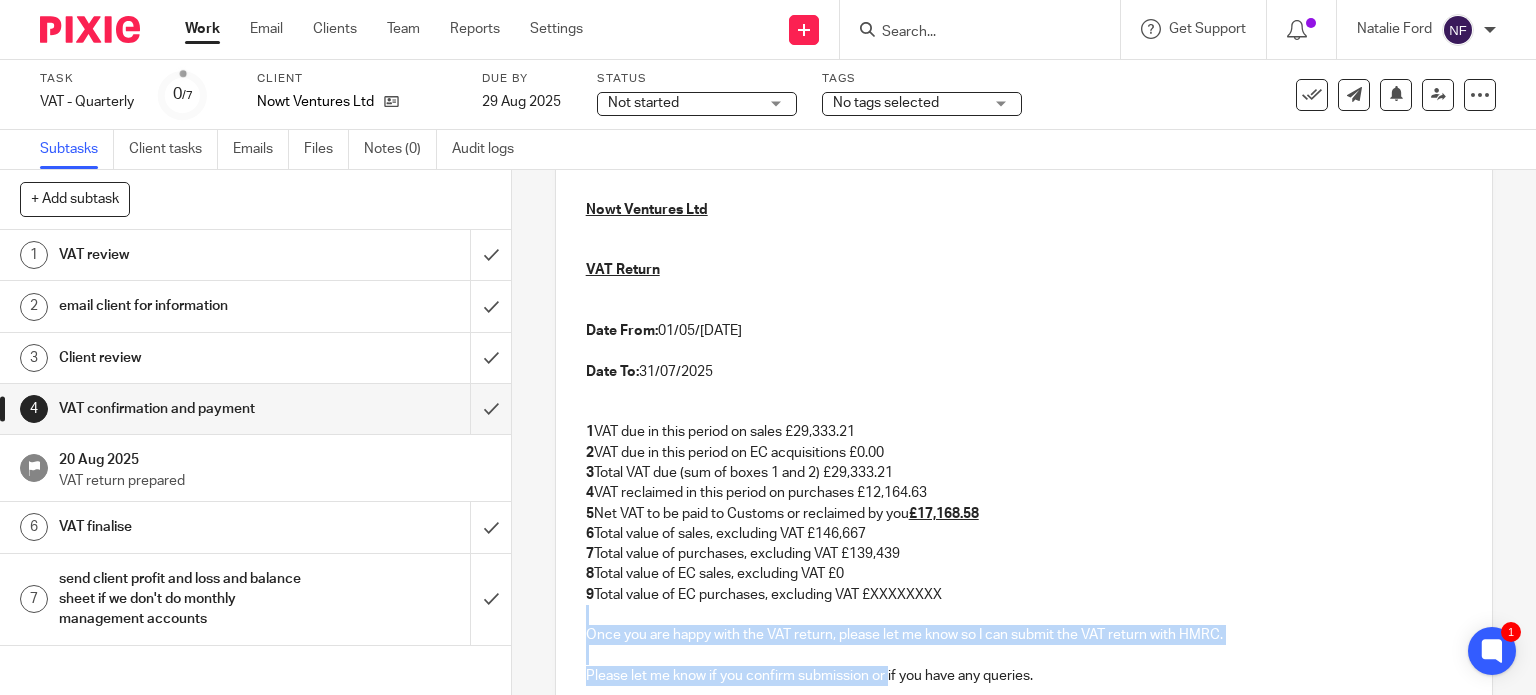 scroll, scrollTop: 390, scrollLeft: 0, axis: vertical 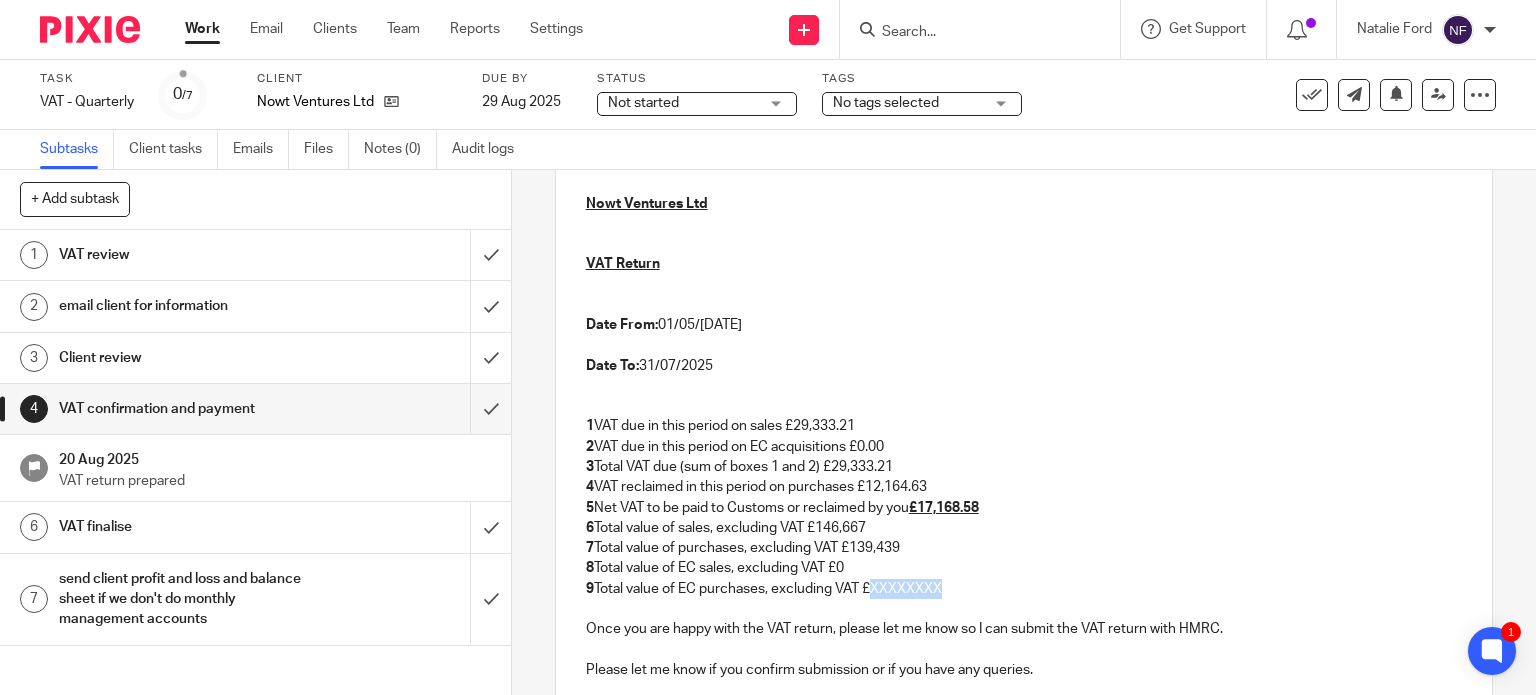 drag, startPoint x: 951, startPoint y: 683, endPoint x: 868, endPoint y: 594, distance: 121.69634 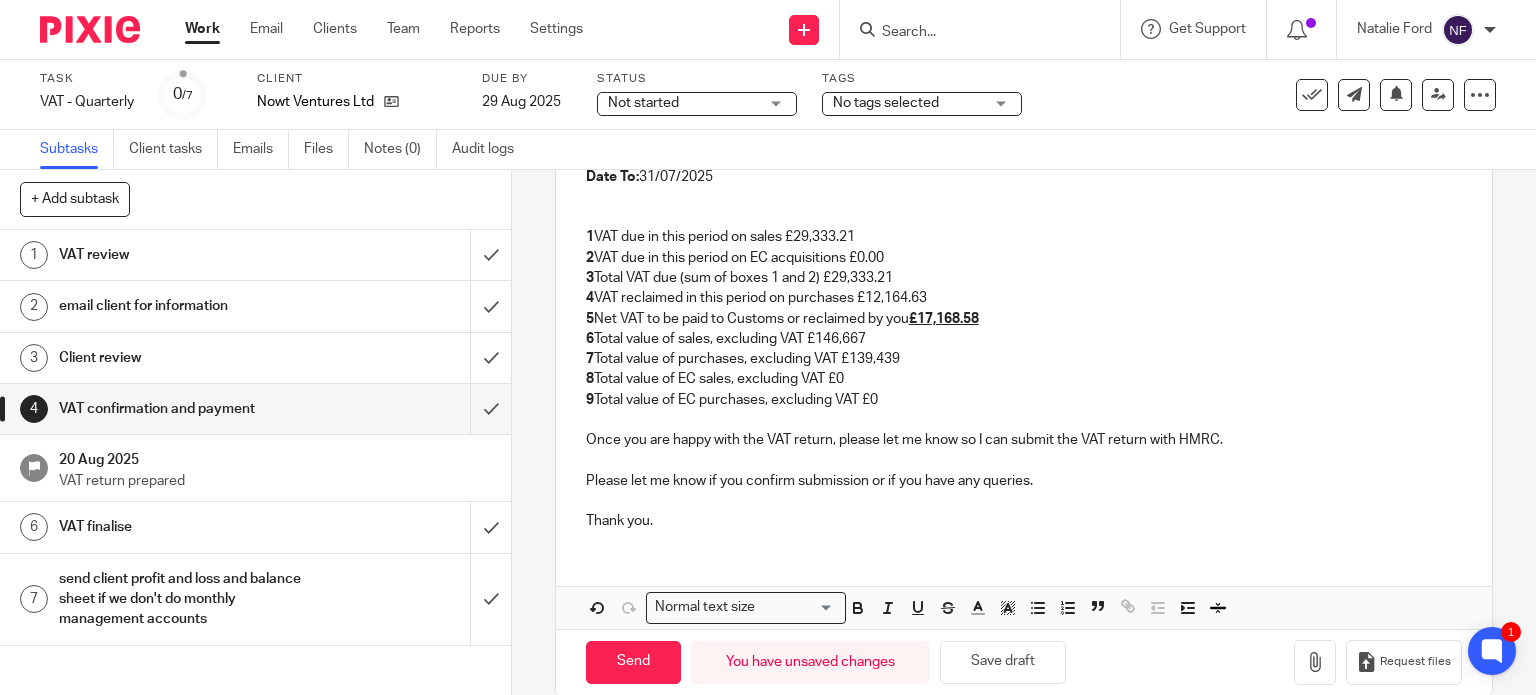 scroll, scrollTop: 590, scrollLeft: 0, axis: vertical 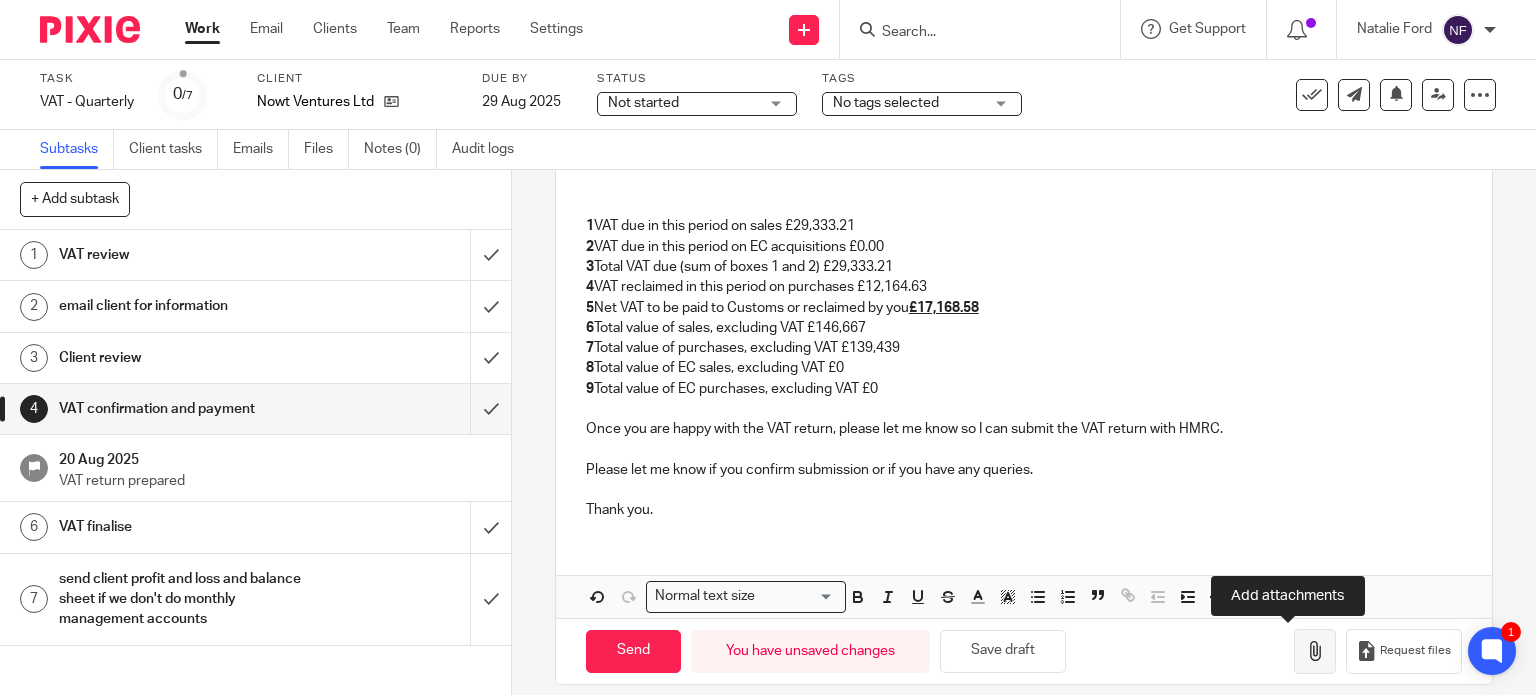 click at bounding box center (1315, 651) 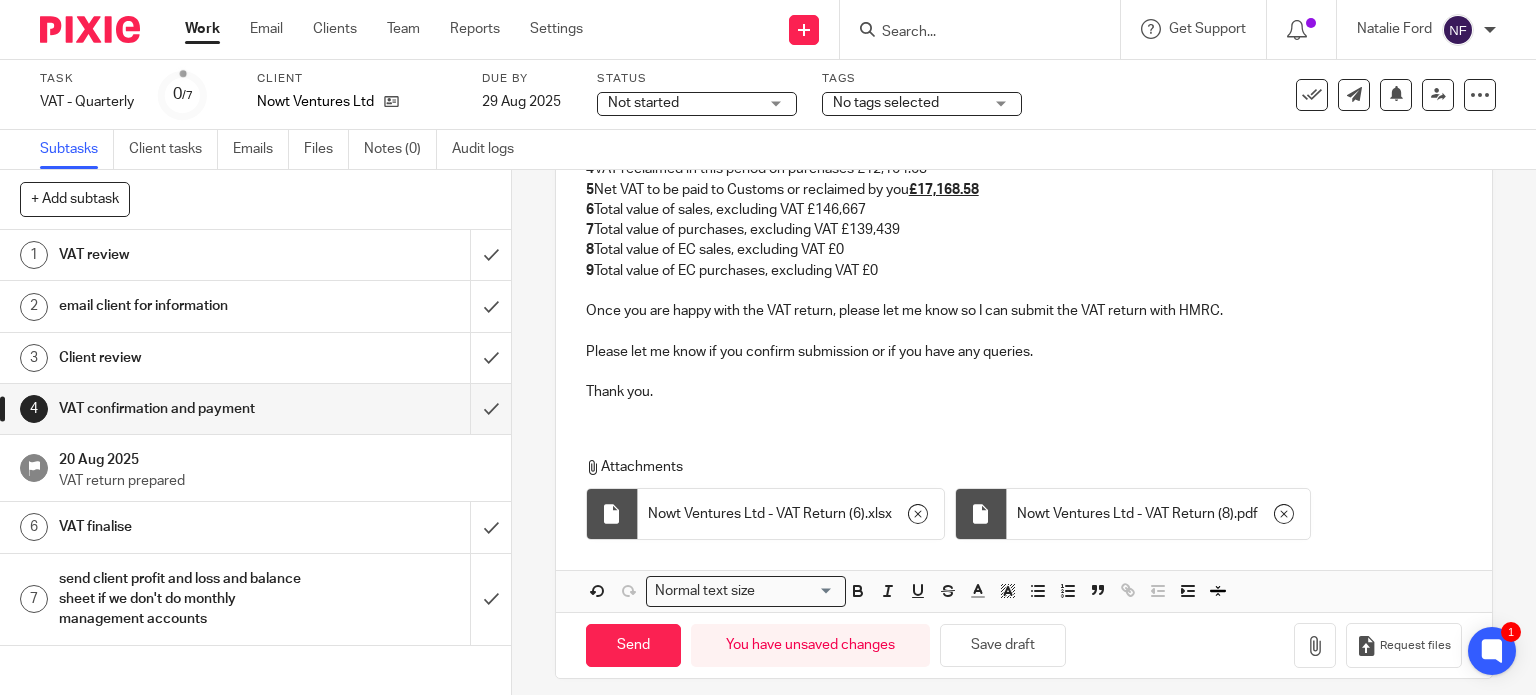 scroll, scrollTop: 718, scrollLeft: 0, axis: vertical 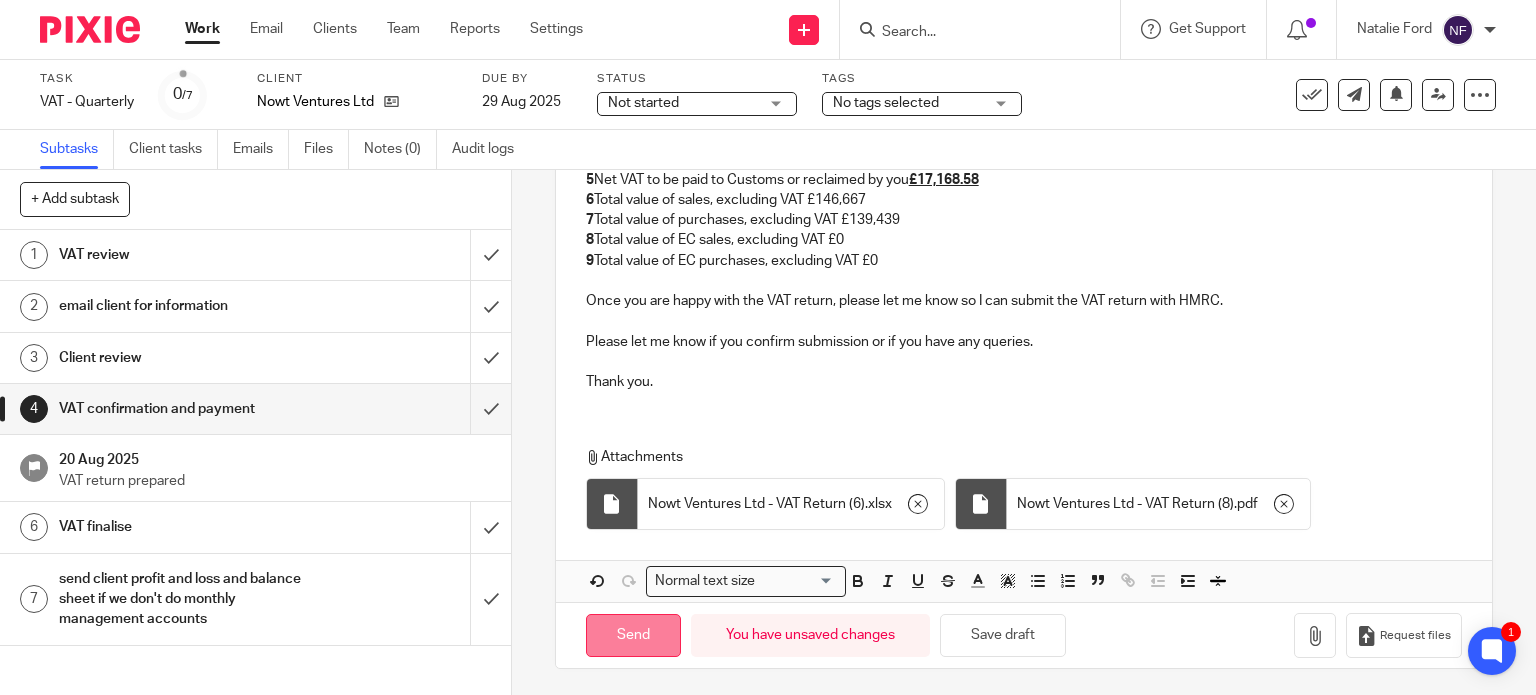 click on "Send" at bounding box center [633, 635] 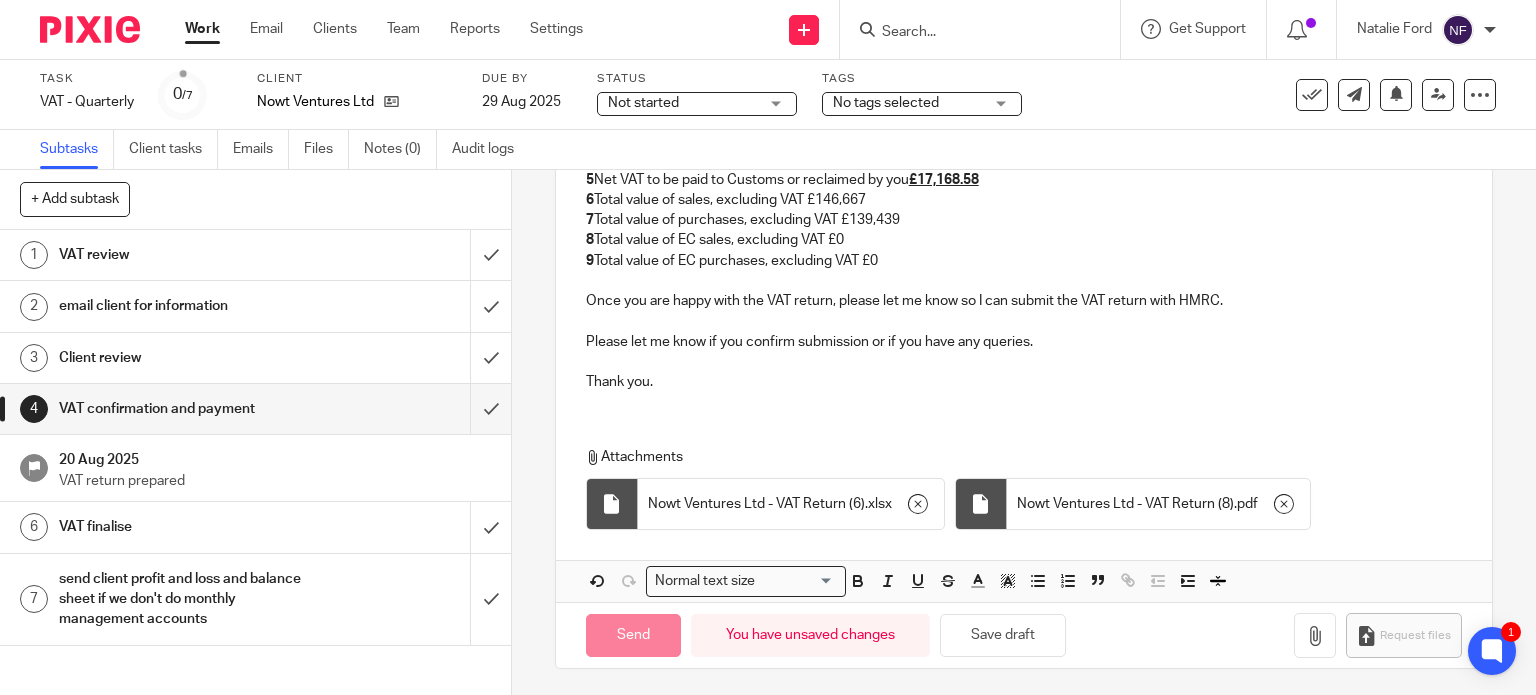 type on "Sent" 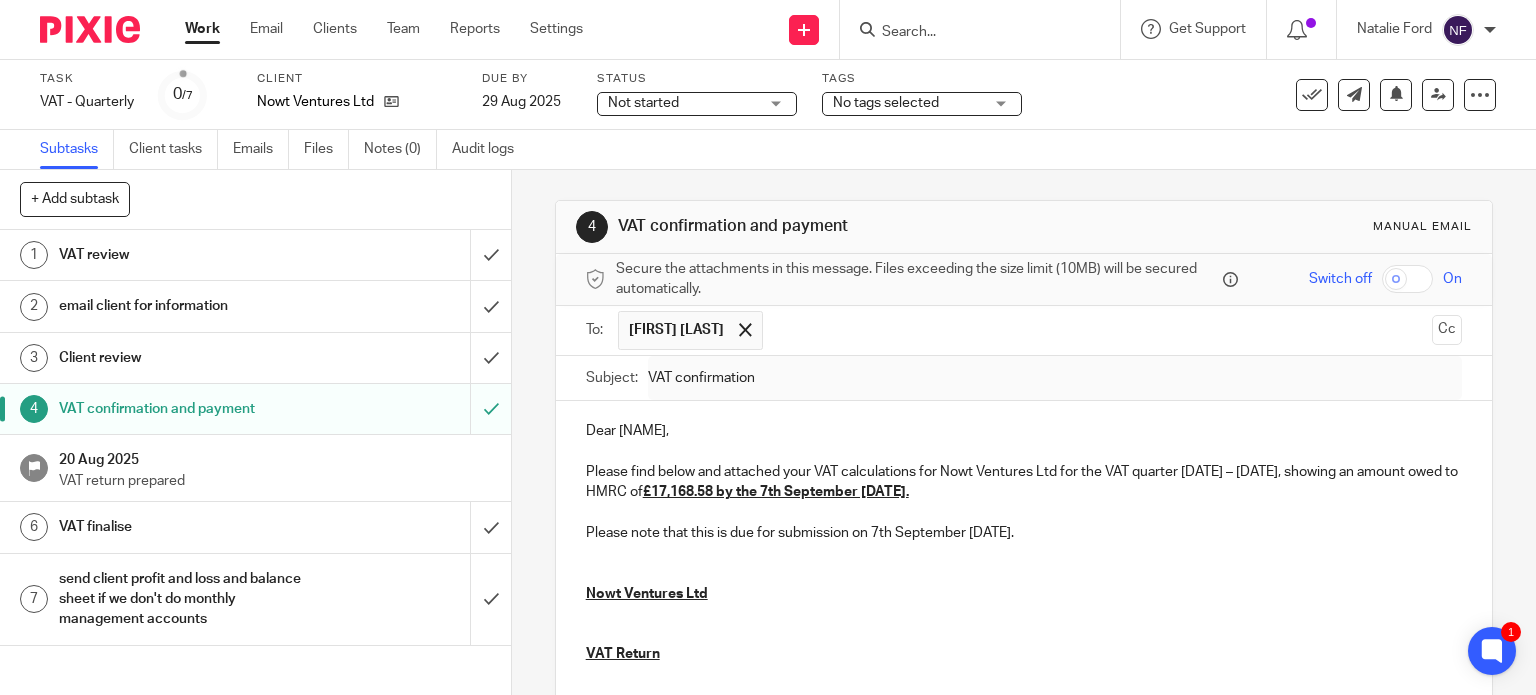 scroll, scrollTop: 0, scrollLeft: 0, axis: both 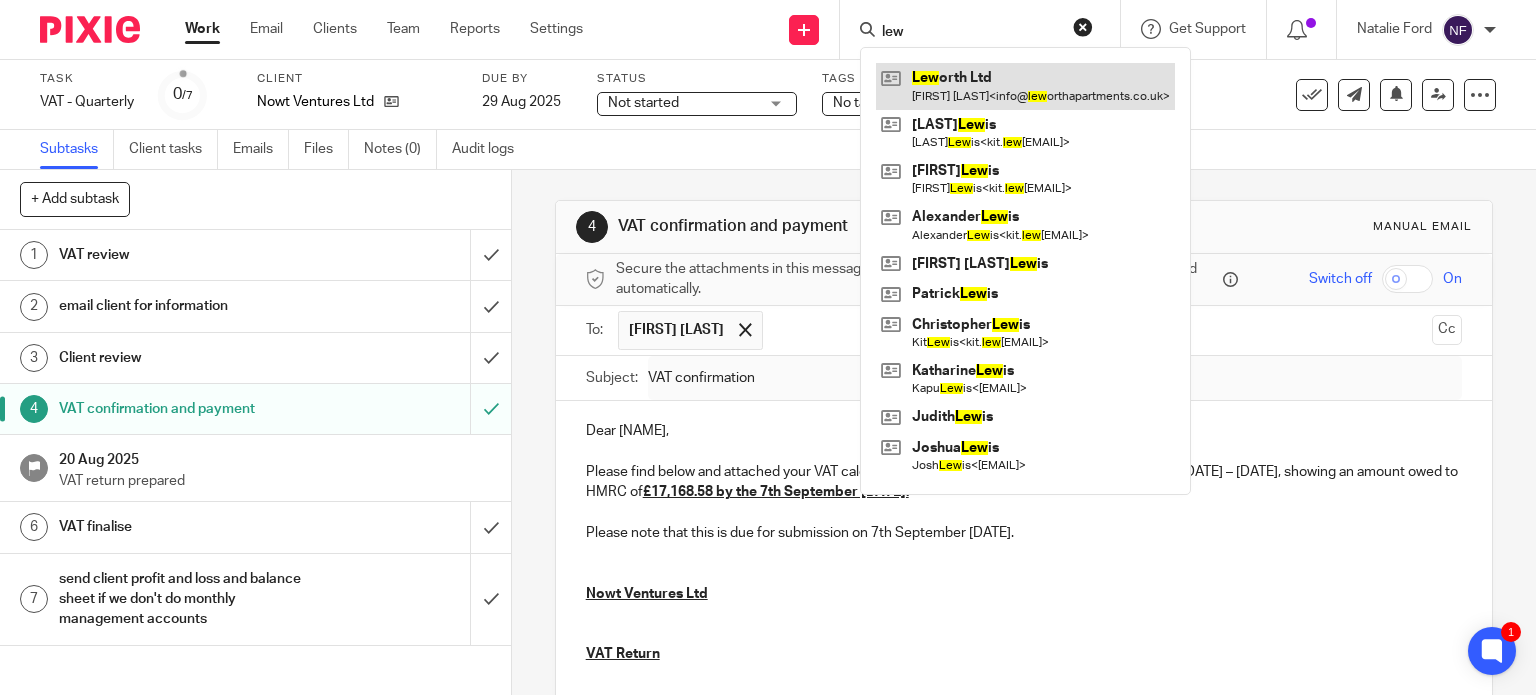 type on "lew" 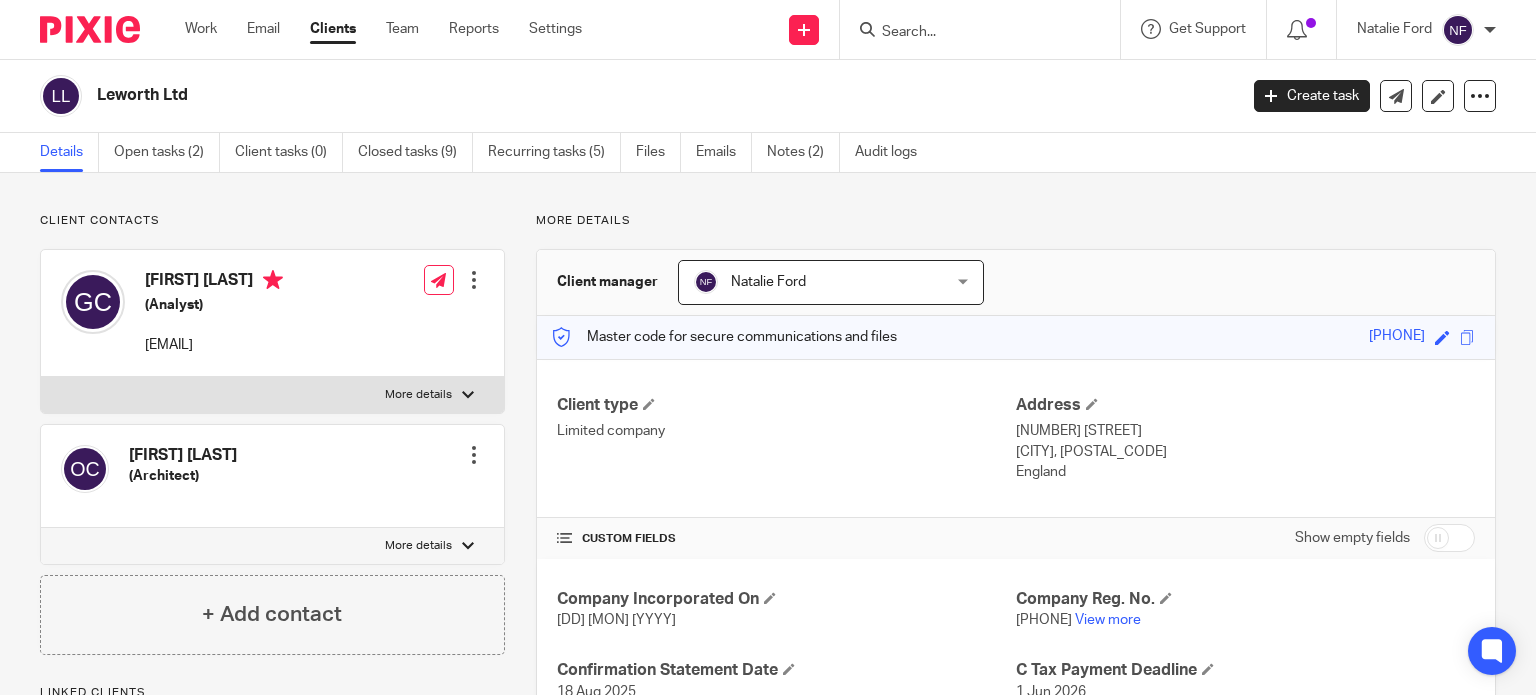 scroll, scrollTop: 0, scrollLeft: 0, axis: both 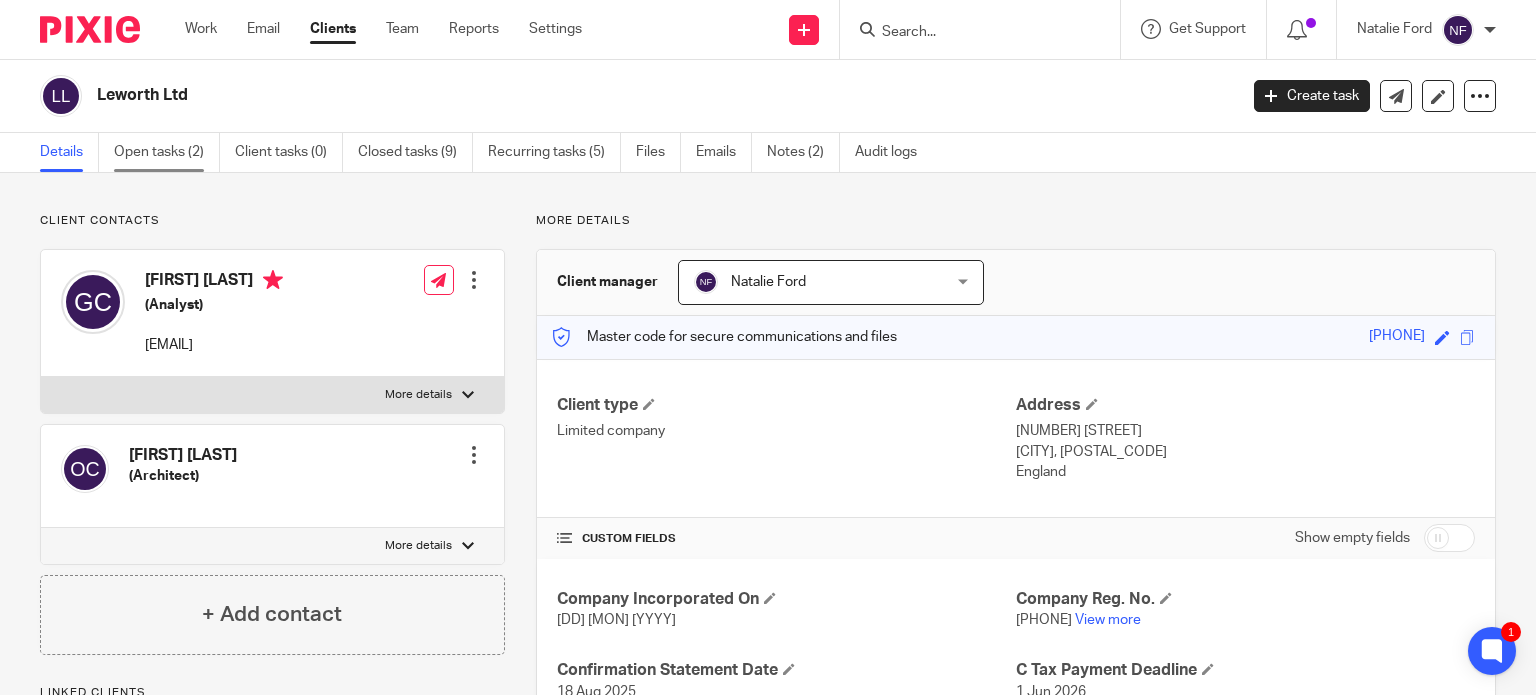 click on "Open tasks (2)" at bounding box center (167, 152) 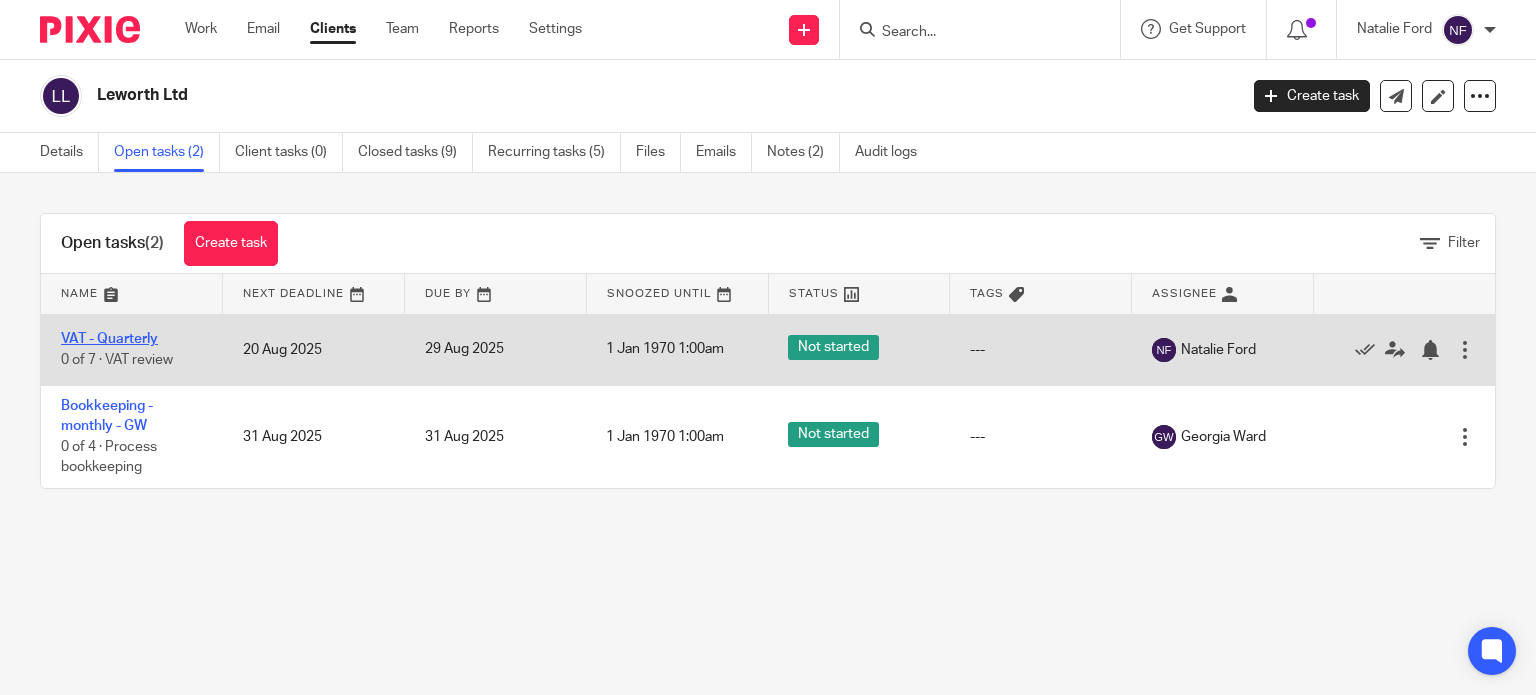 scroll, scrollTop: 0, scrollLeft: 0, axis: both 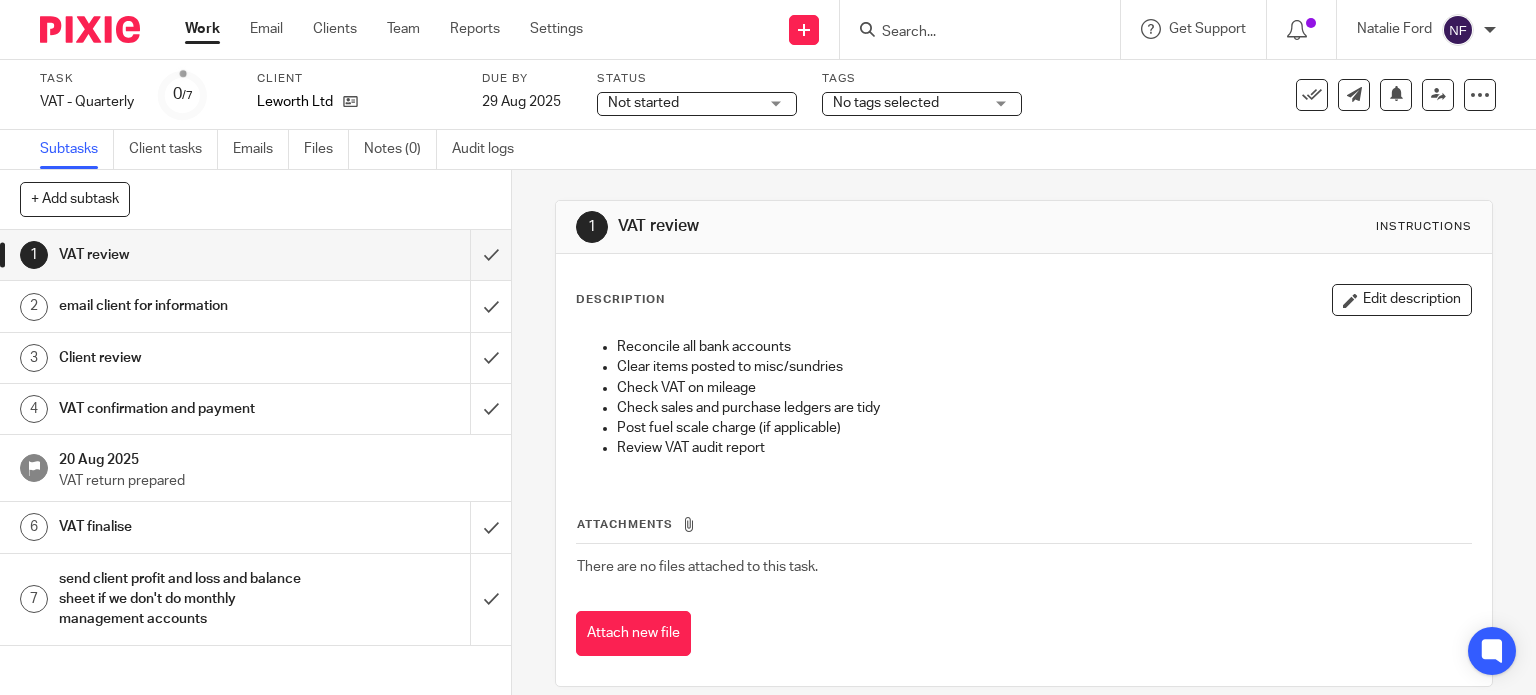 click on "VAT confirmation and payment" at bounding box center (189, 409) 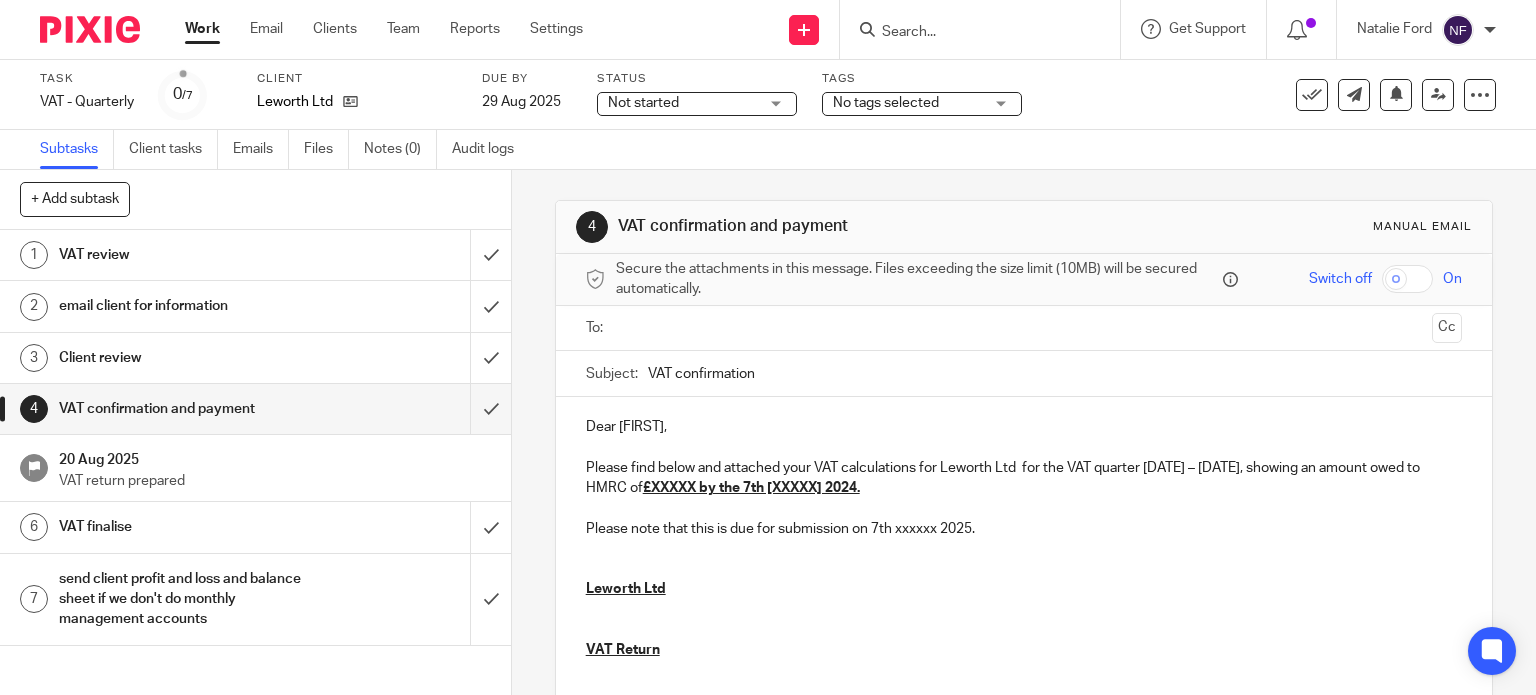 scroll, scrollTop: 0, scrollLeft: 0, axis: both 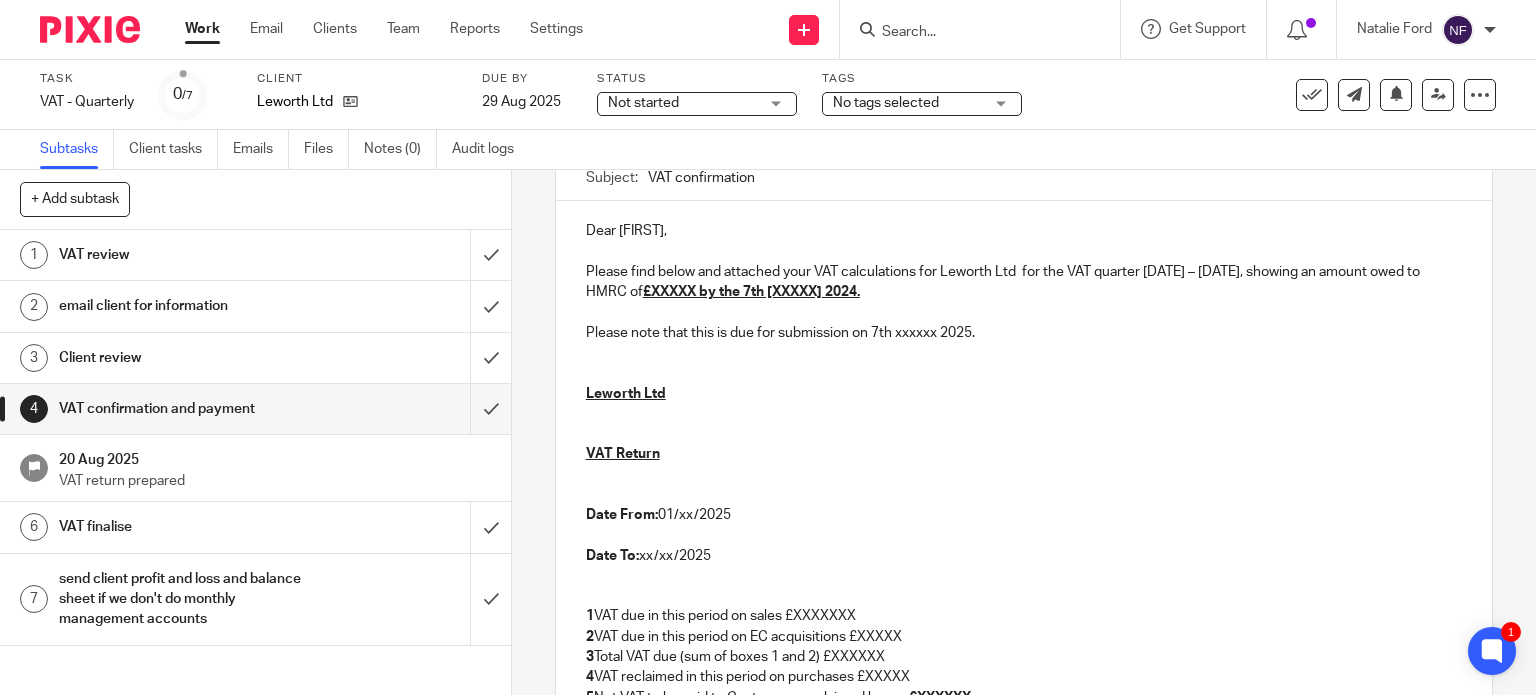 click on "Dear [FIRST]," at bounding box center (1024, 231) 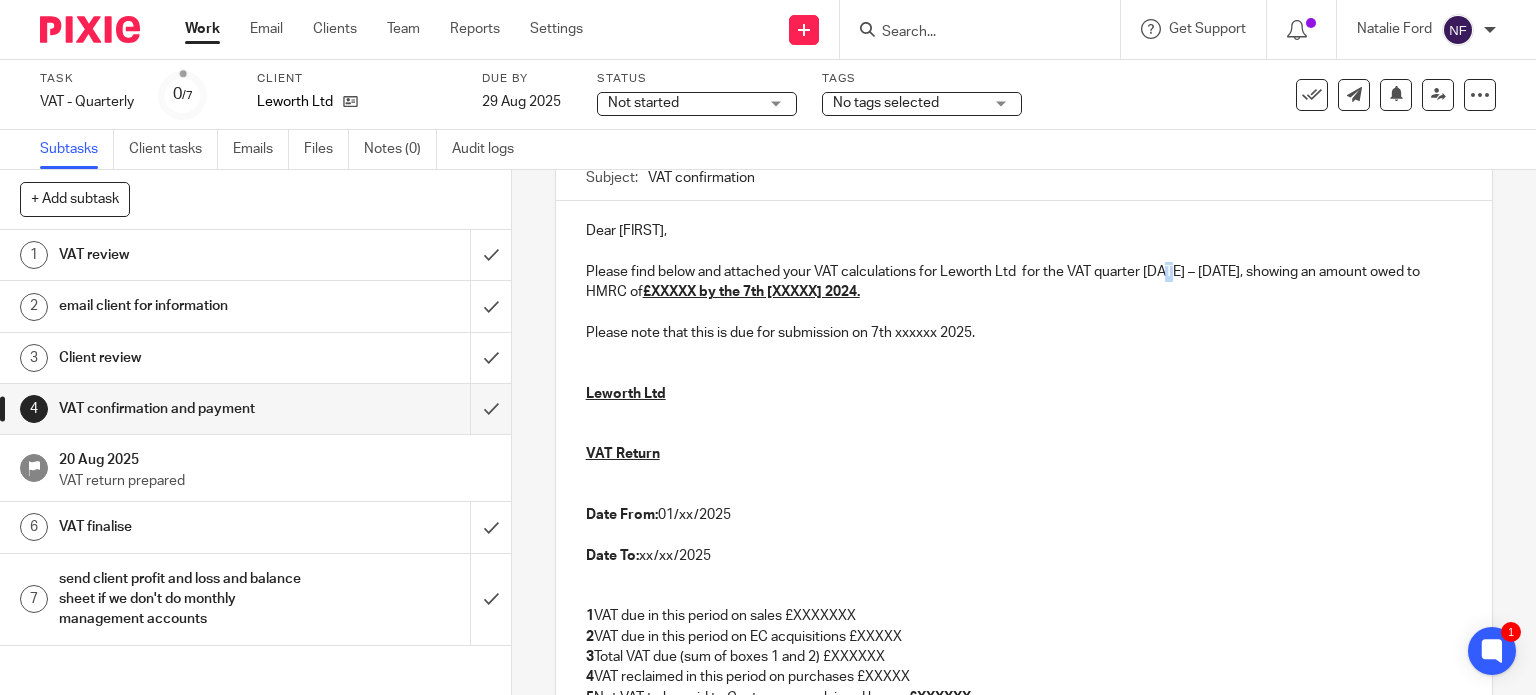 drag, startPoint x: 1172, startPoint y: 272, endPoint x: 1162, endPoint y: 273, distance: 10.049875 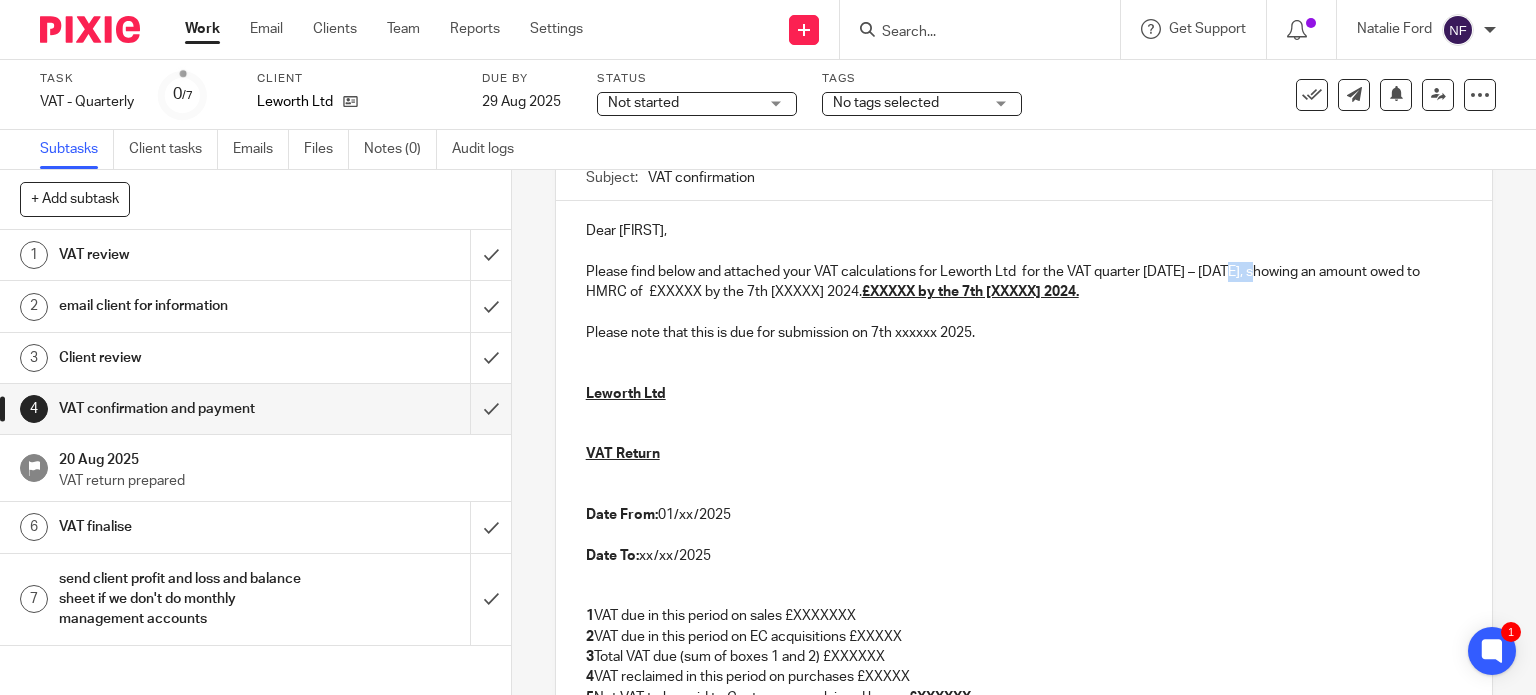 drag, startPoint x: 1269, startPoint y: 267, endPoint x: 1232, endPoint y: 267, distance: 37 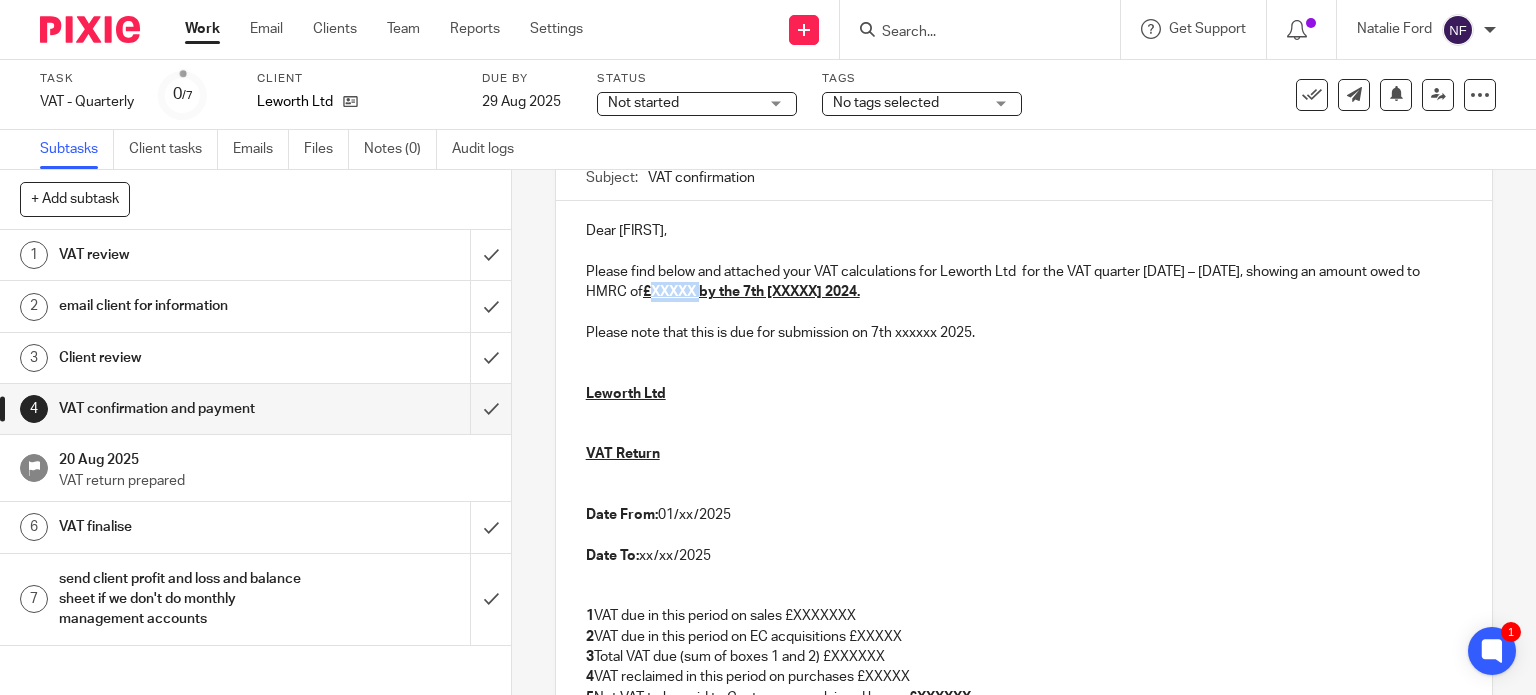 drag, startPoint x: 803, startPoint y: 288, endPoint x: 754, endPoint y: 294, distance: 49.365982 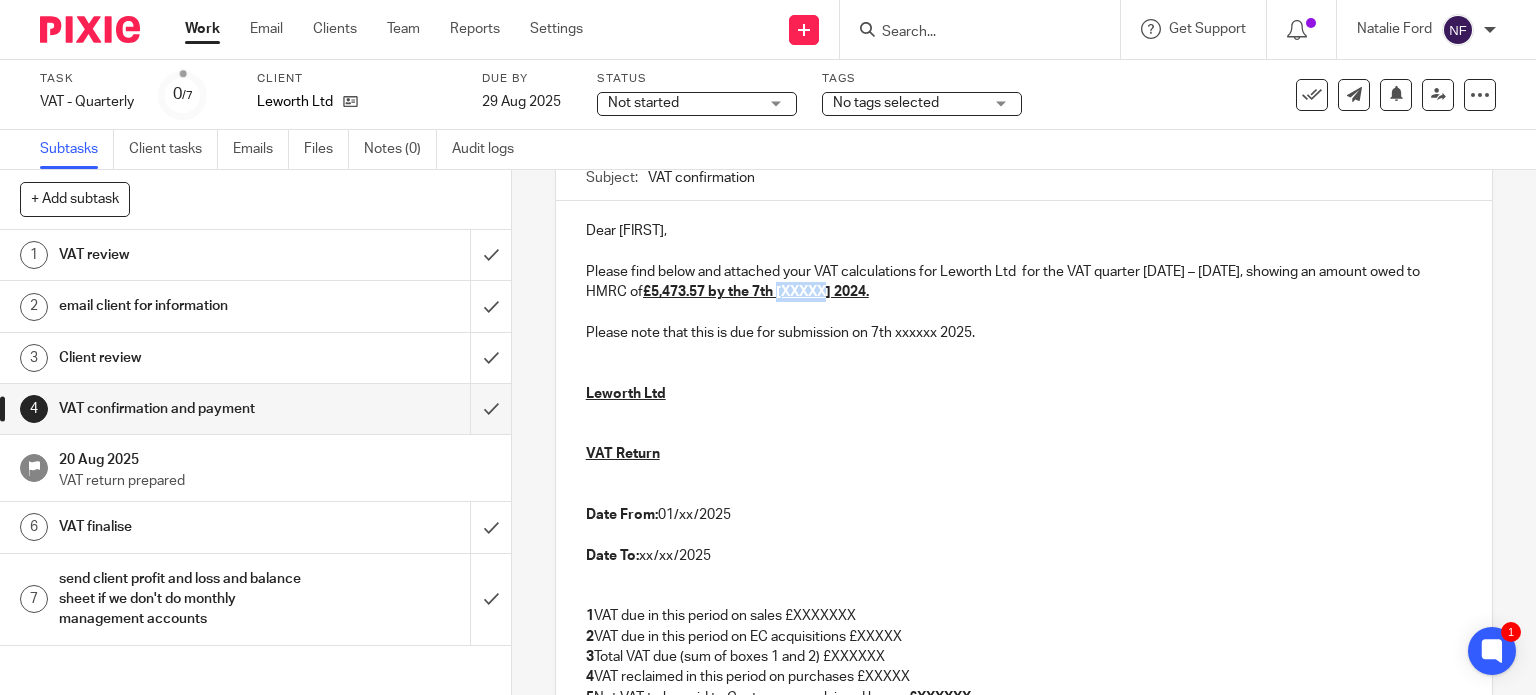 drag, startPoint x: 931, startPoint y: 296, endPoint x: 882, endPoint y: 296, distance: 49 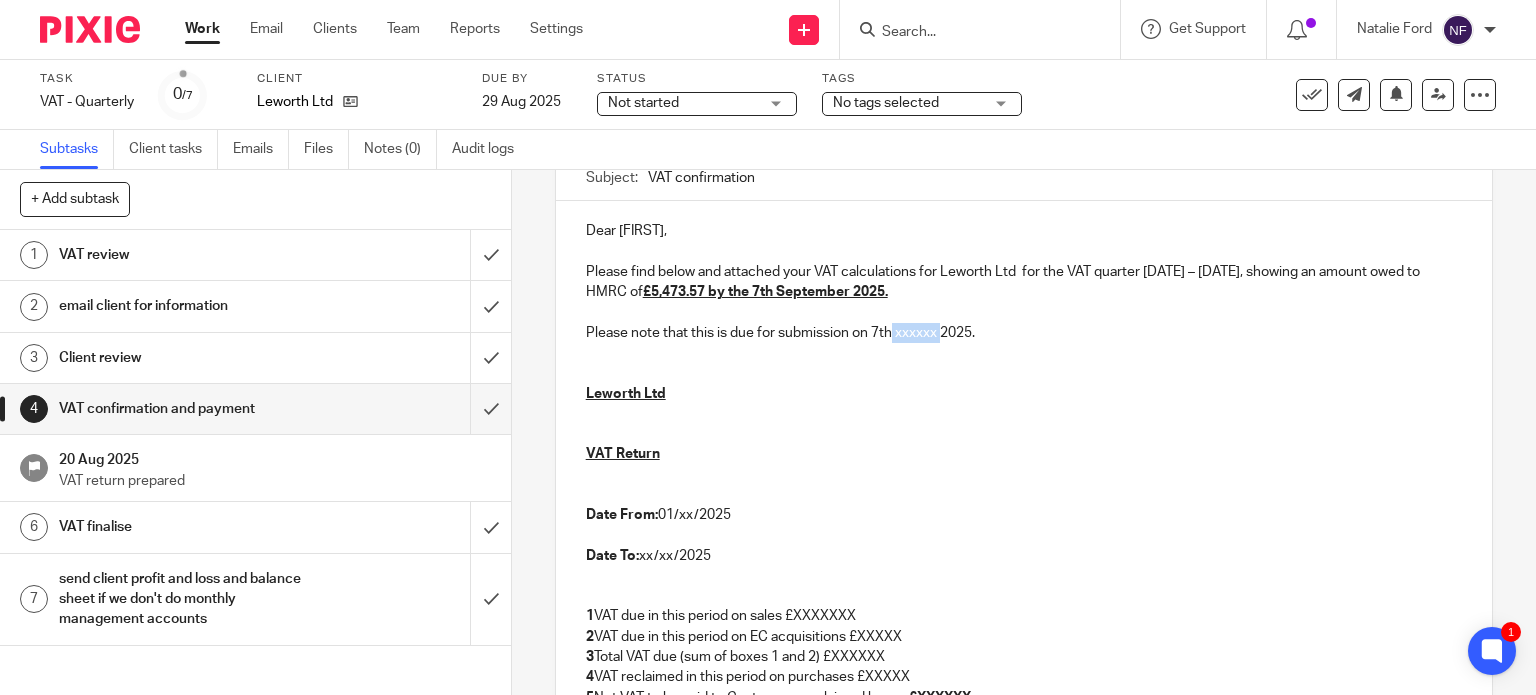 drag, startPoint x: 936, startPoint y: 335, endPoint x: 888, endPoint y: 334, distance: 48.010414 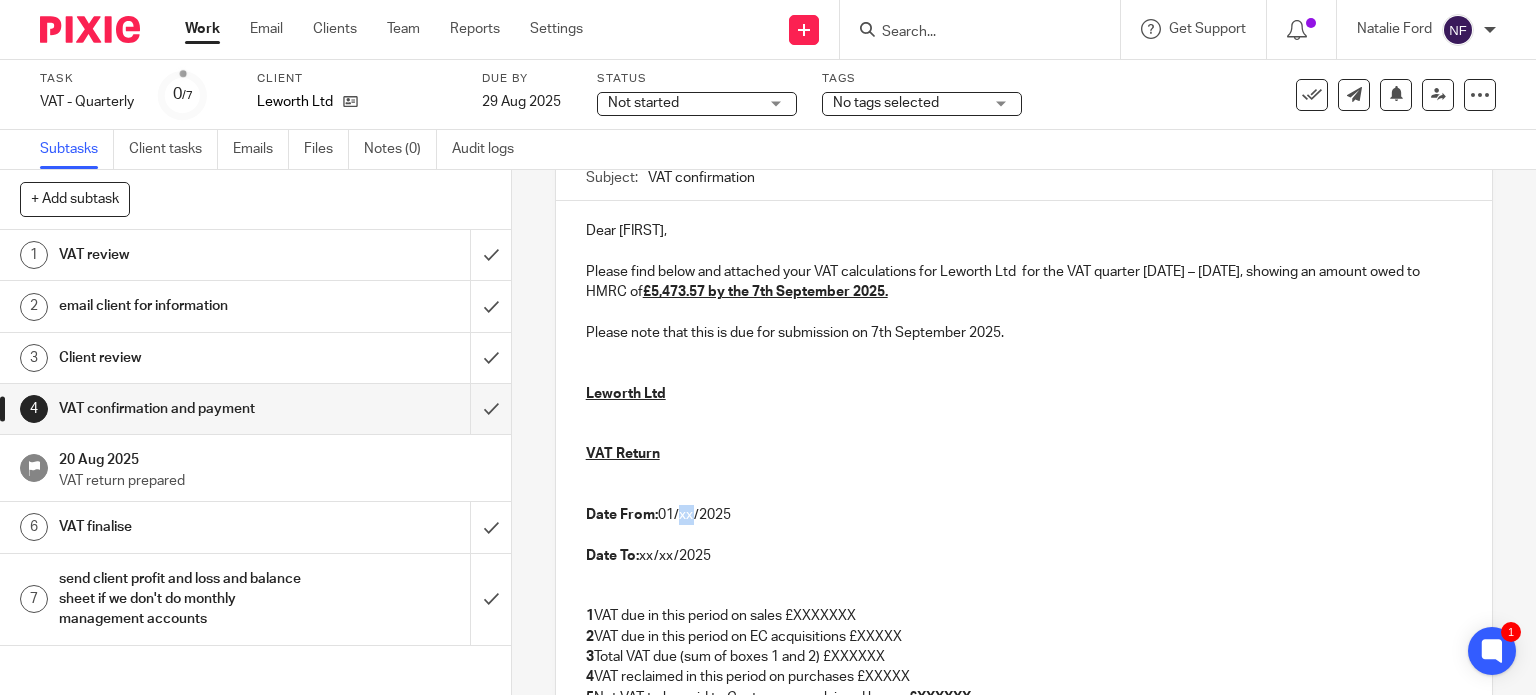 click on "Date From:  01/xx/2025" at bounding box center (1024, 515) 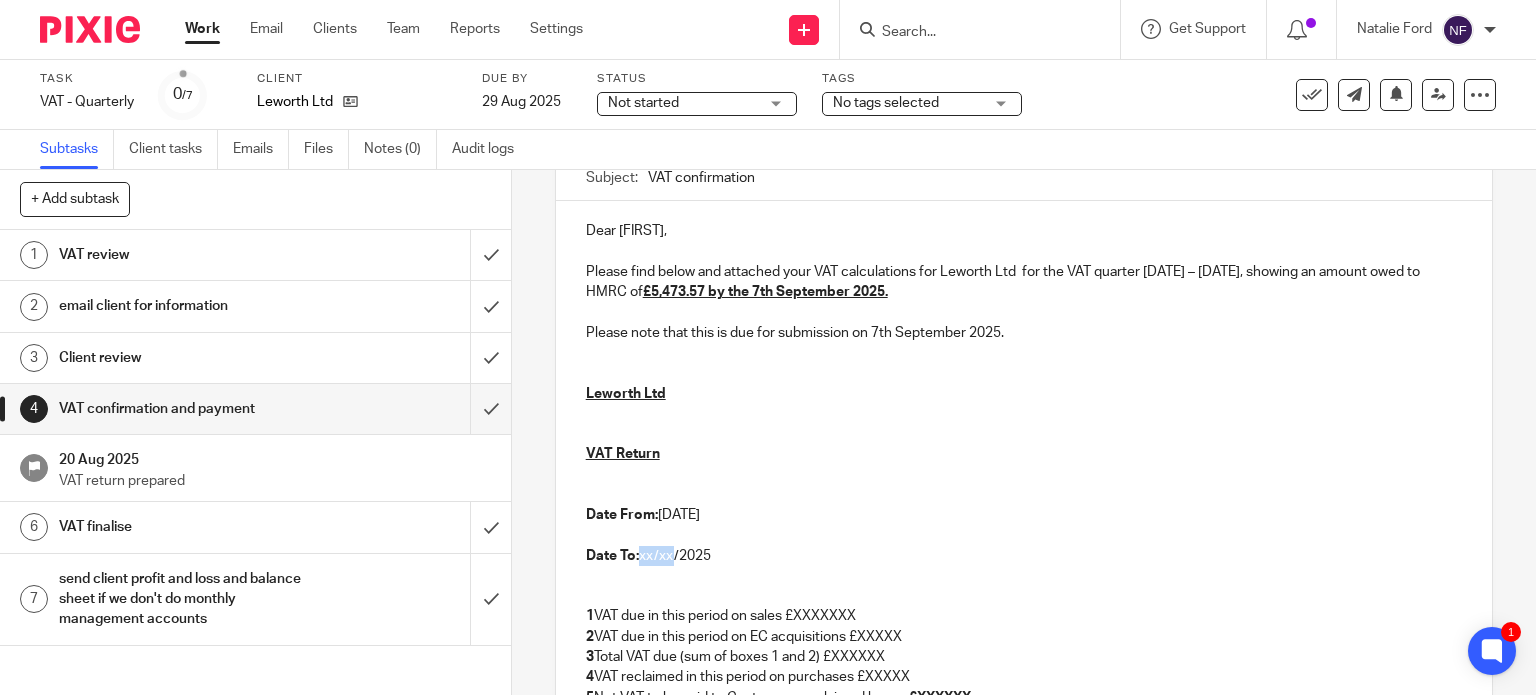 drag, startPoint x: 668, startPoint y: 559, endPoint x: 637, endPoint y: 562, distance: 31.144823 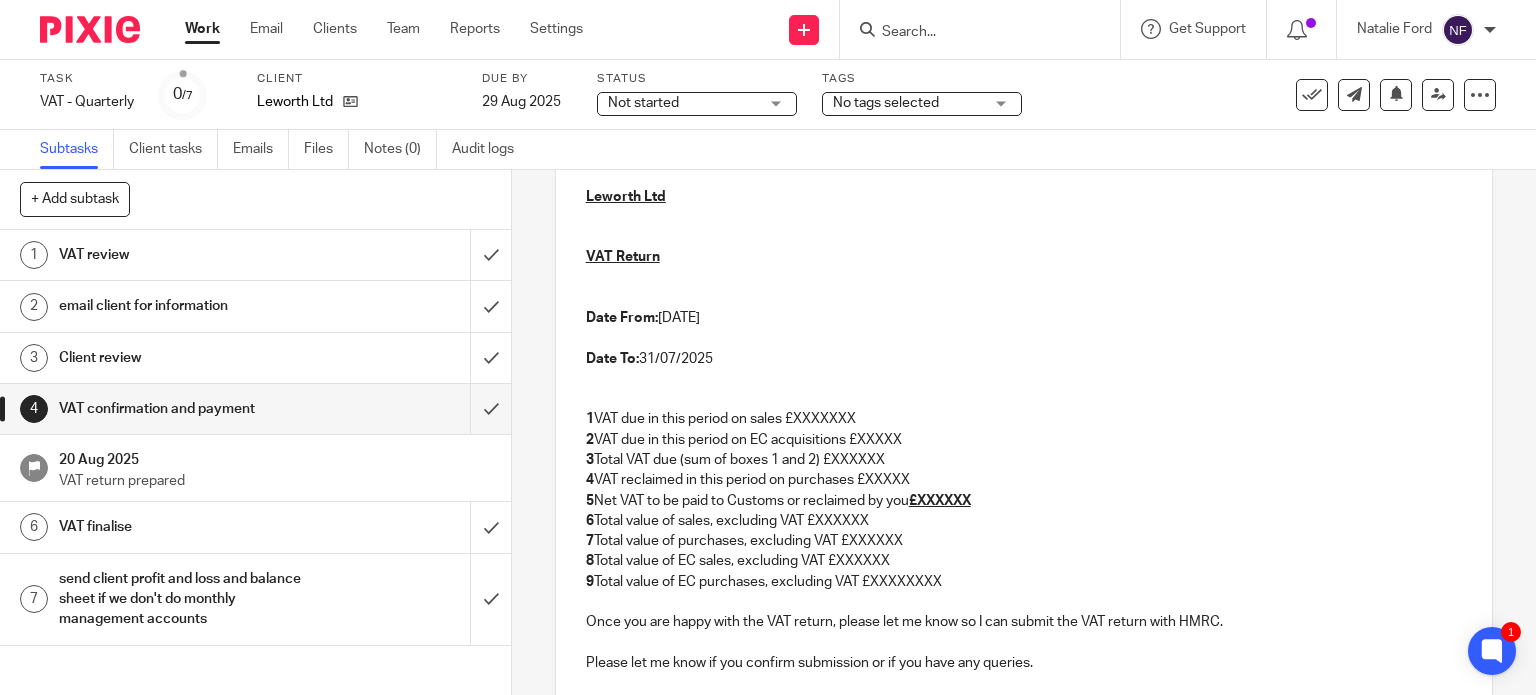 scroll, scrollTop: 400, scrollLeft: 0, axis: vertical 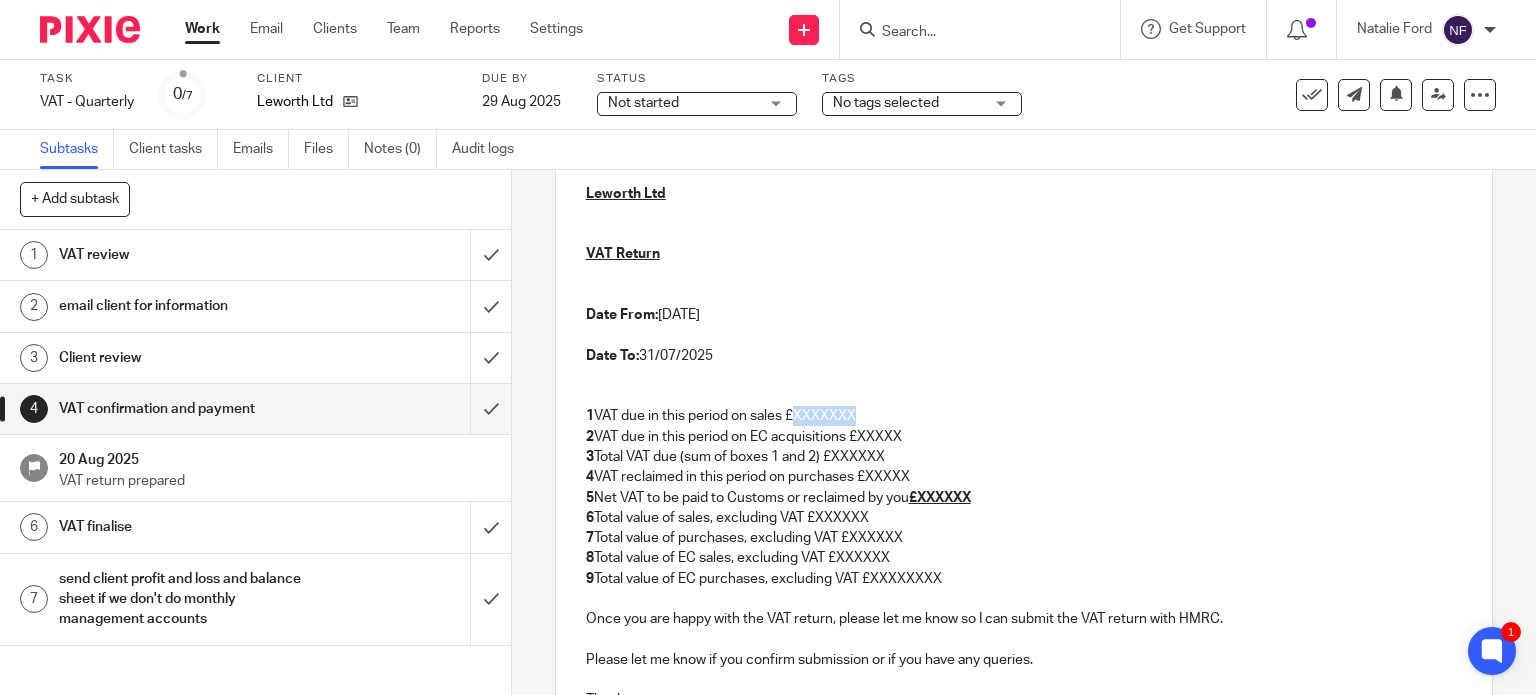 drag, startPoint x: 862, startPoint y: 416, endPoint x: 796, endPoint y: 415, distance: 66.007576 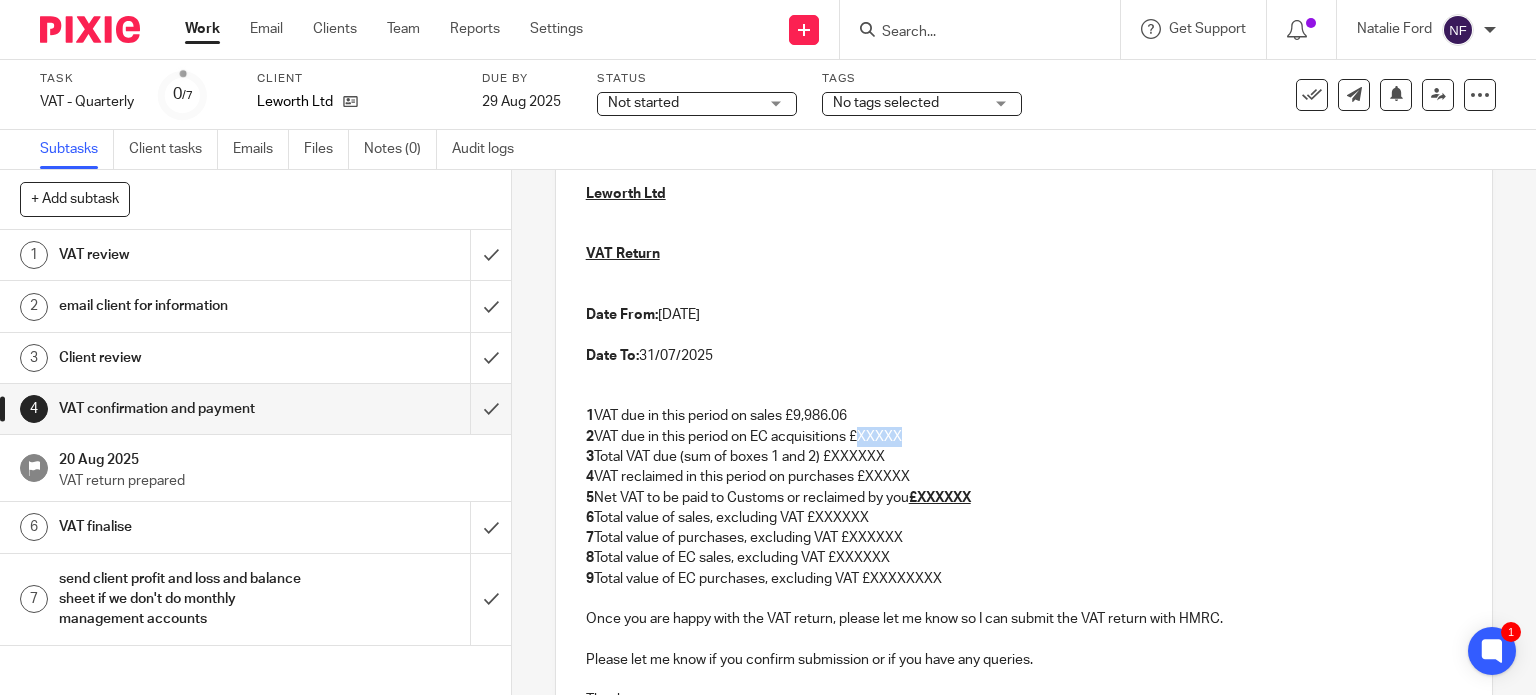 drag, startPoint x: 901, startPoint y: 438, endPoint x: 860, endPoint y: 439, distance: 41.01219 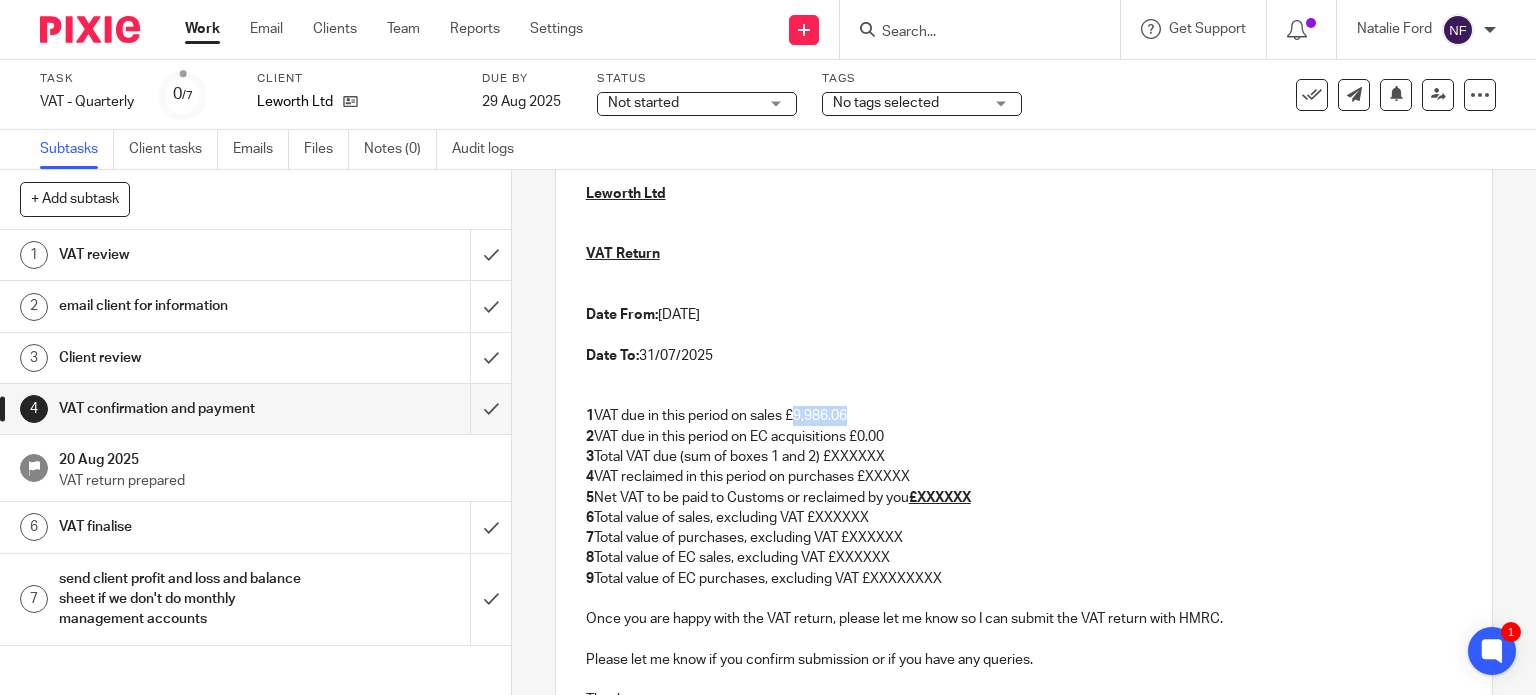 drag, startPoint x: 847, startPoint y: 415, endPoint x: 791, endPoint y: 417, distance: 56.0357 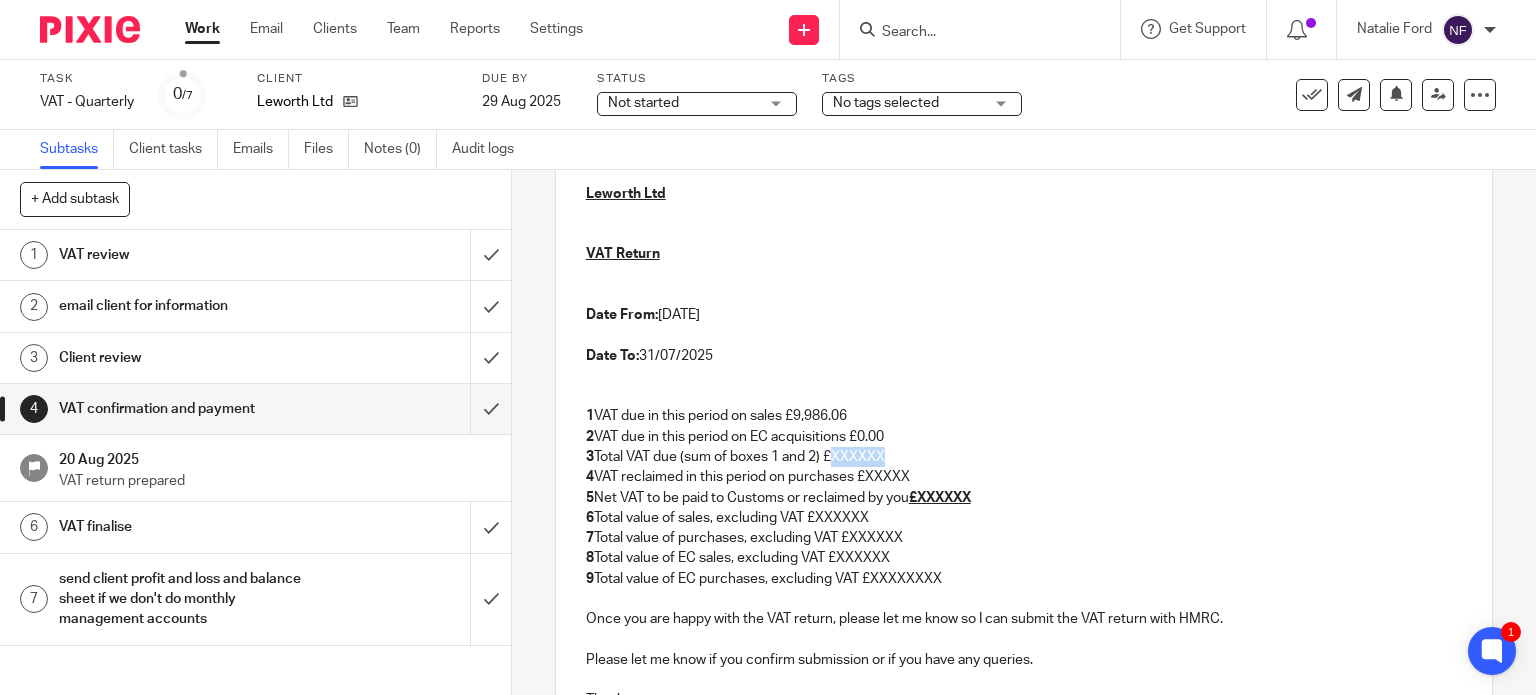 drag, startPoint x: 893, startPoint y: 450, endPoint x: 826, endPoint y: 449, distance: 67.00746 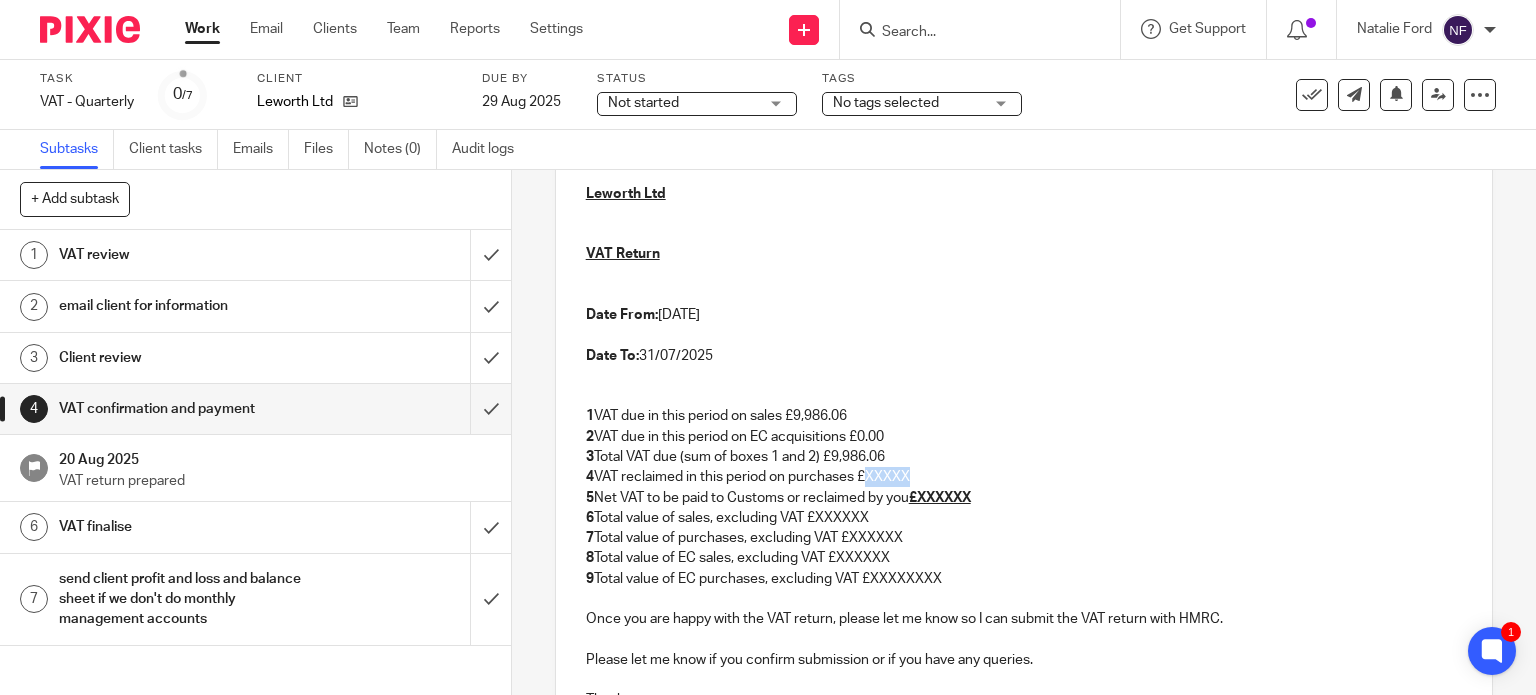 drag, startPoint x: 885, startPoint y: 481, endPoint x: 865, endPoint y: 476, distance: 20.615528 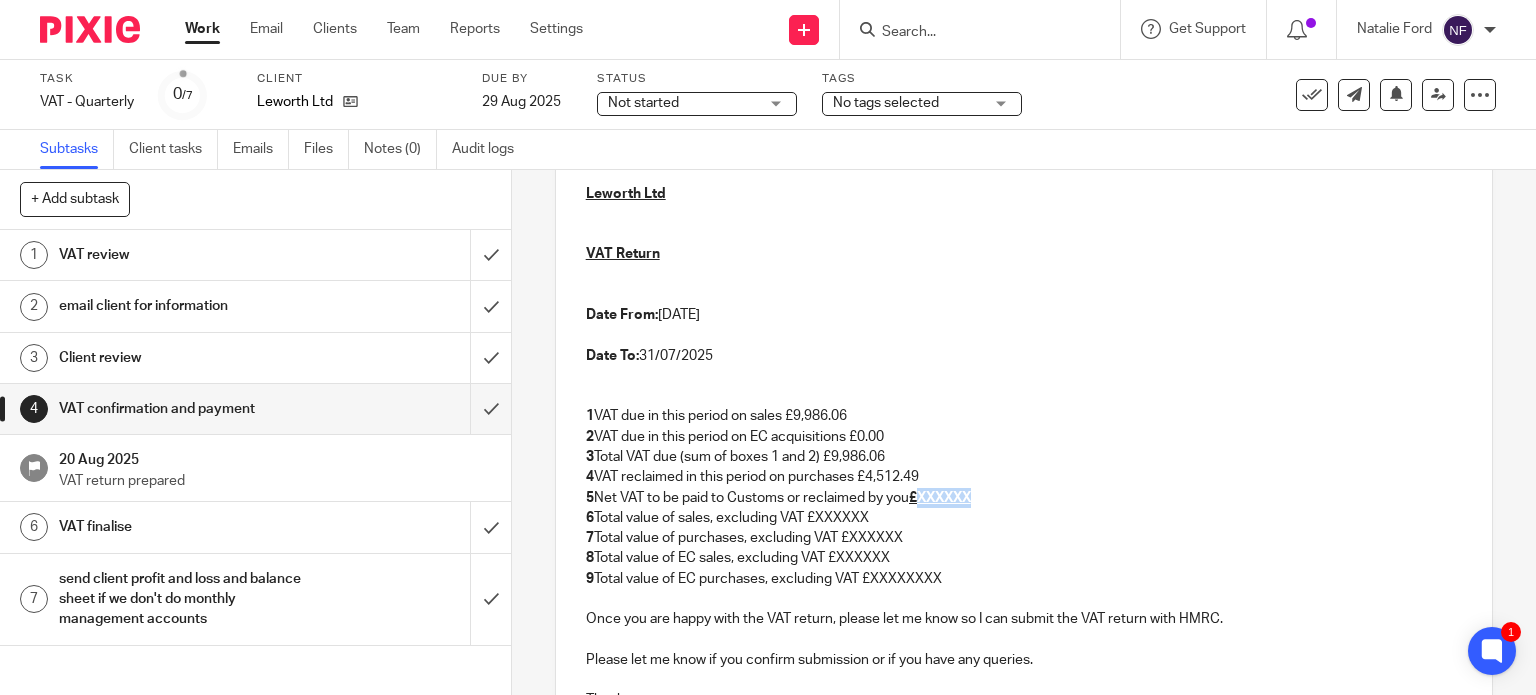 drag, startPoint x: 981, startPoint y: 504, endPoint x: 916, endPoint y: 501, distance: 65.06919 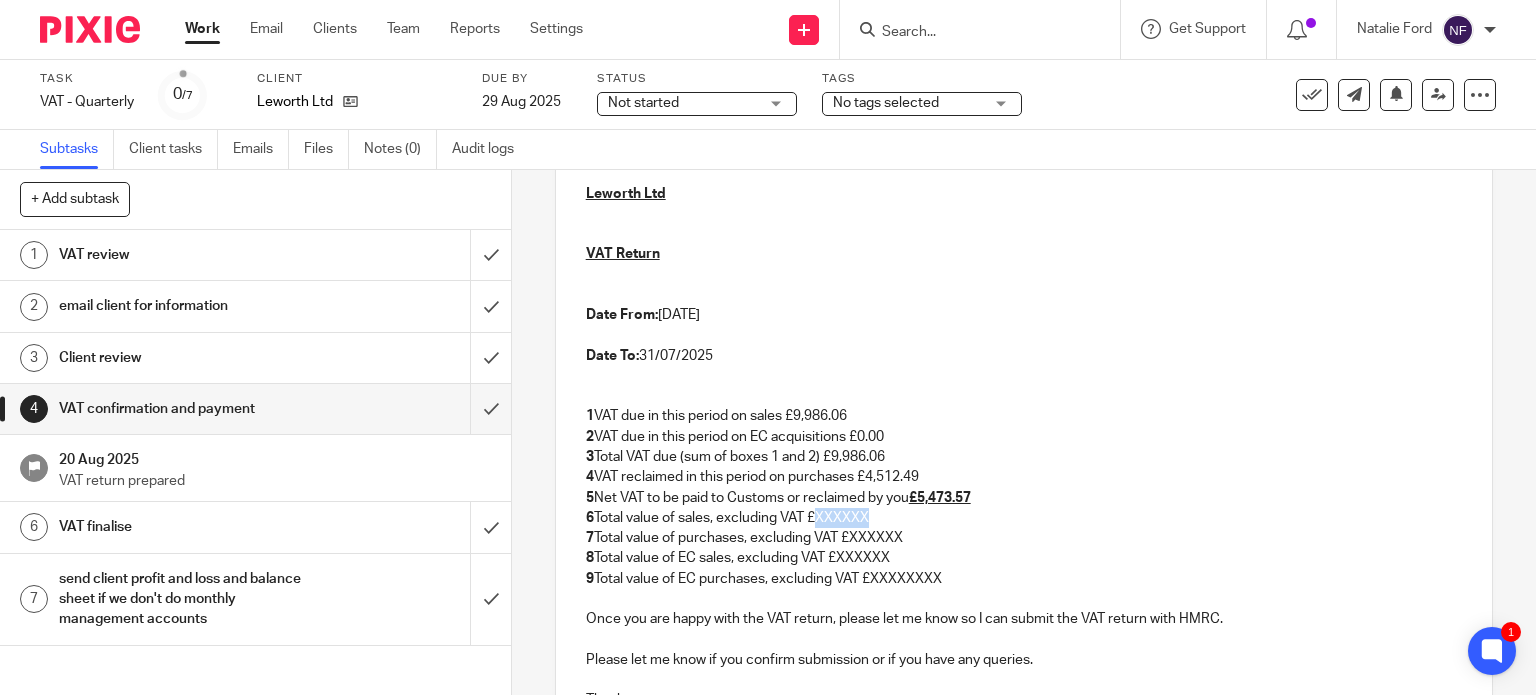 drag, startPoint x: 866, startPoint y: 518, endPoint x: 814, endPoint y: 524, distance: 52.34501 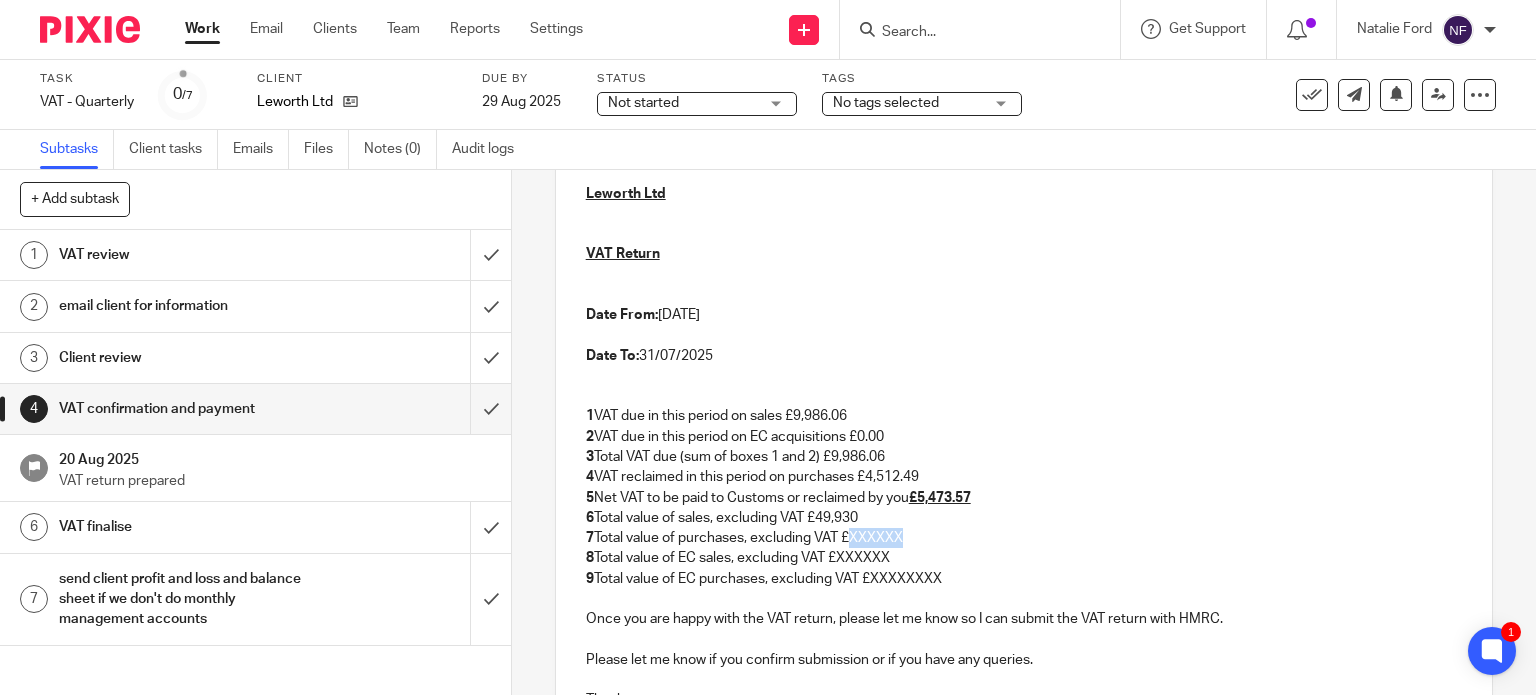 drag, startPoint x: 928, startPoint y: 533, endPoint x: 845, endPoint y: 535, distance: 83.02409 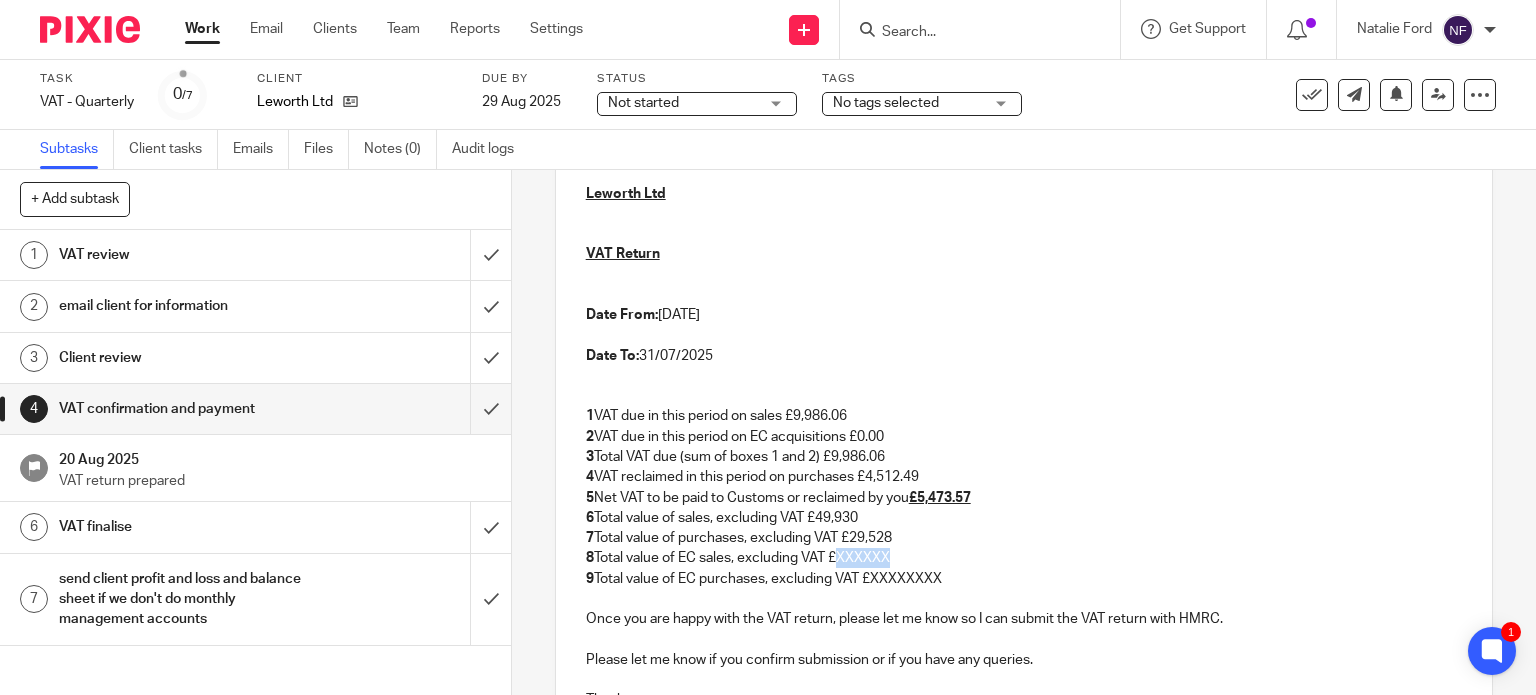 drag, startPoint x: 889, startPoint y: 563, endPoint x: 836, endPoint y: 559, distance: 53.15073 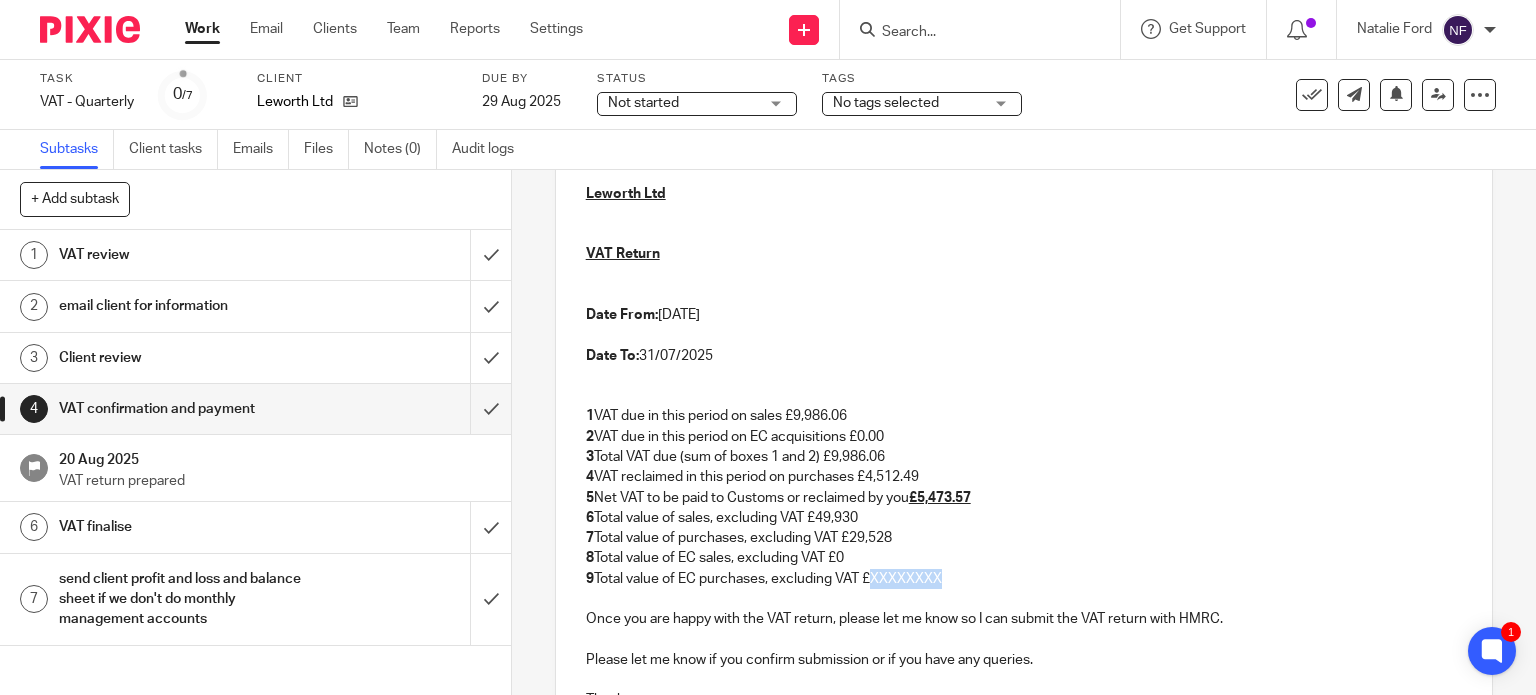 drag, startPoint x: 951, startPoint y: 579, endPoint x: 865, endPoint y: 579, distance: 86 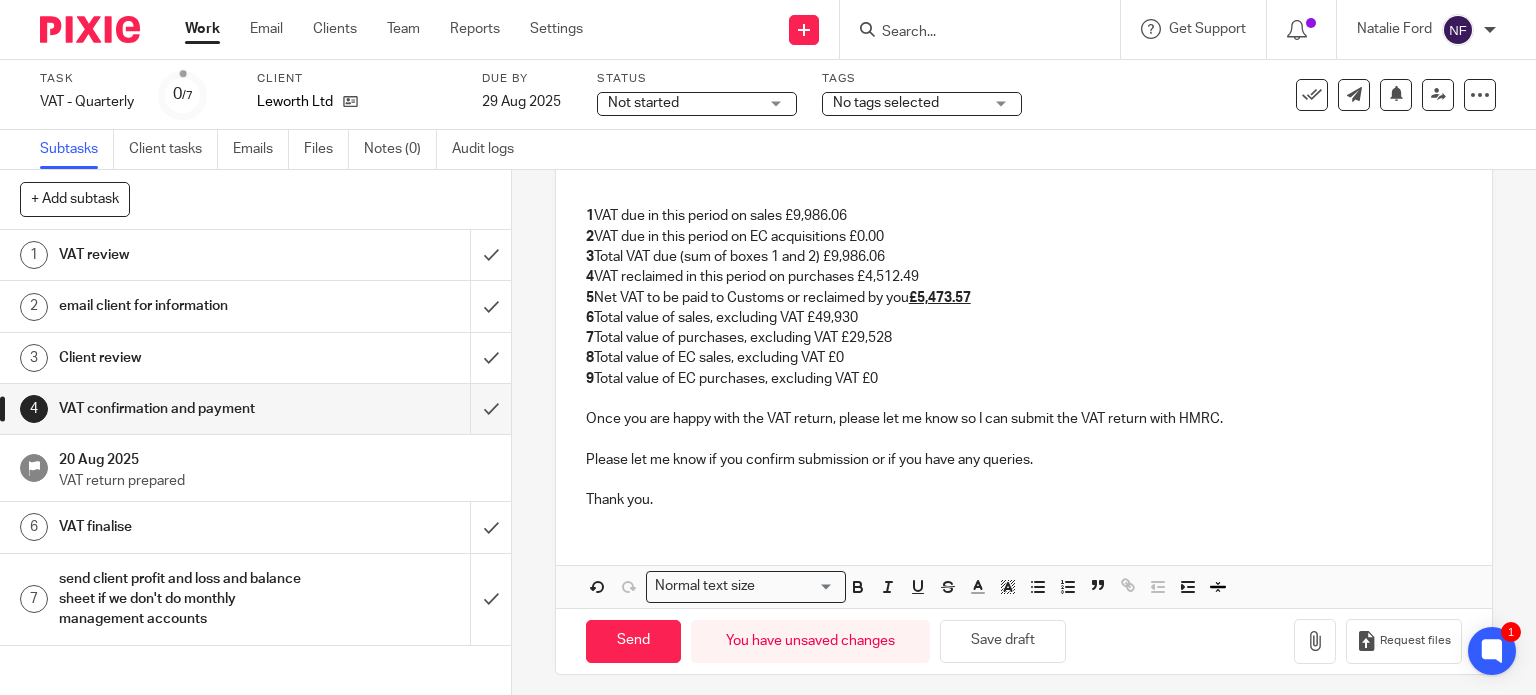 scroll, scrollTop: 606, scrollLeft: 0, axis: vertical 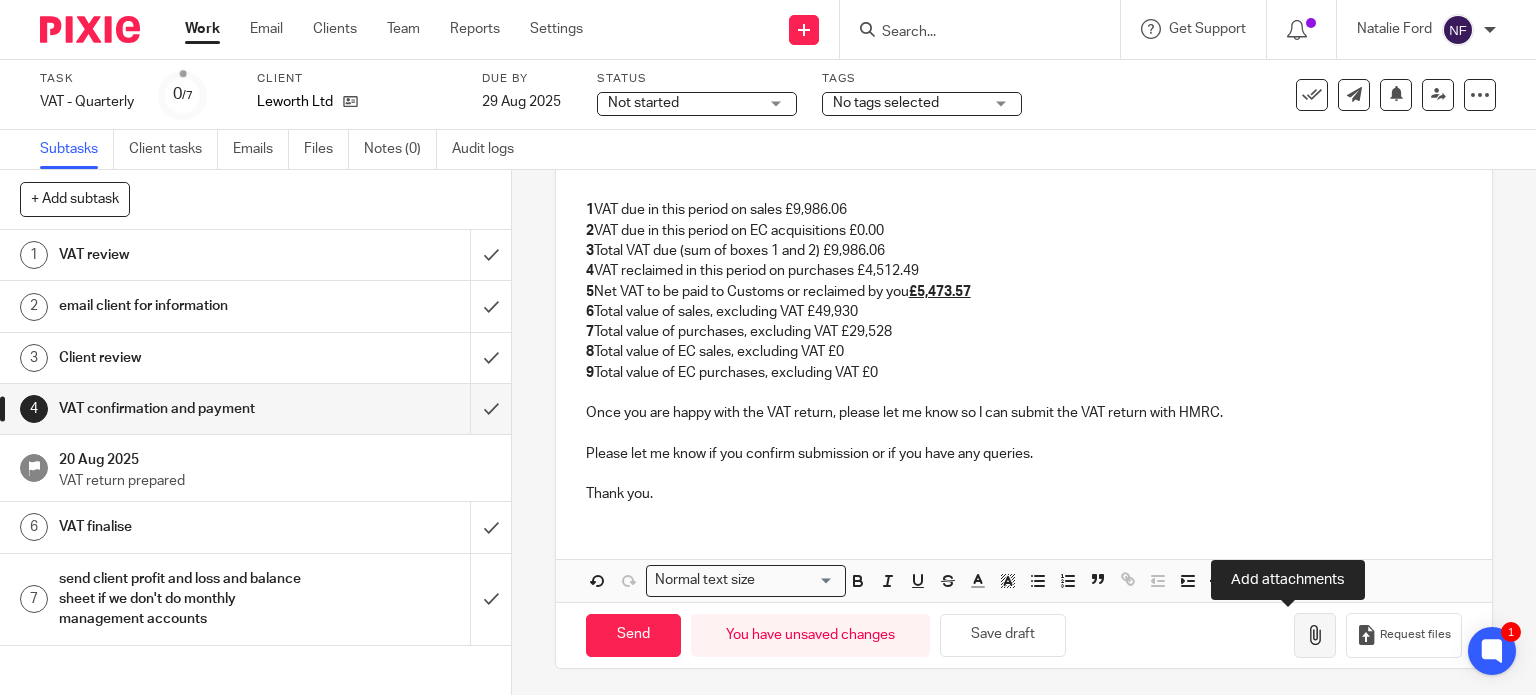 click at bounding box center (1315, 635) 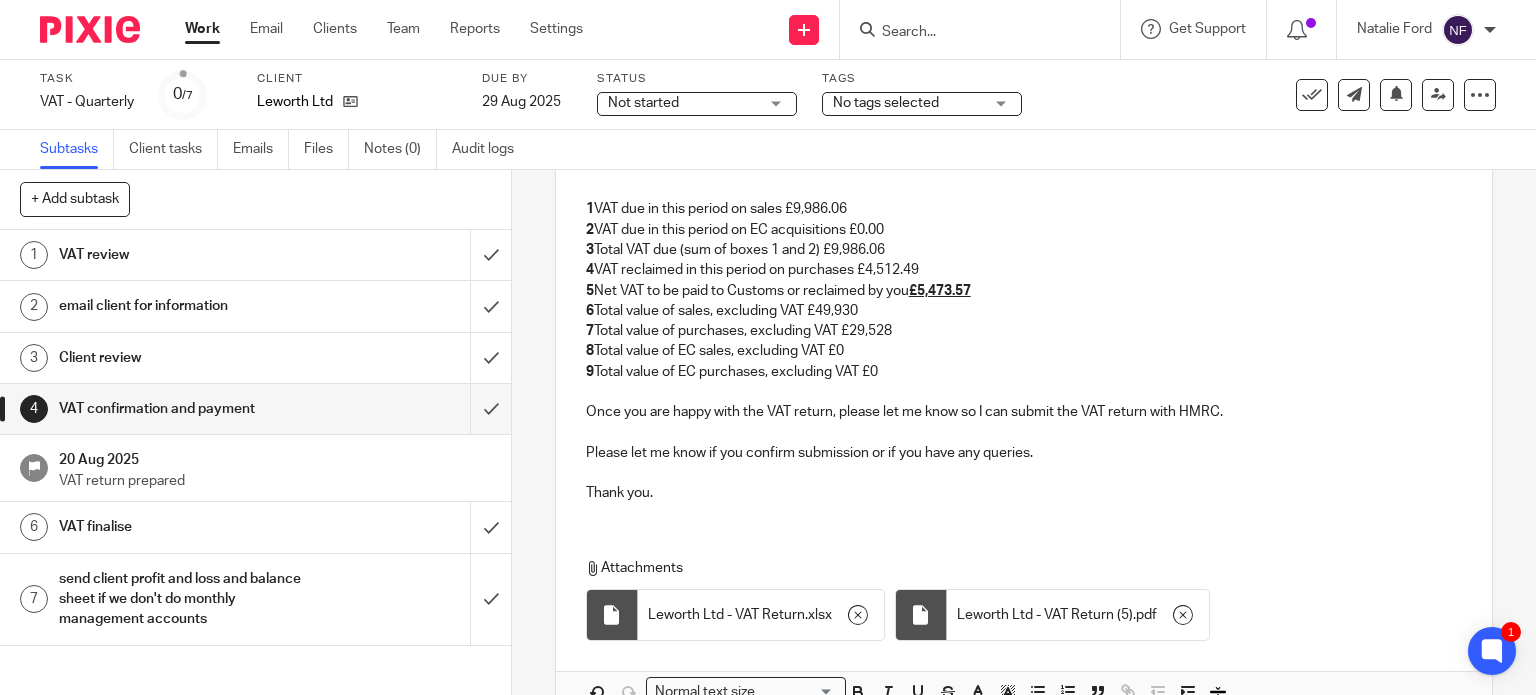 scroll, scrollTop: 718, scrollLeft: 0, axis: vertical 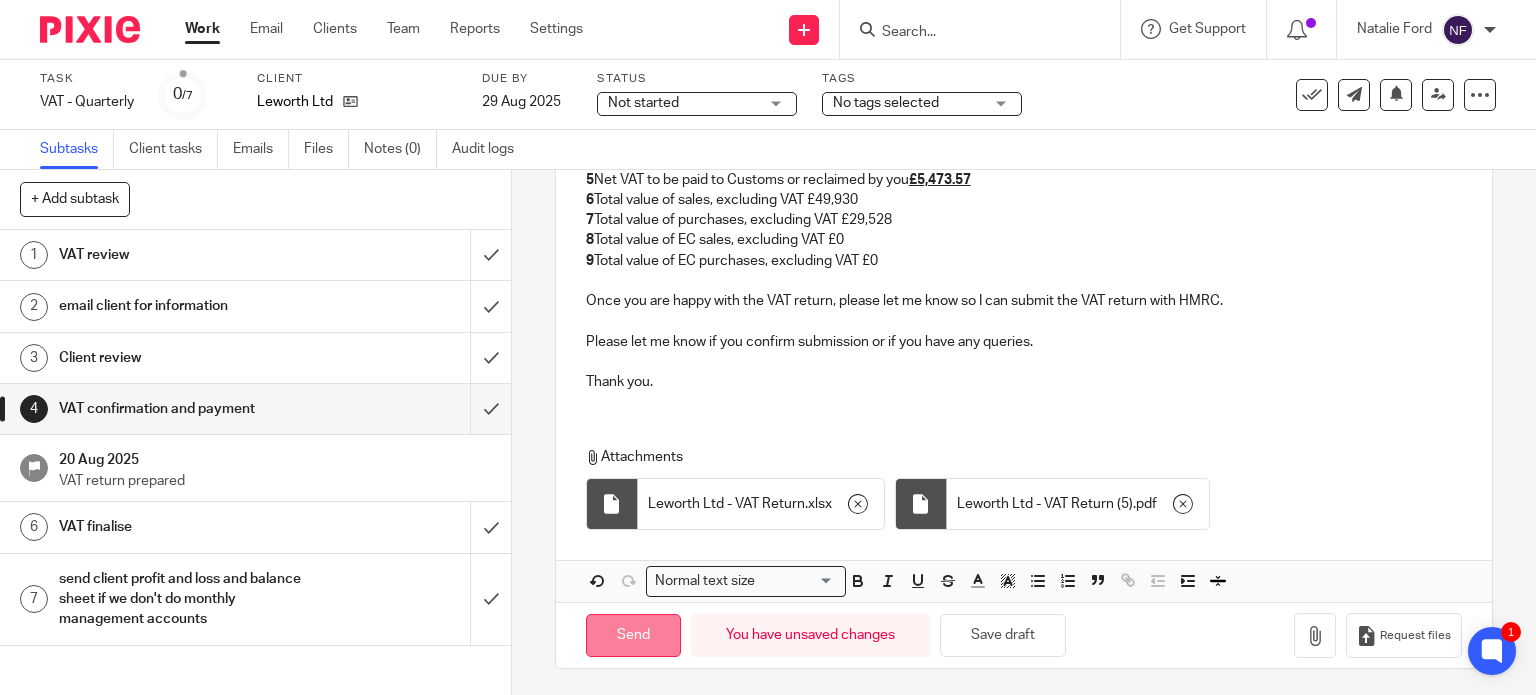 click on "Send" at bounding box center (633, 635) 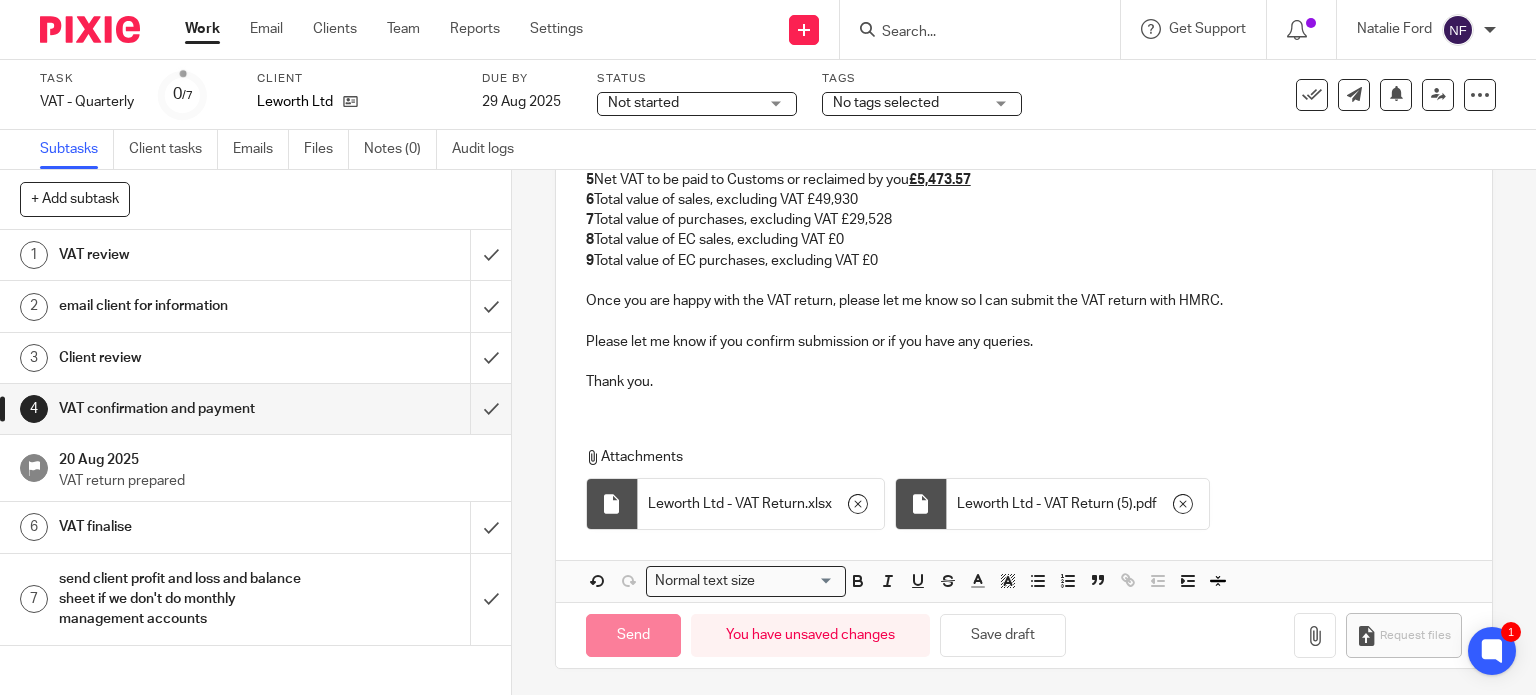 type on "Sent" 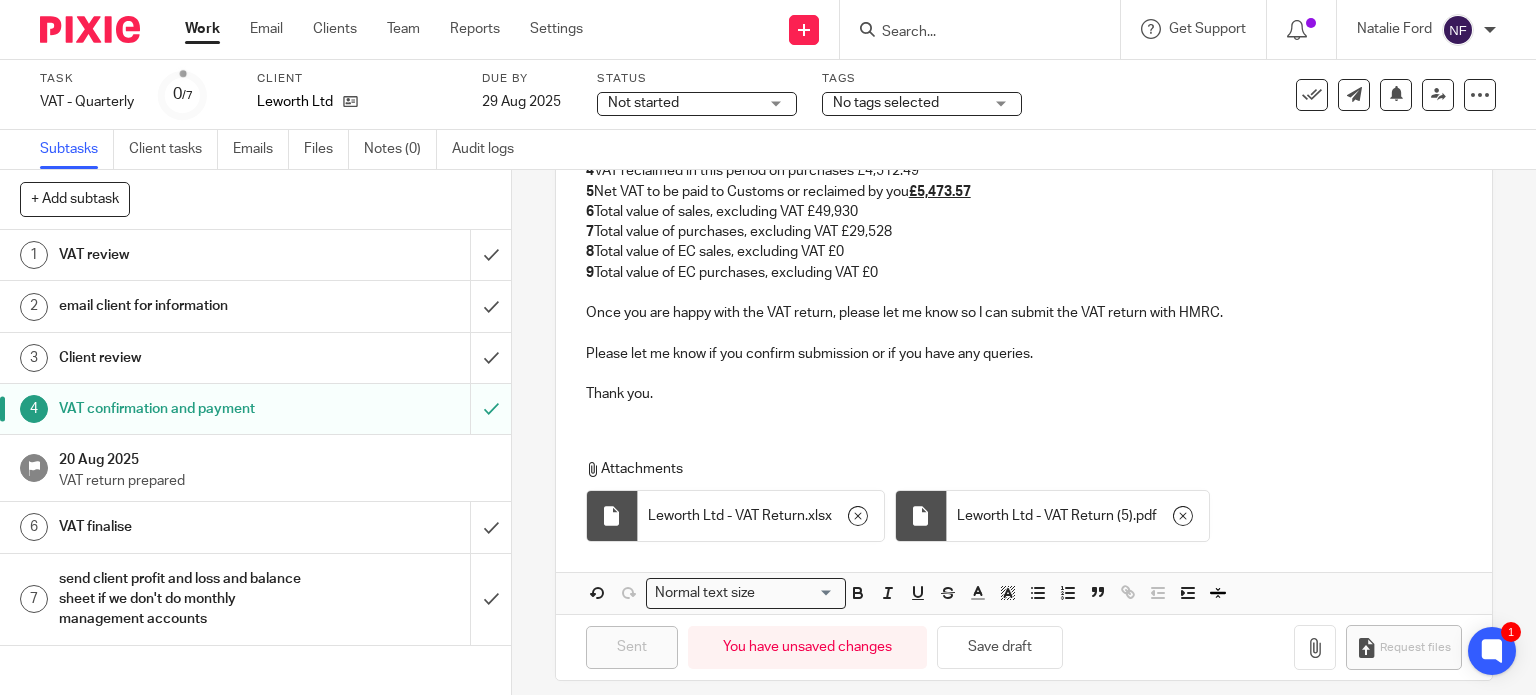 scroll, scrollTop: 718, scrollLeft: 0, axis: vertical 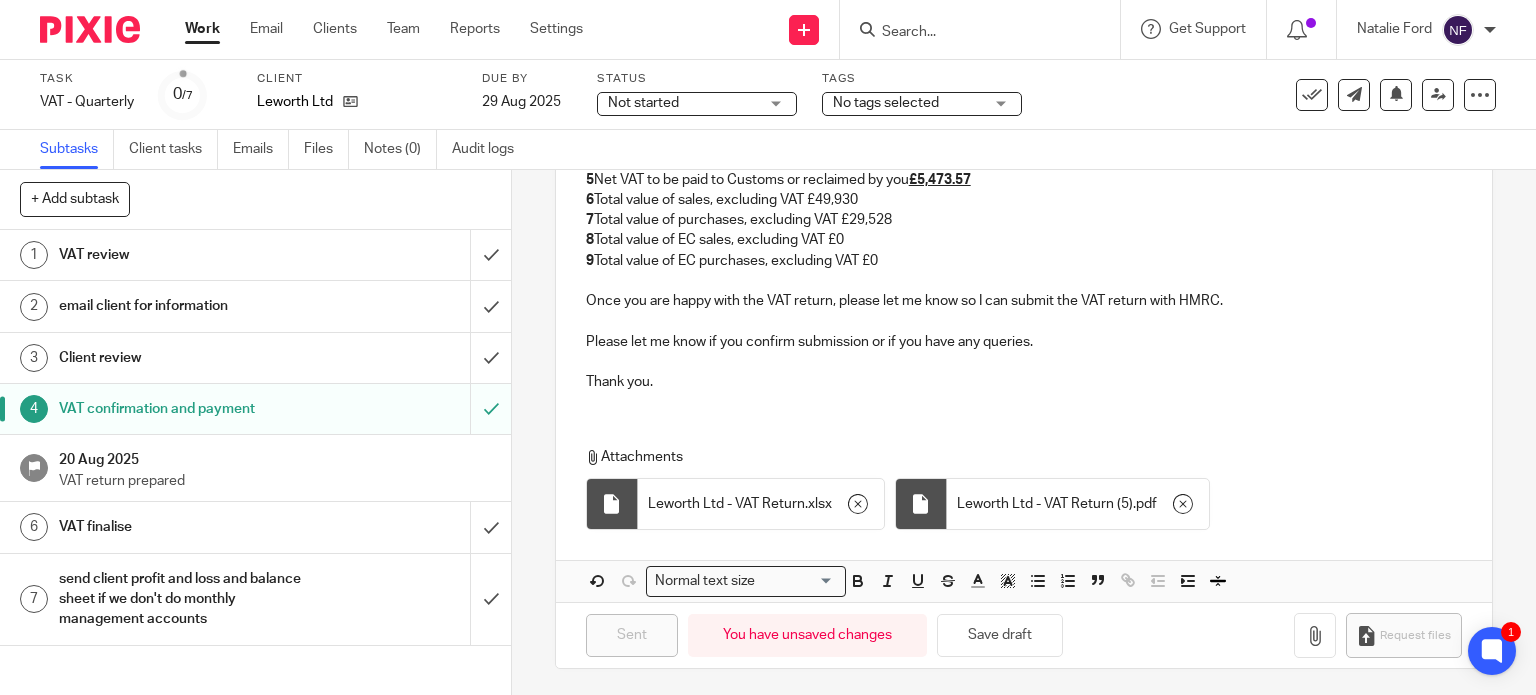 click at bounding box center [986, 29] 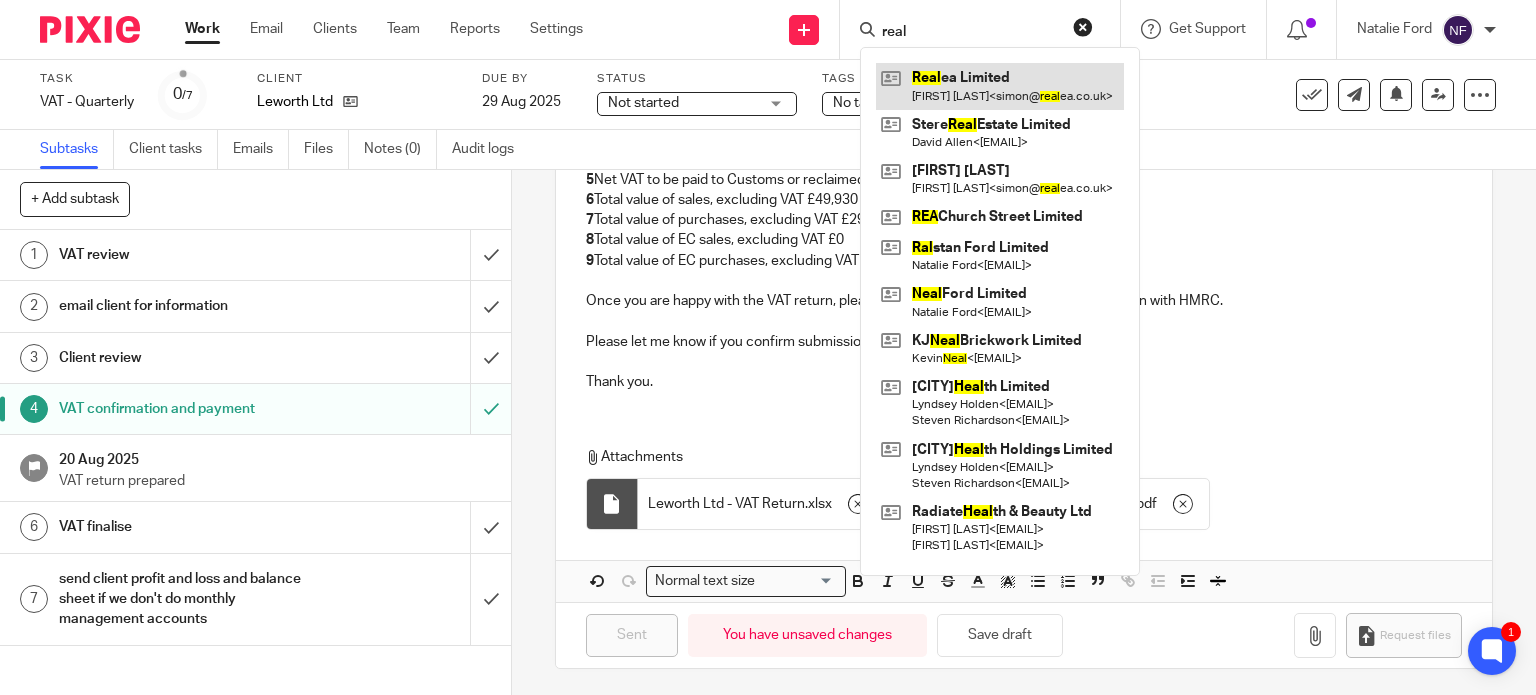 type on "real" 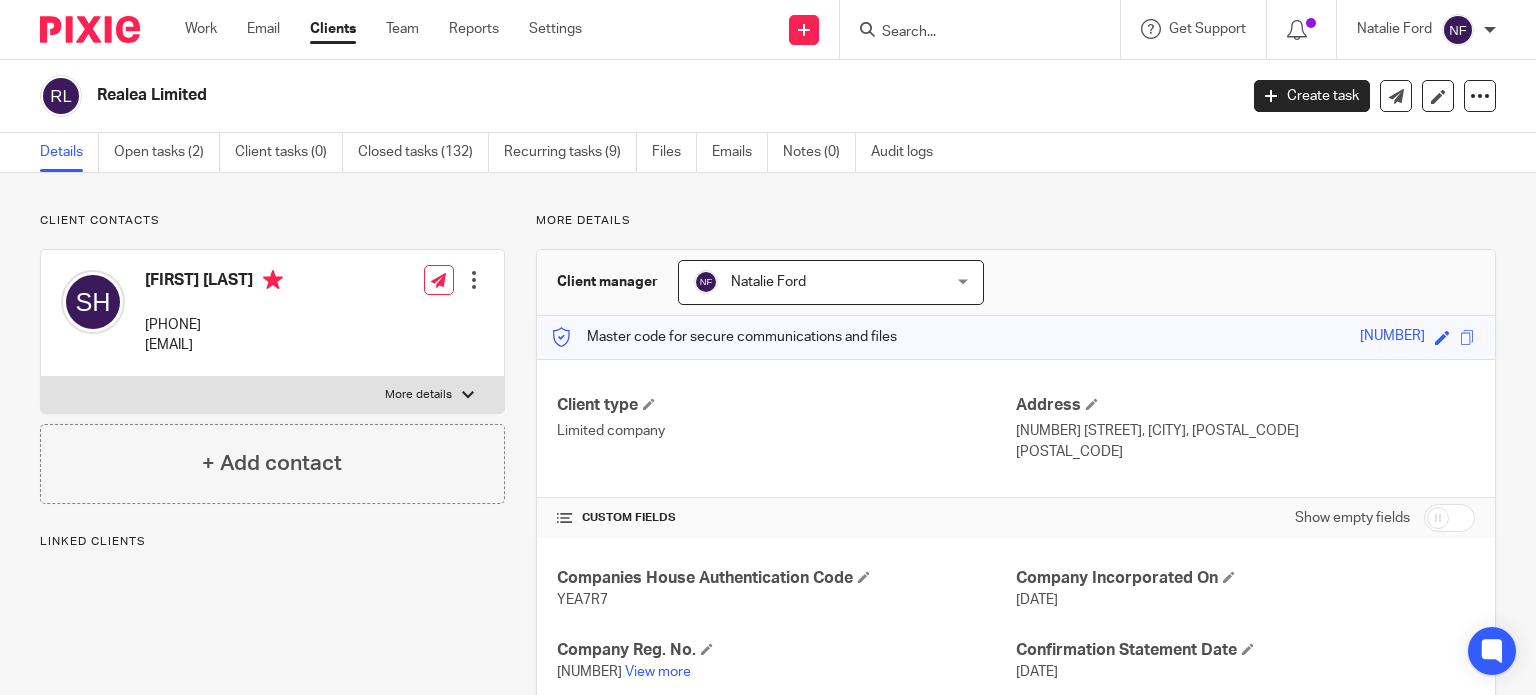 scroll, scrollTop: 0, scrollLeft: 0, axis: both 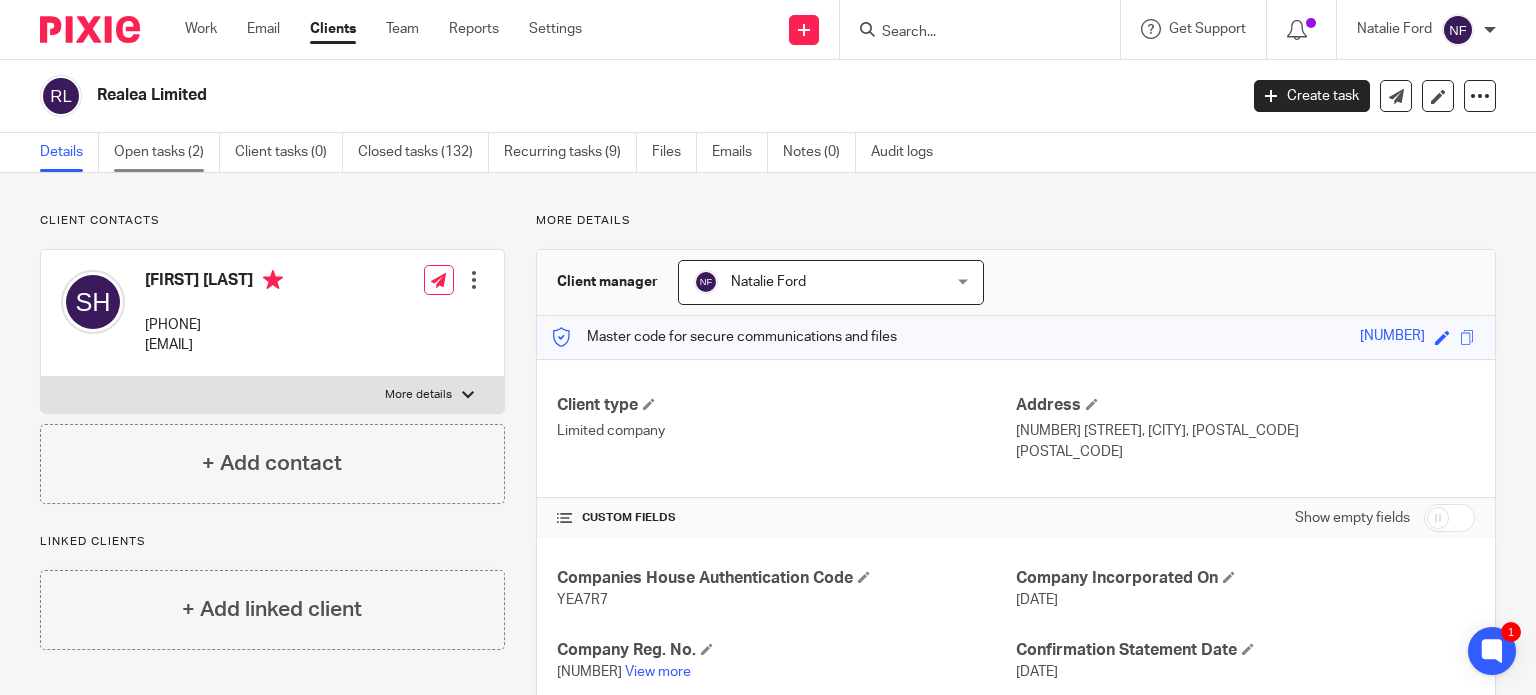 click on "Open tasks (2)" at bounding box center [167, 152] 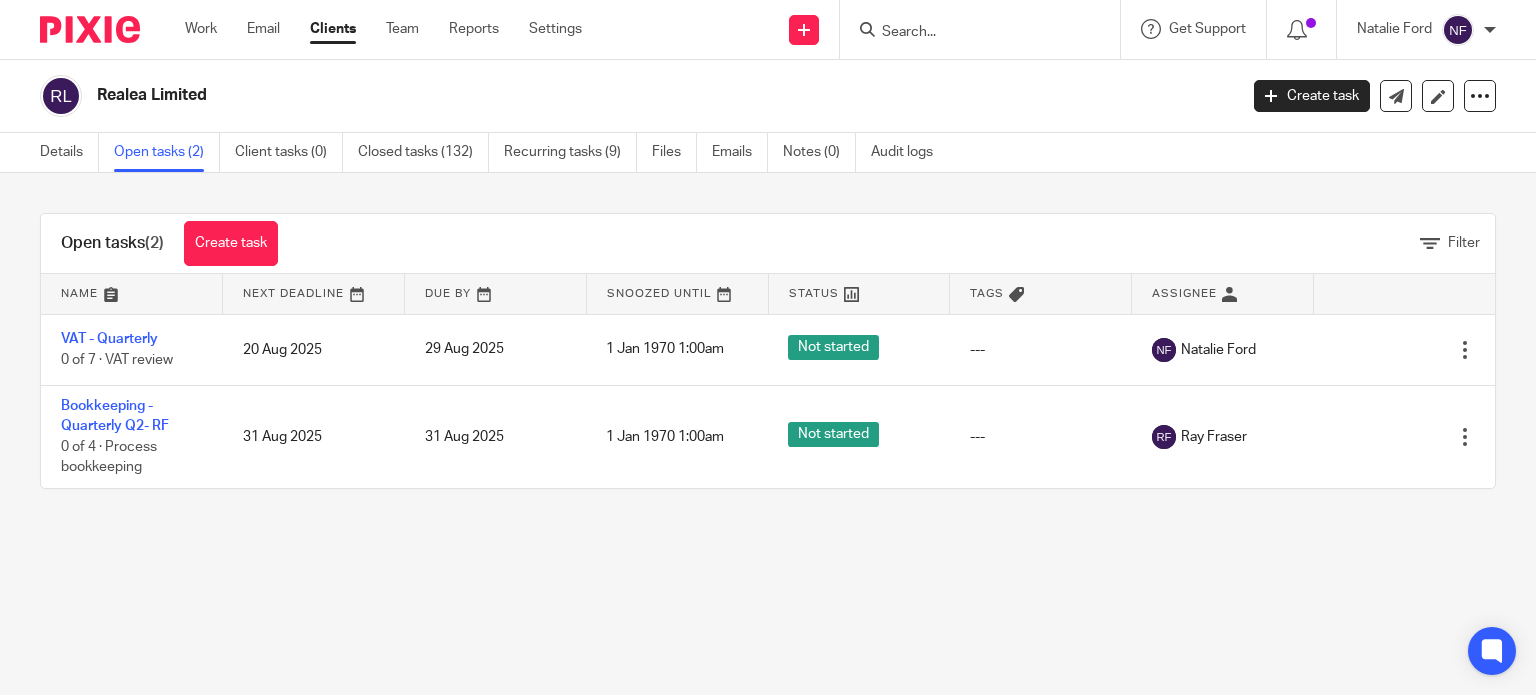 scroll, scrollTop: 0, scrollLeft: 0, axis: both 